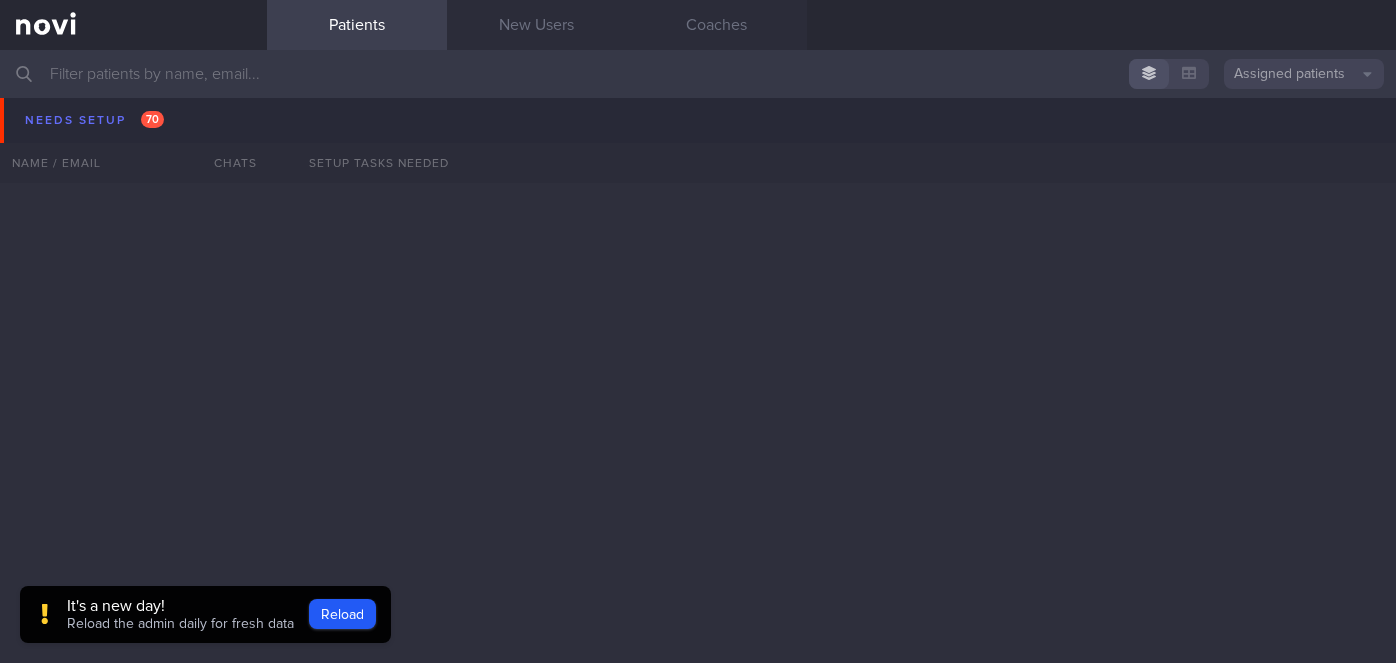 scroll, scrollTop: 0, scrollLeft: 0, axis: both 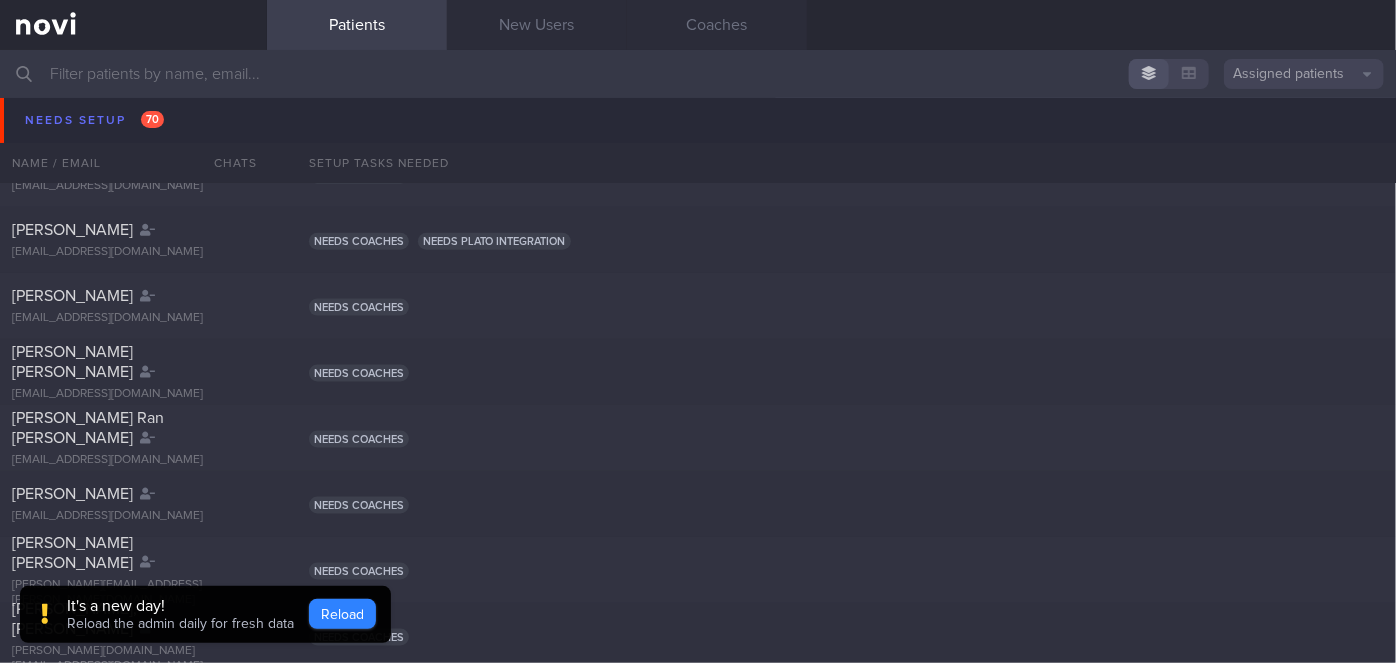 click on "Reload" at bounding box center (342, 614) 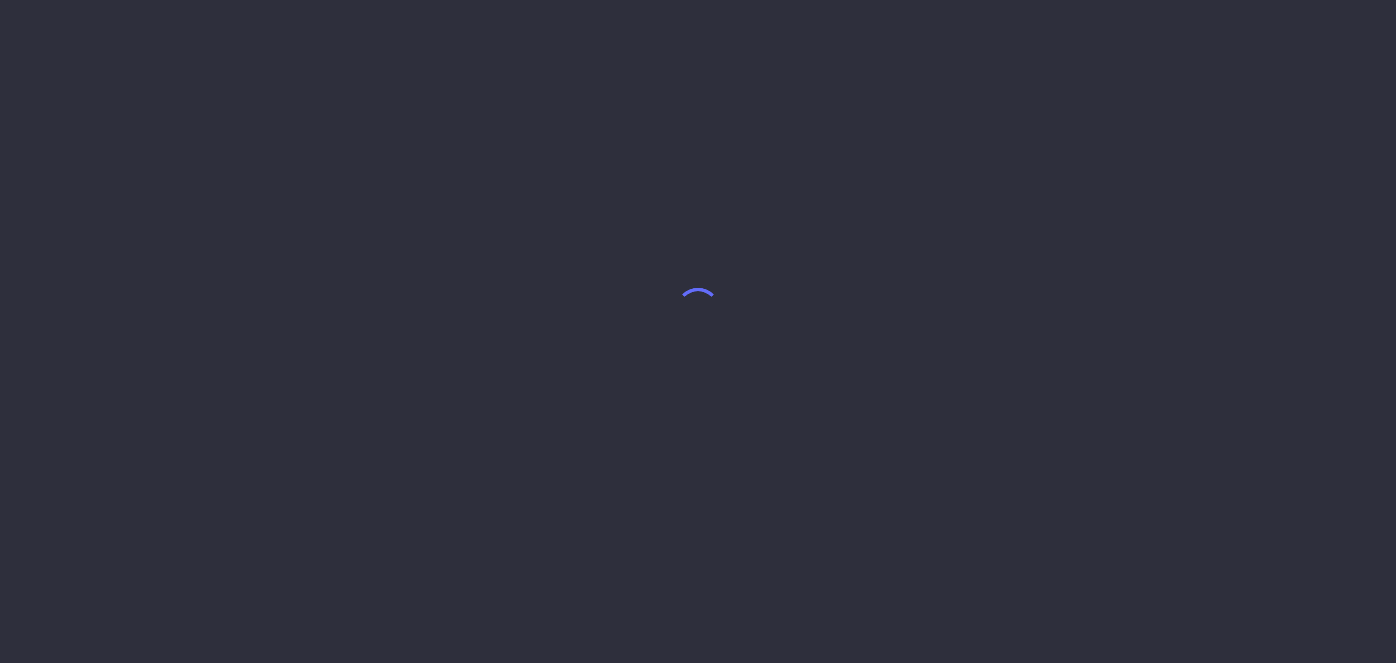 scroll, scrollTop: 0, scrollLeft: 0, axis: both 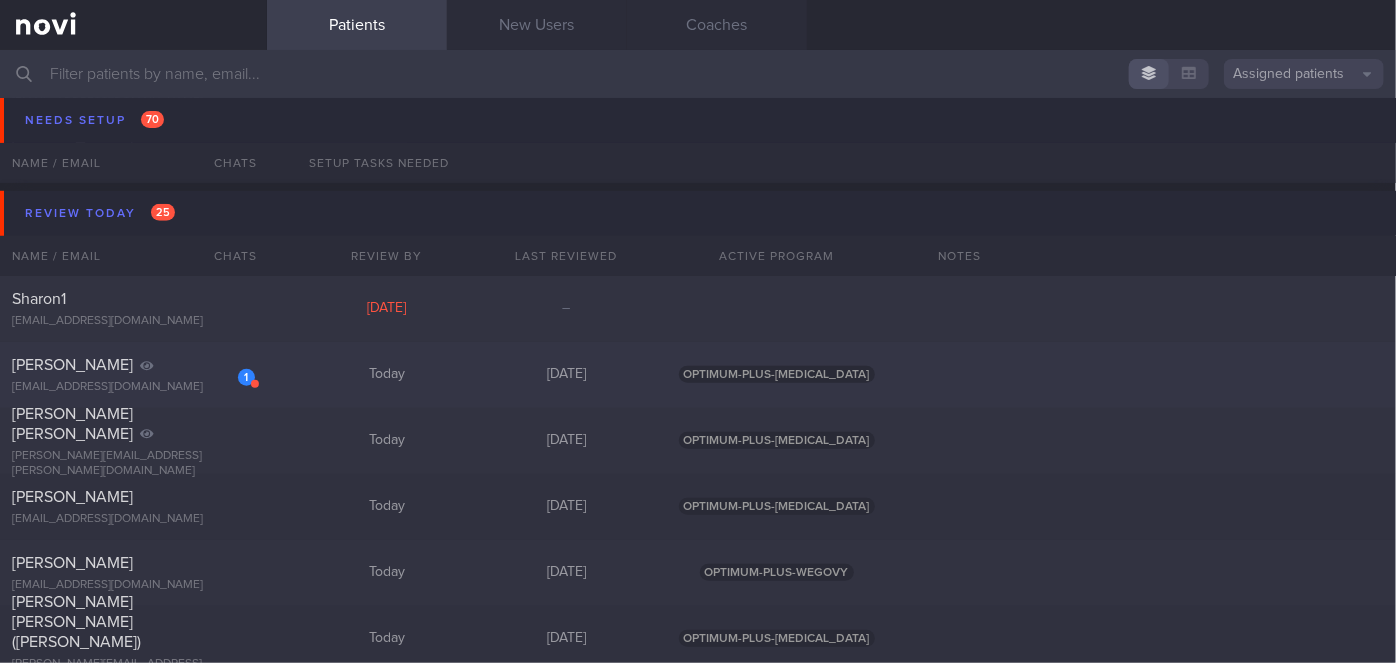 click on "[PERSON_NAME]" at bounding box center [131, 365] 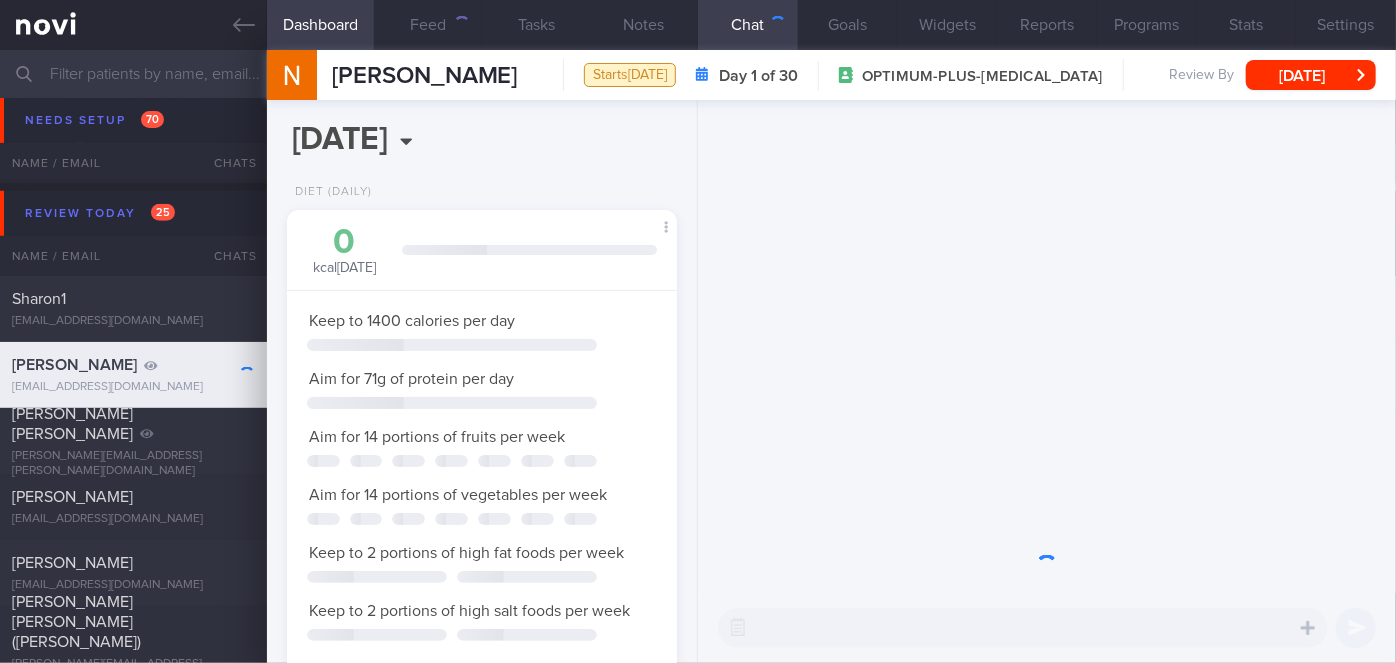 scroll, scrollTop: 999800, scrollLeft: 999658, axis: both 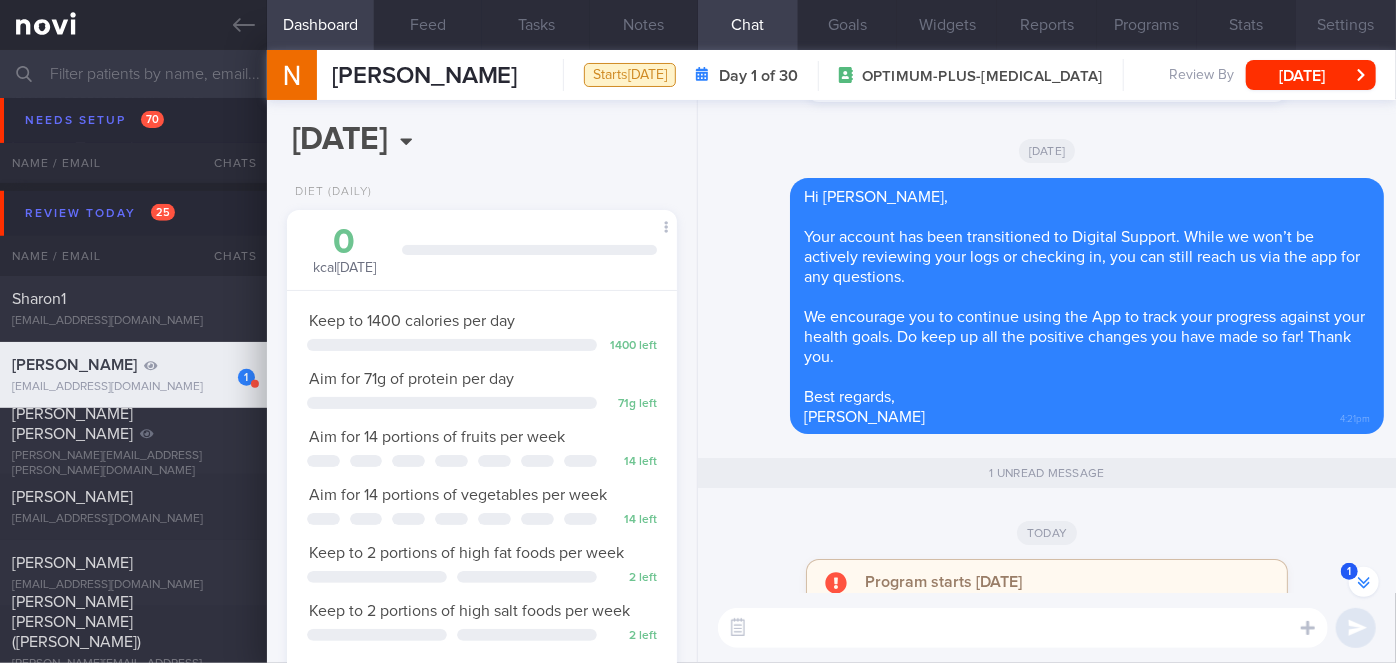click on "Settings" at bounding box center [1346, 25] 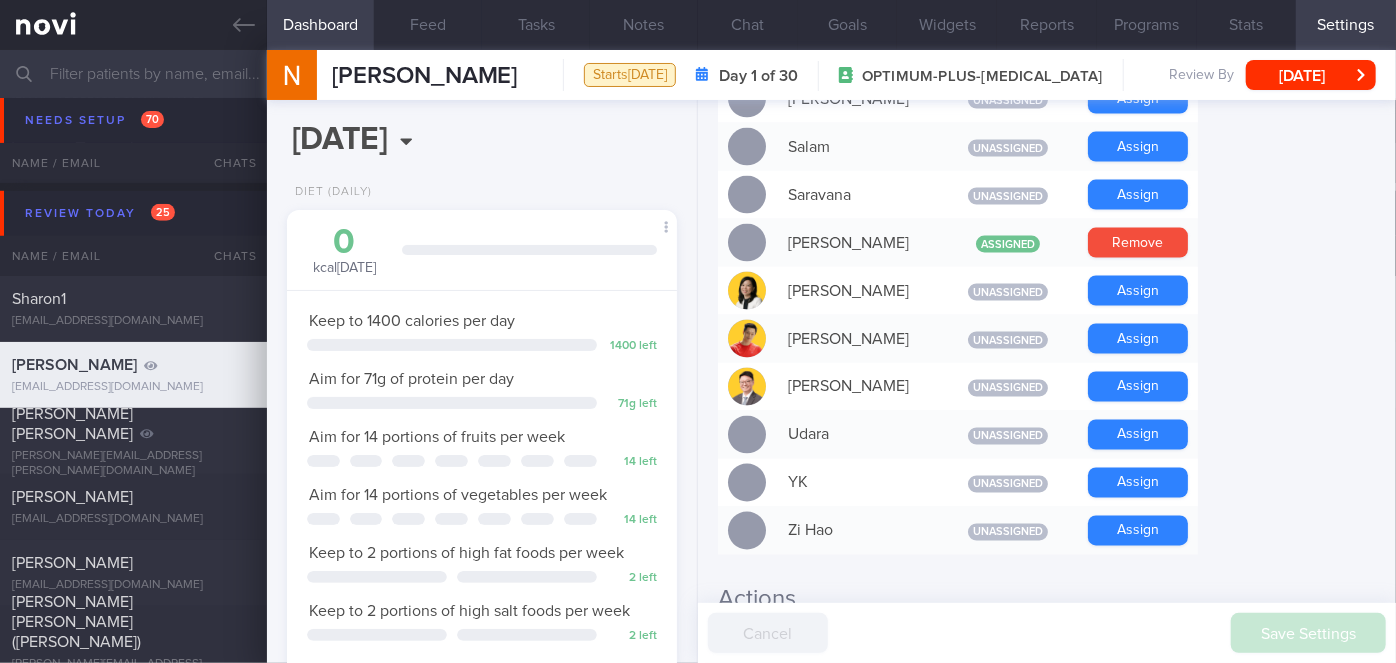 scroll, scrollTop: 1918, scrollLeft: 0, axis: vertical 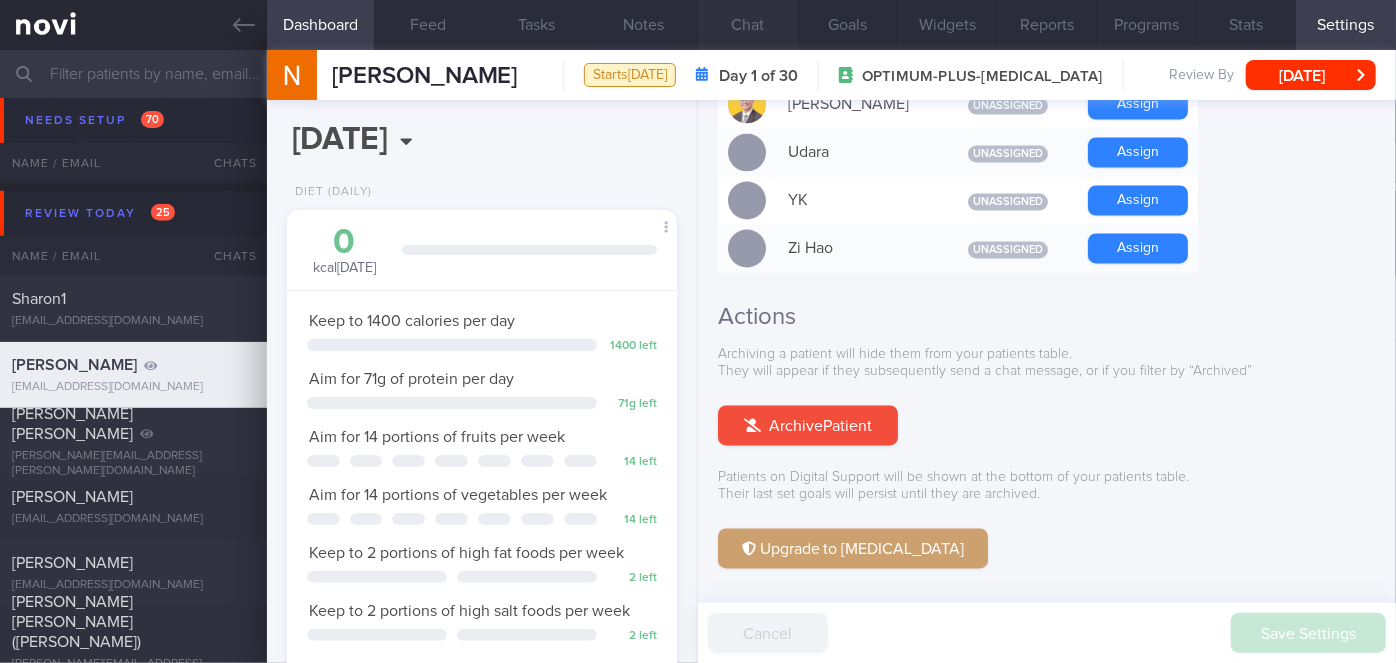 click on "Chat" at bounding box center (748, 25) 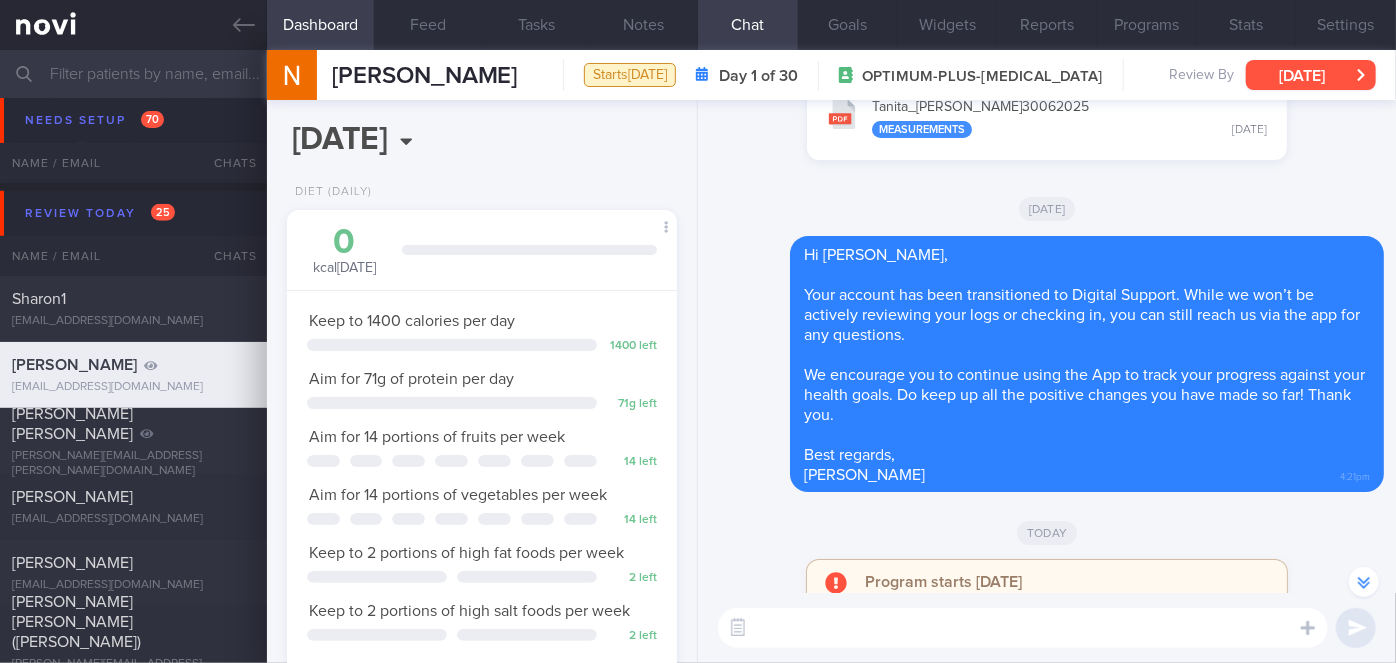 click on "[DATE]" at bounding box center [1311, 75] 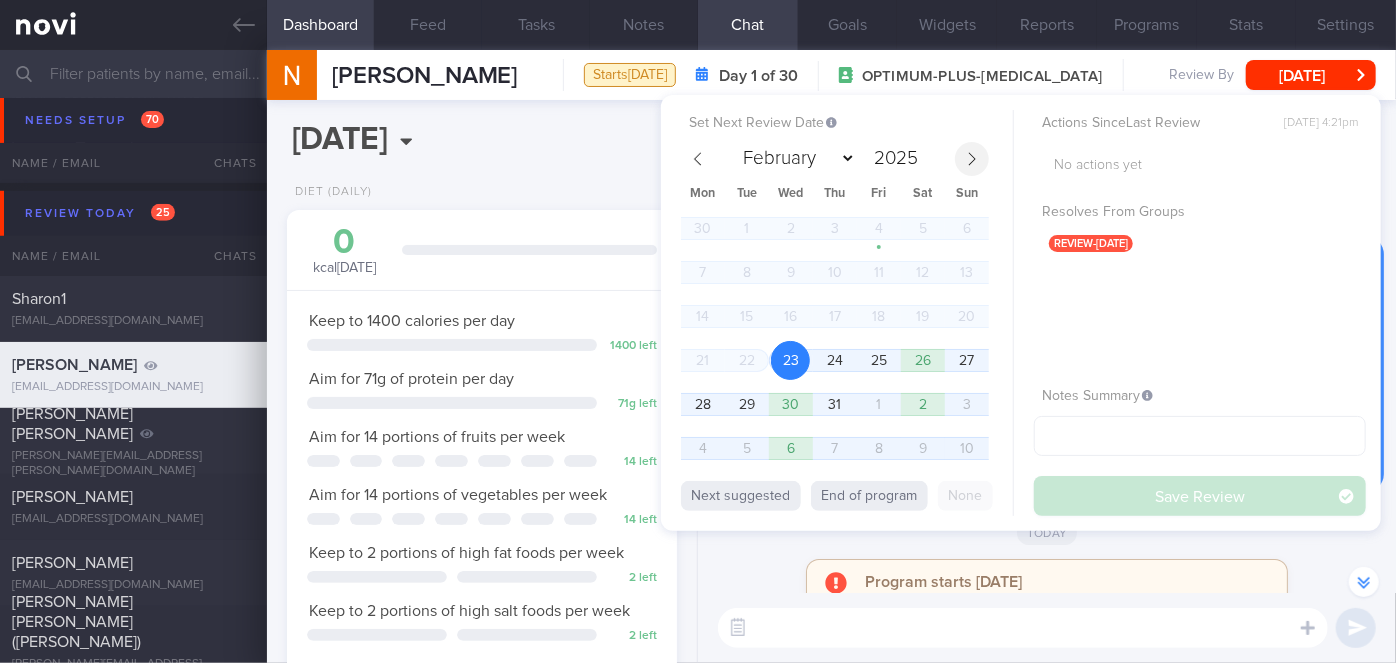 click at bounding box center (972, 159) 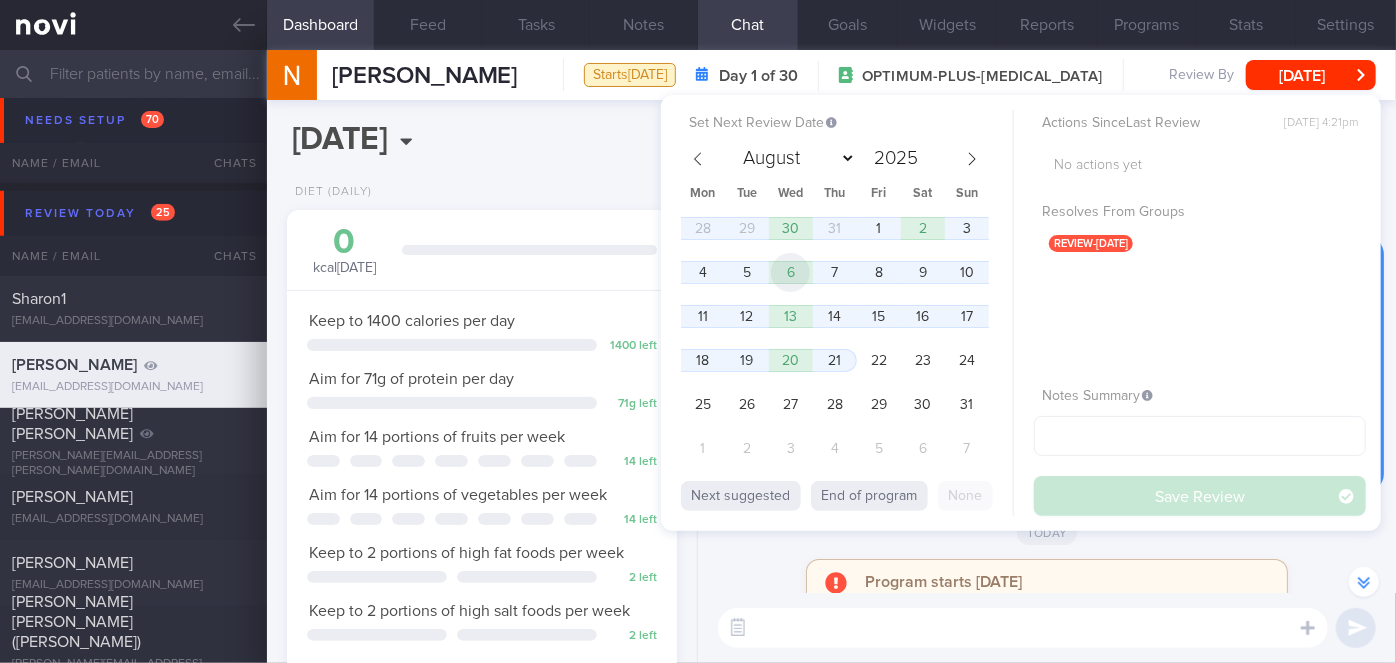 click on "6" at bounding box center [790, 272] 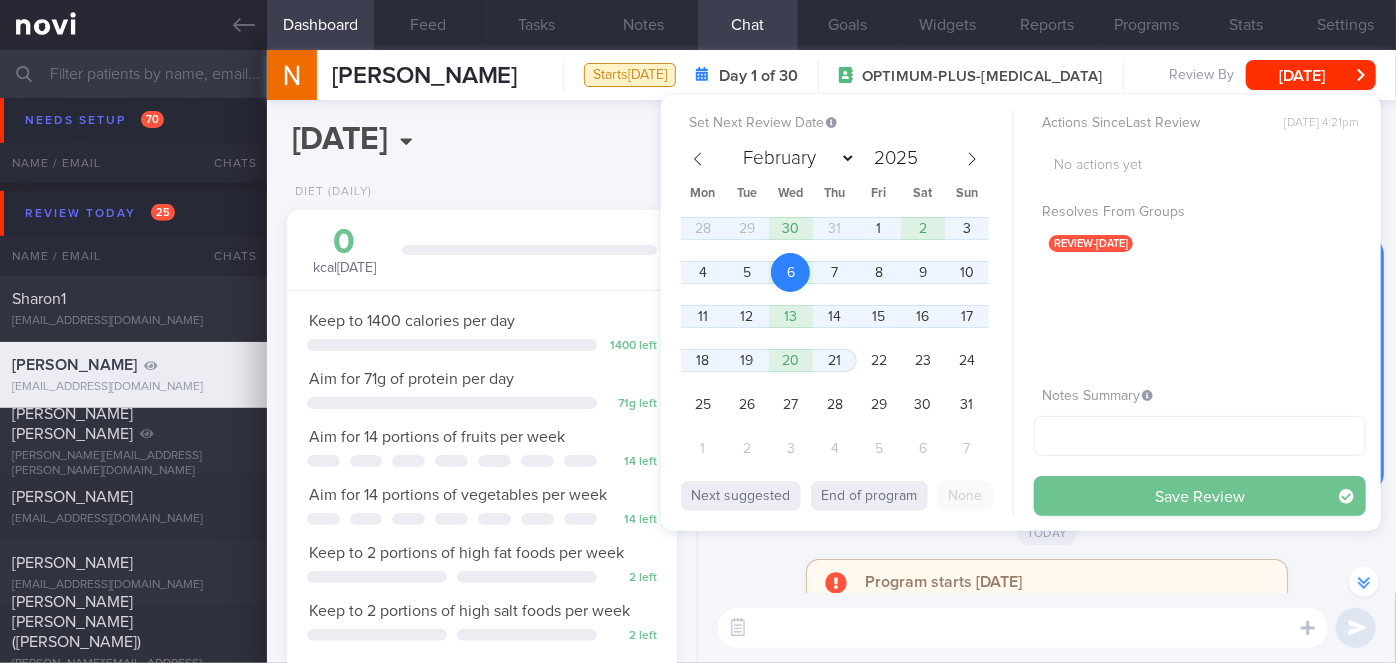 click on "Save Review" at bounding box center (1200, 496) 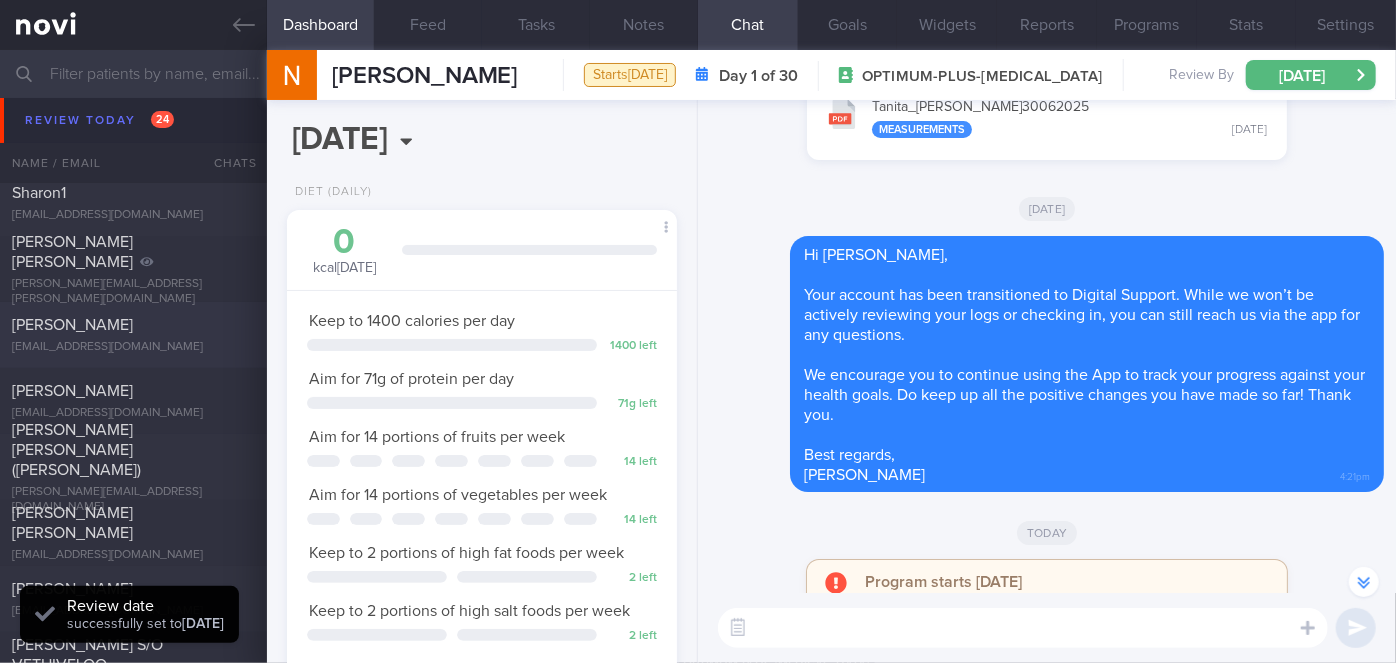 scroll, scrollTop: 4636, scrollLeft: 0, axis: vertical 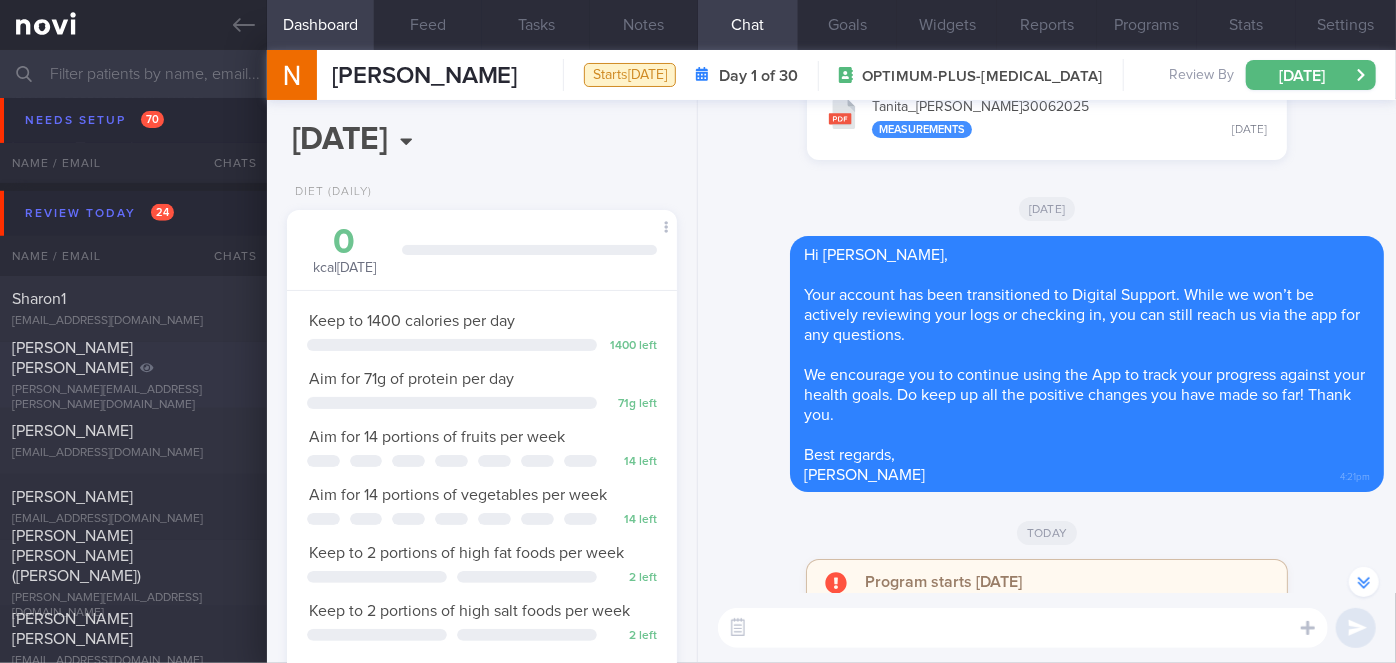 click on "[PERSON_NAME] [PERSON_NAME]" at bounding box center (131, 358) 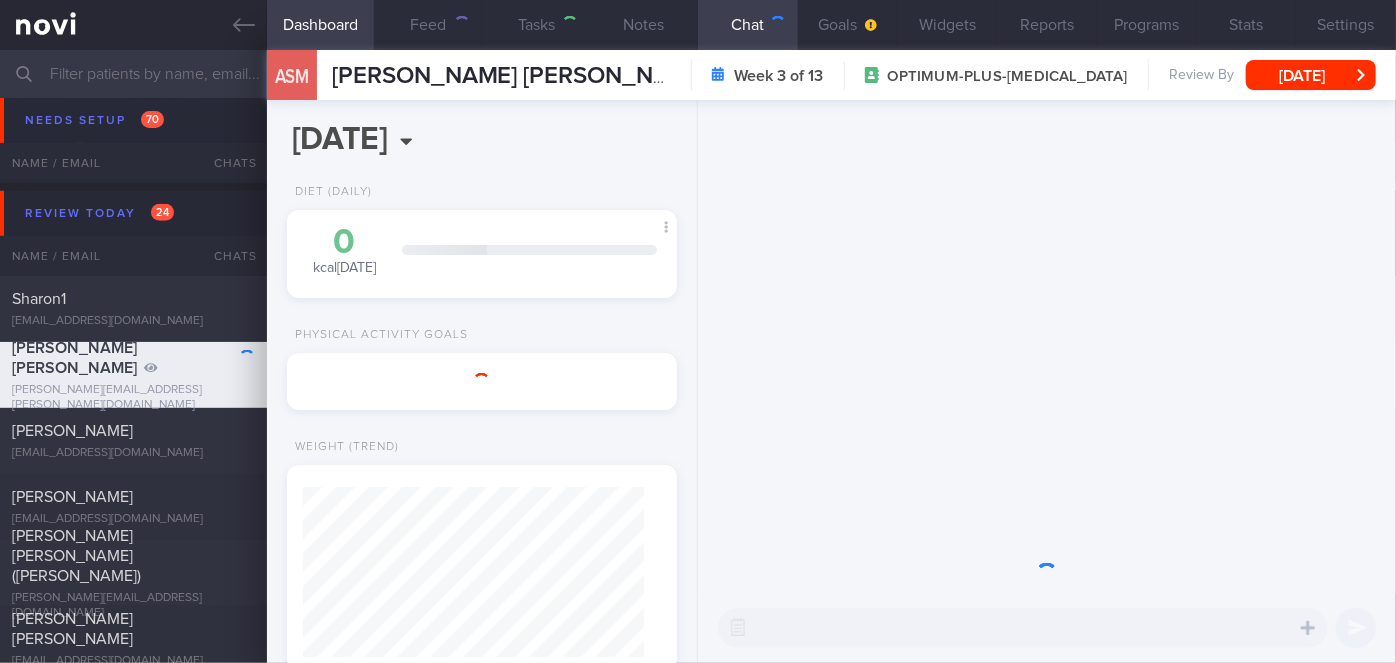 scroll, scrollTop: 0, scrollLeft: 0, axis: both 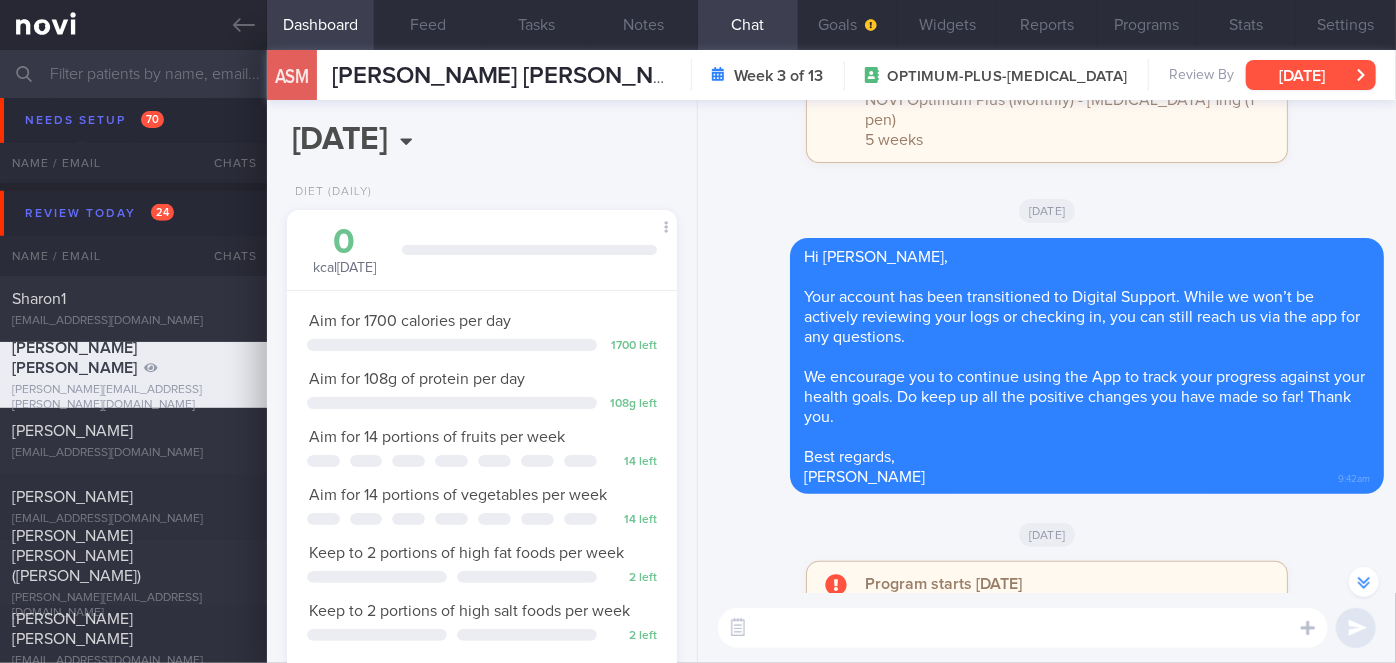 click on "[DATE]" at bounding box center [1311, 75] 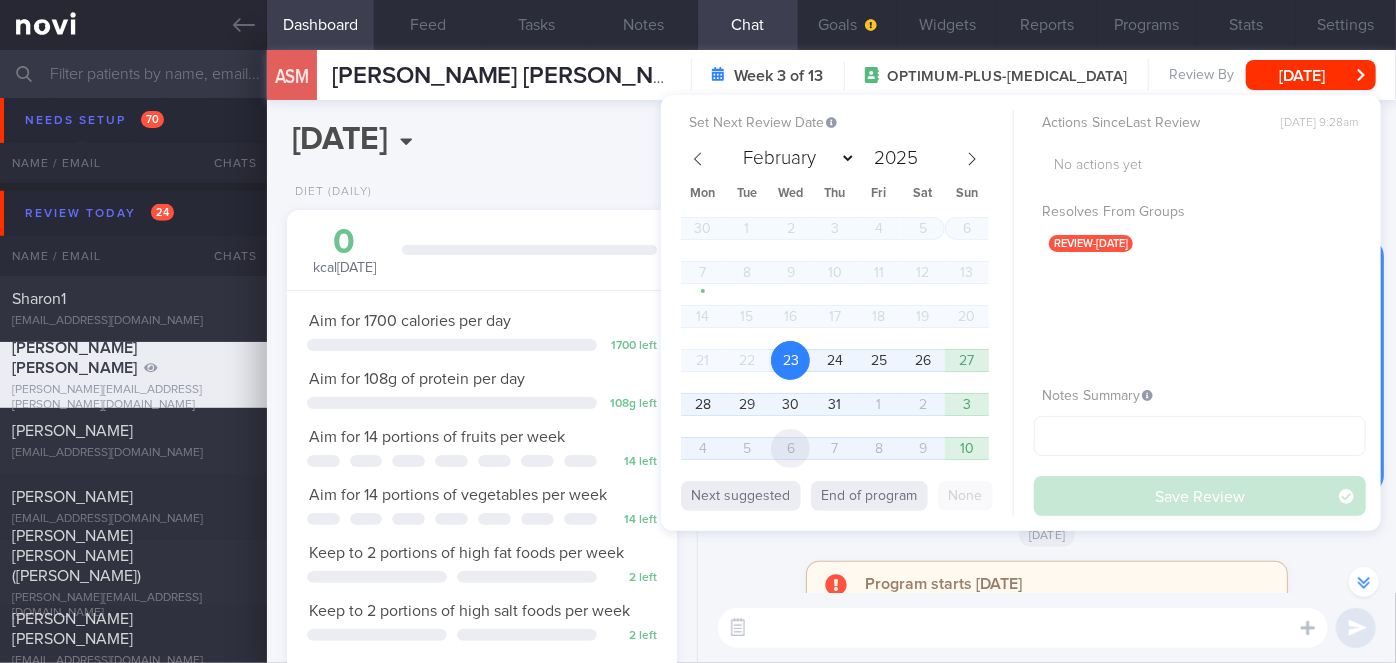 click on "6" at bounding box center [790, 448] 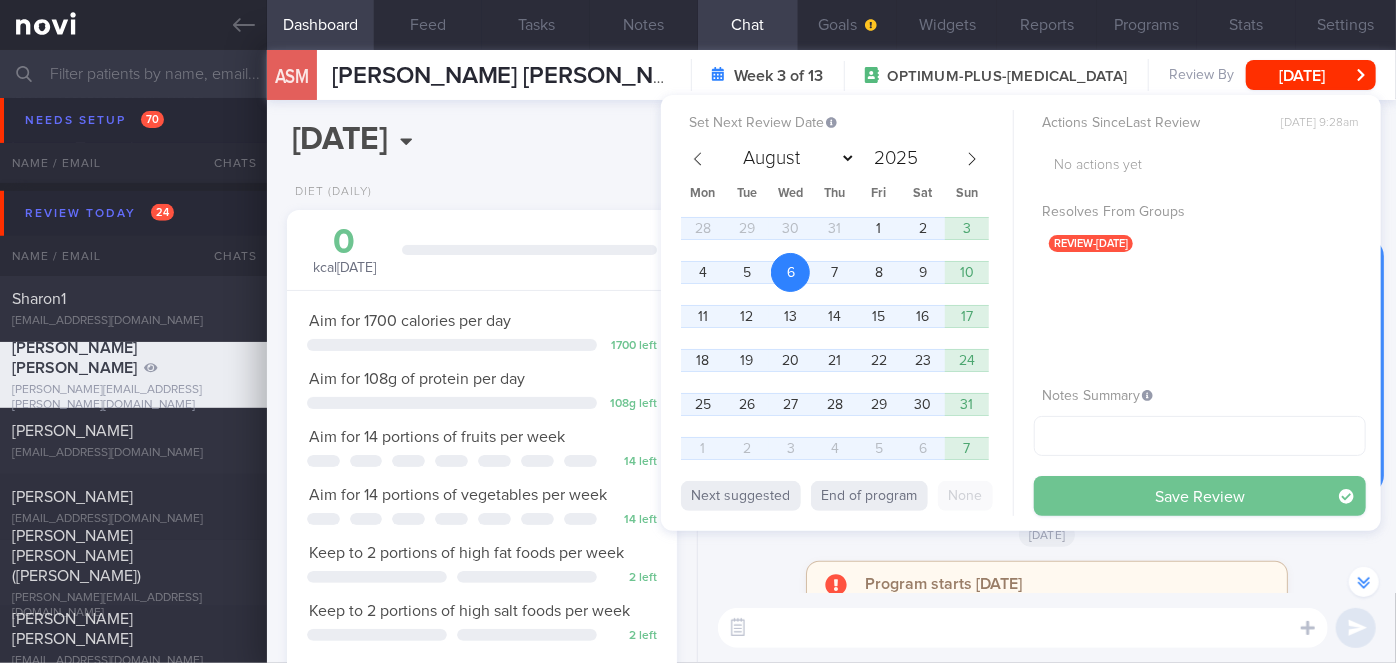 click on "Save Review" at bounding box center [1200, 496] 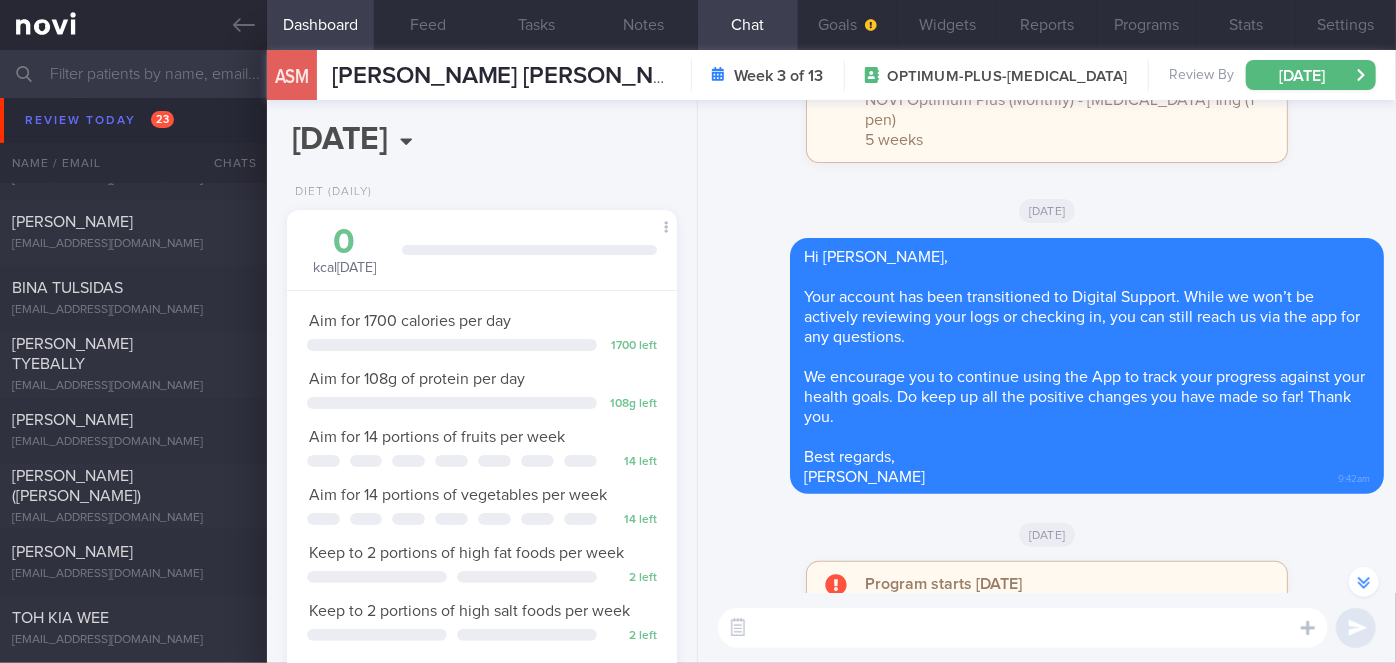 scroll, scrollTop: 5363, scrollLeft: 0, axis: vertical 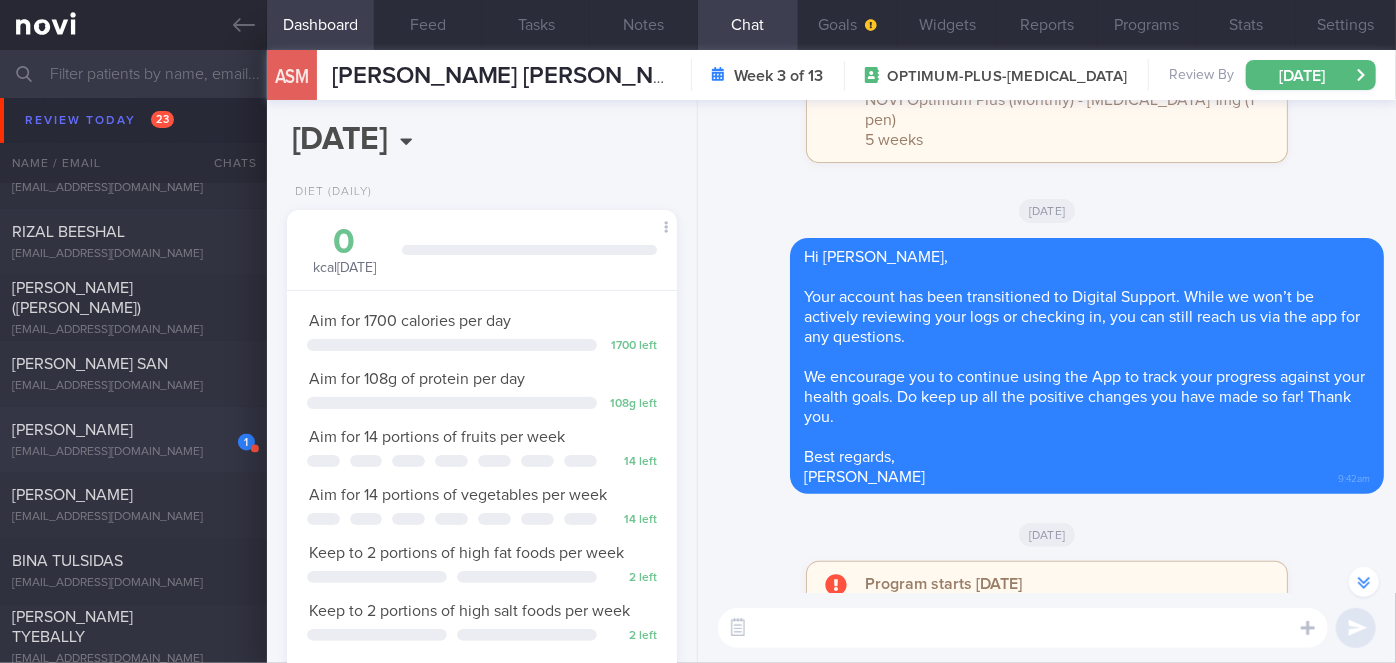 click on "1" at bounding box center (246, 442) 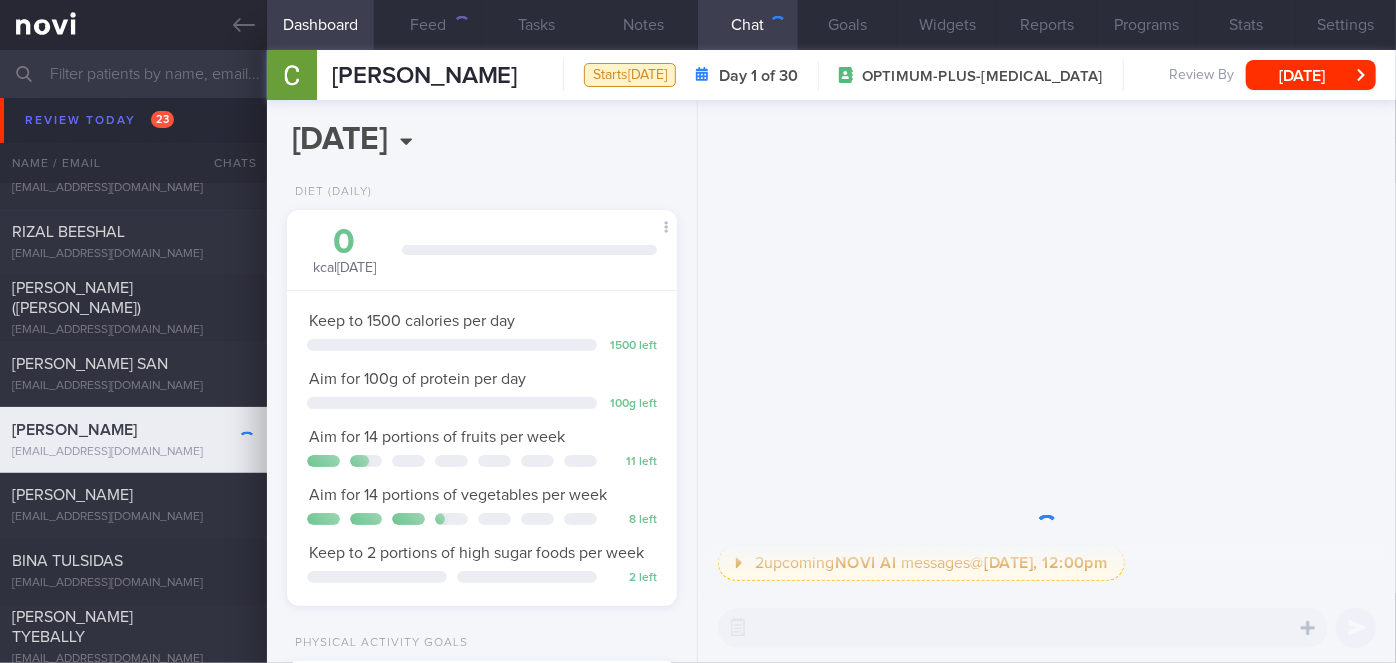 scroll, scrollTop: 0, scrollLeft: 0, axis: both 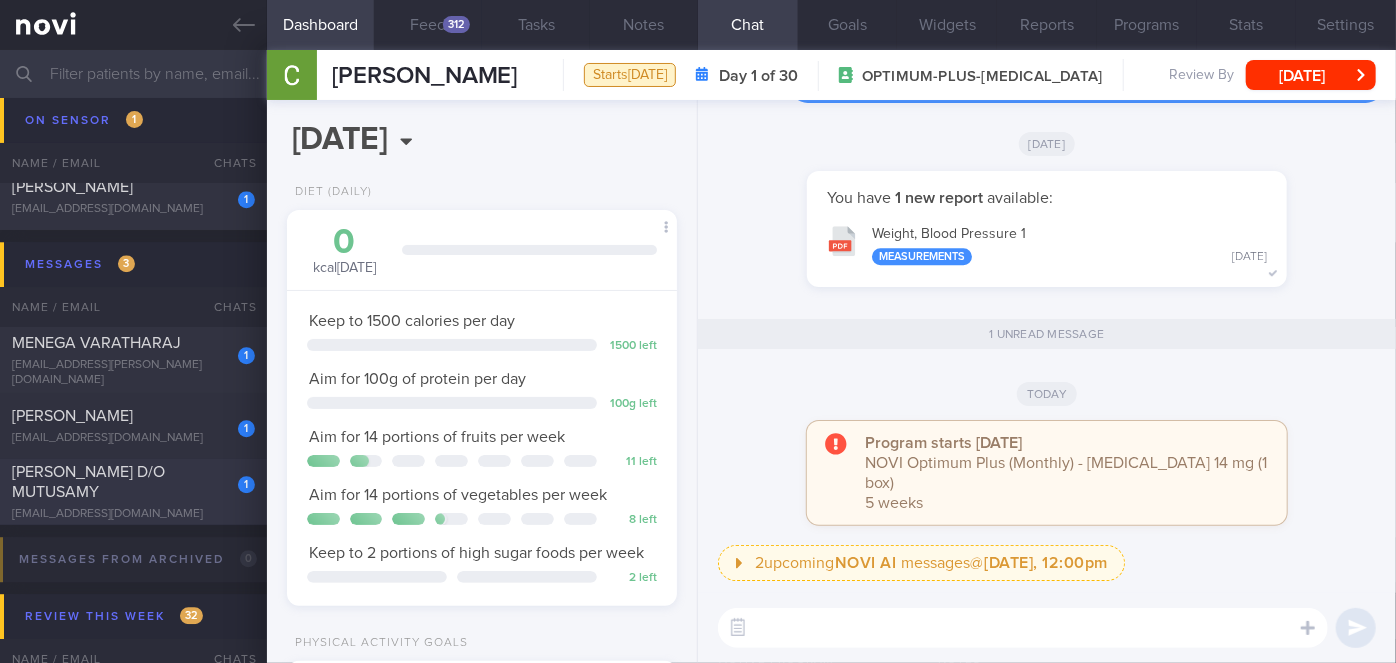 click on "[EMAIL_ADDRESS][DOMAIN_NAME]" at bounding box center (133, 514) 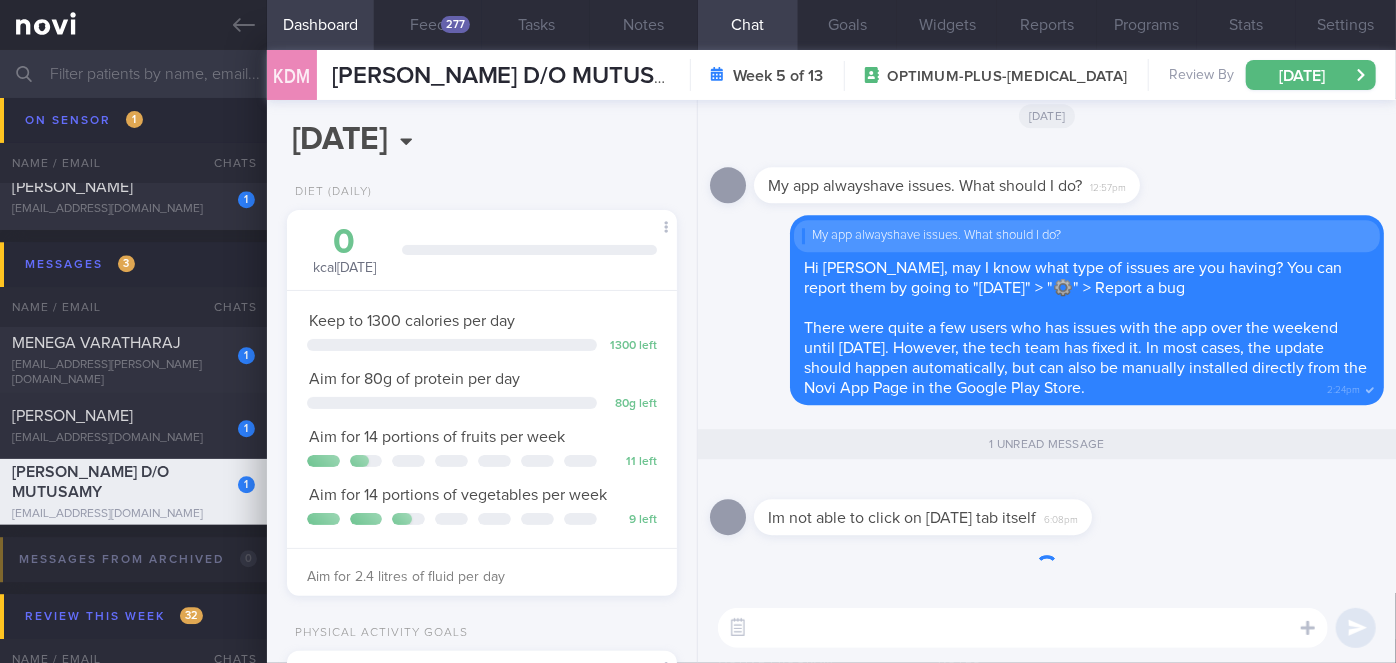 scroll, scrollTop: 999800, scrollLeft: 999658, axis: both 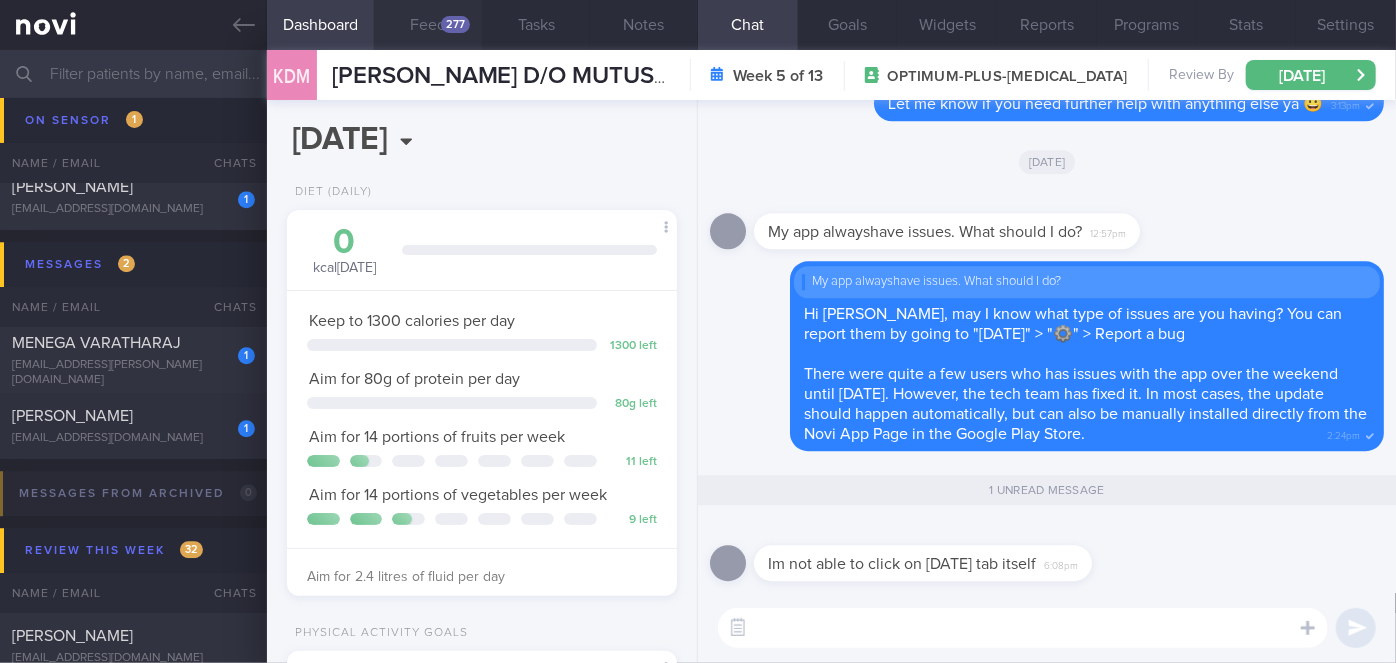 click on "277" at bounding box center (455, 24) 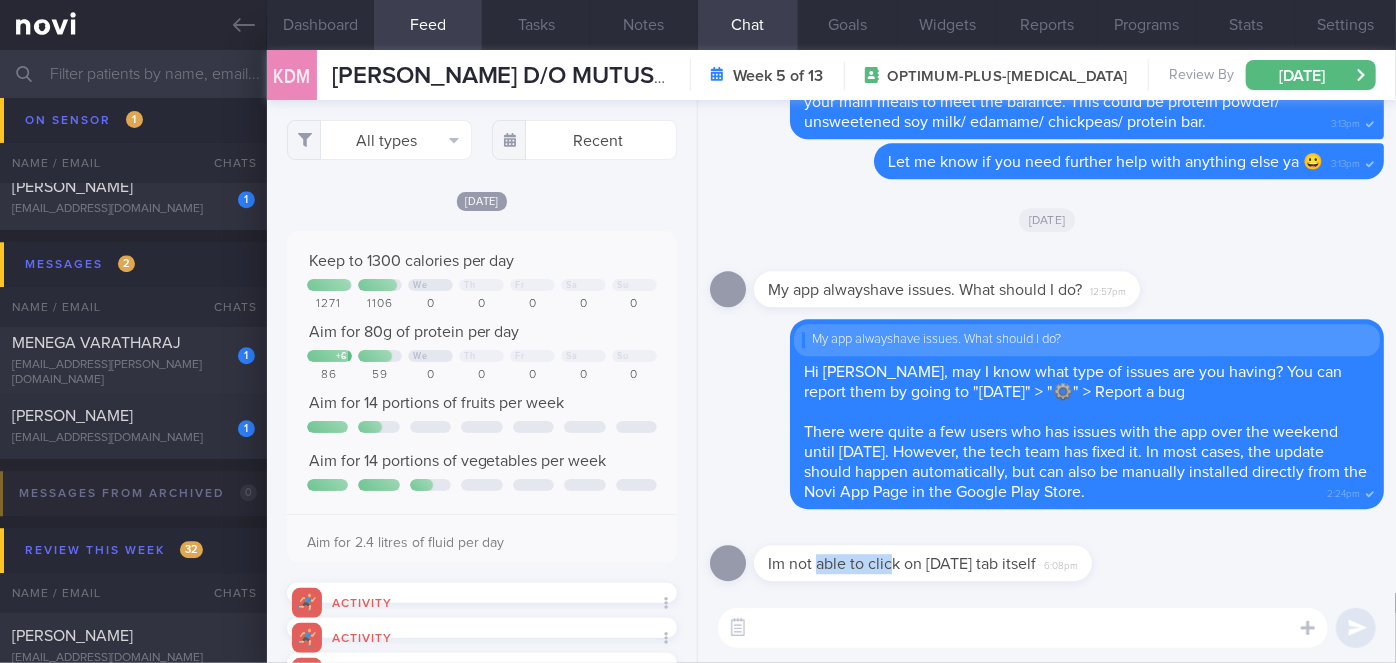 drag, startPoint x: 818, startPoint y: 576, endPoint x: 895, endPoint y: 573, distance: 77.05842 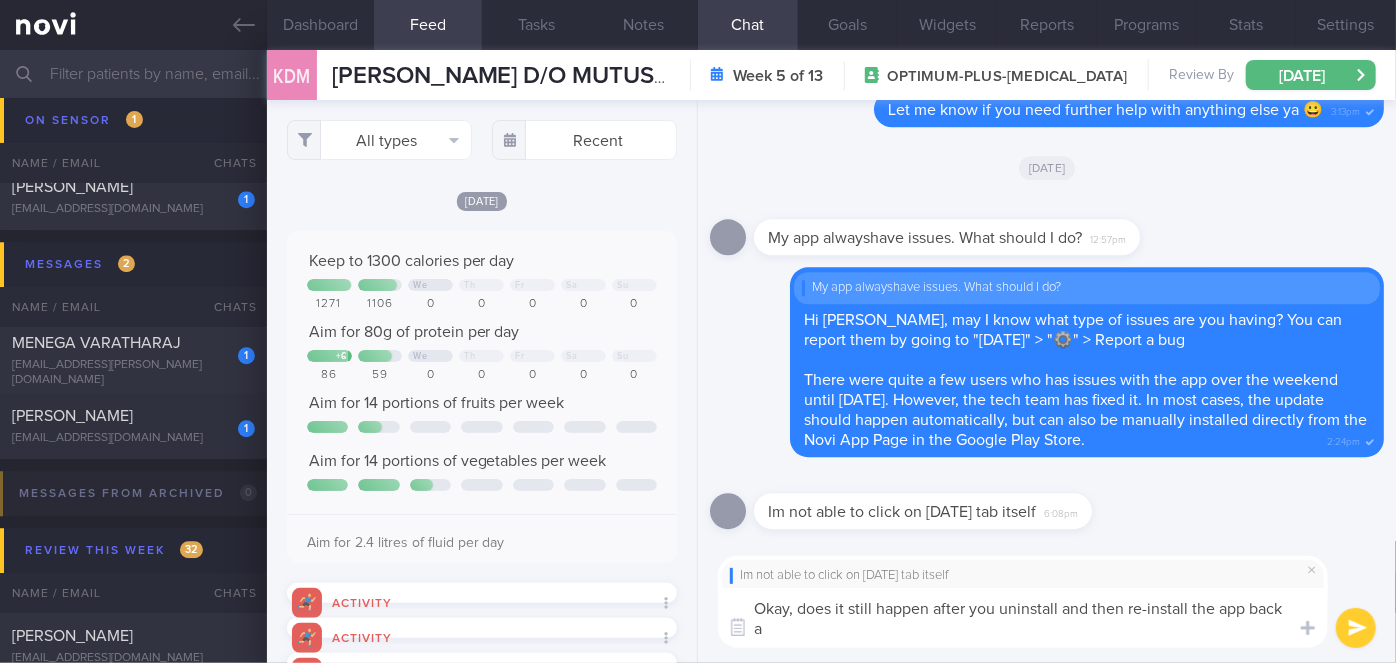 scroll, scrollTop: 0, scrollLeft: 0, axis: both 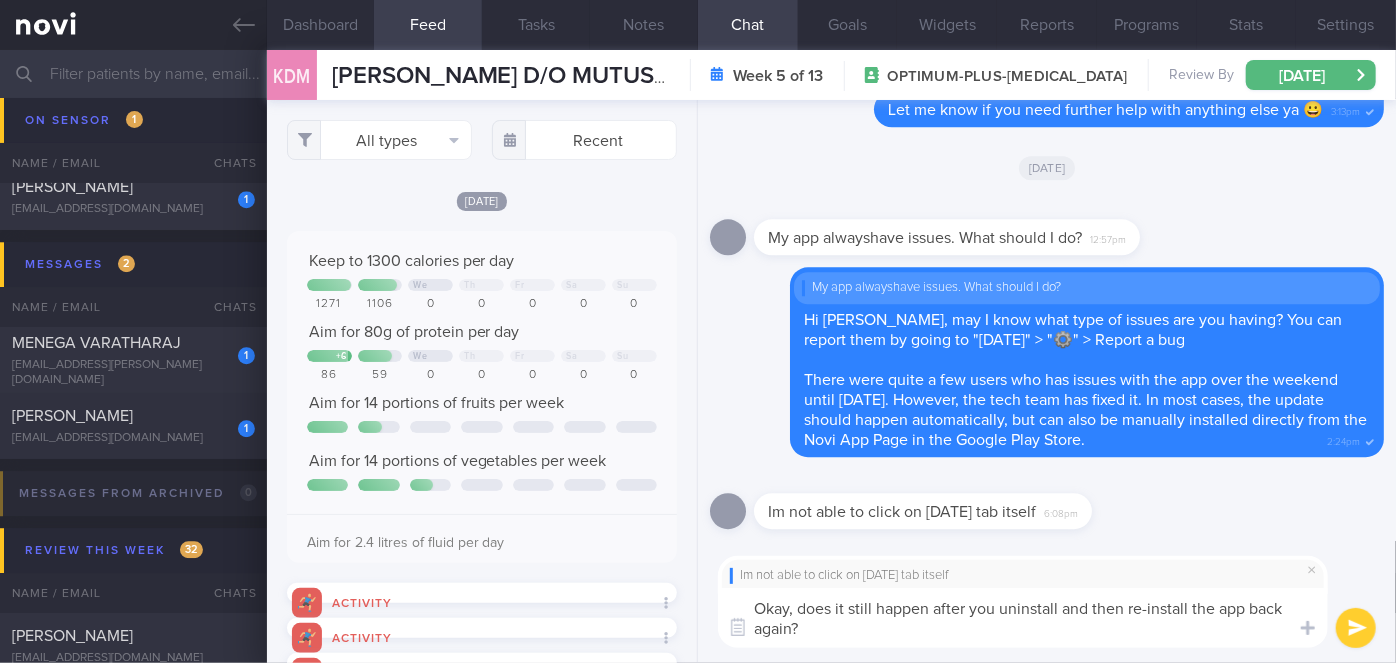 type on "Okay, does it still happen after you uninstall and then re-install the app back again?" 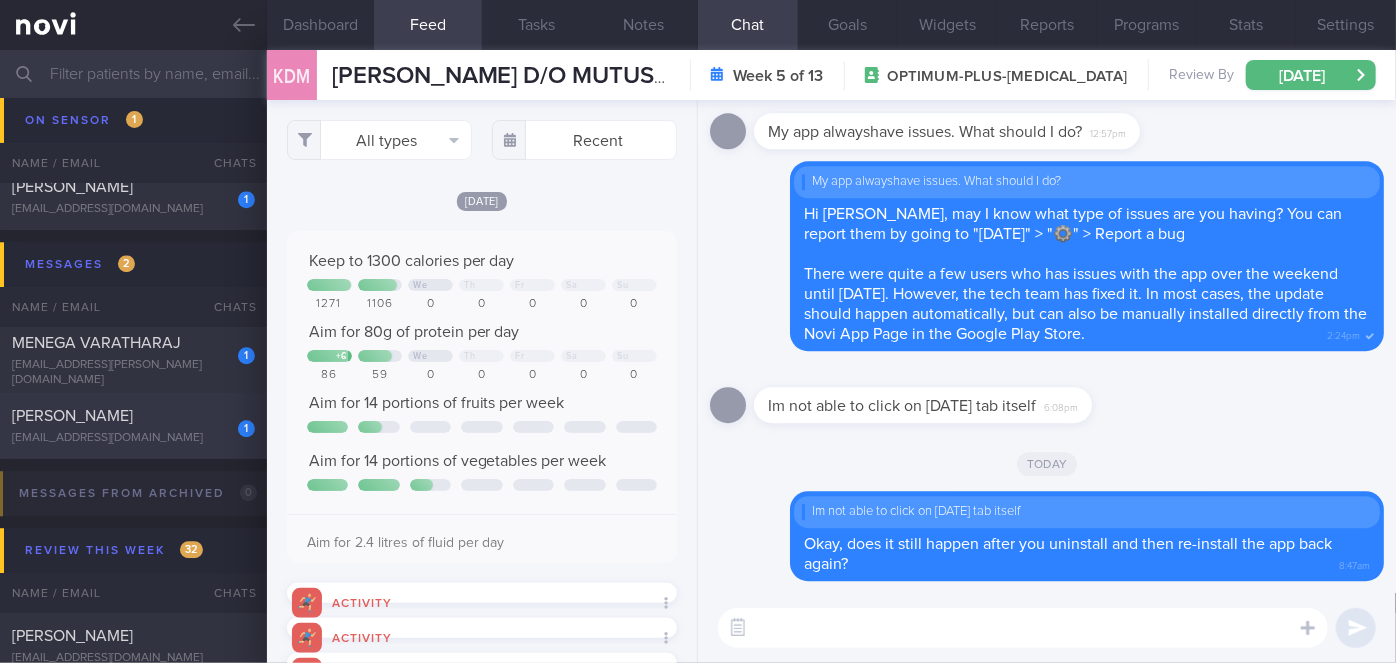 click on "[PERSON_NAME]" at bounding box center [131, 416] 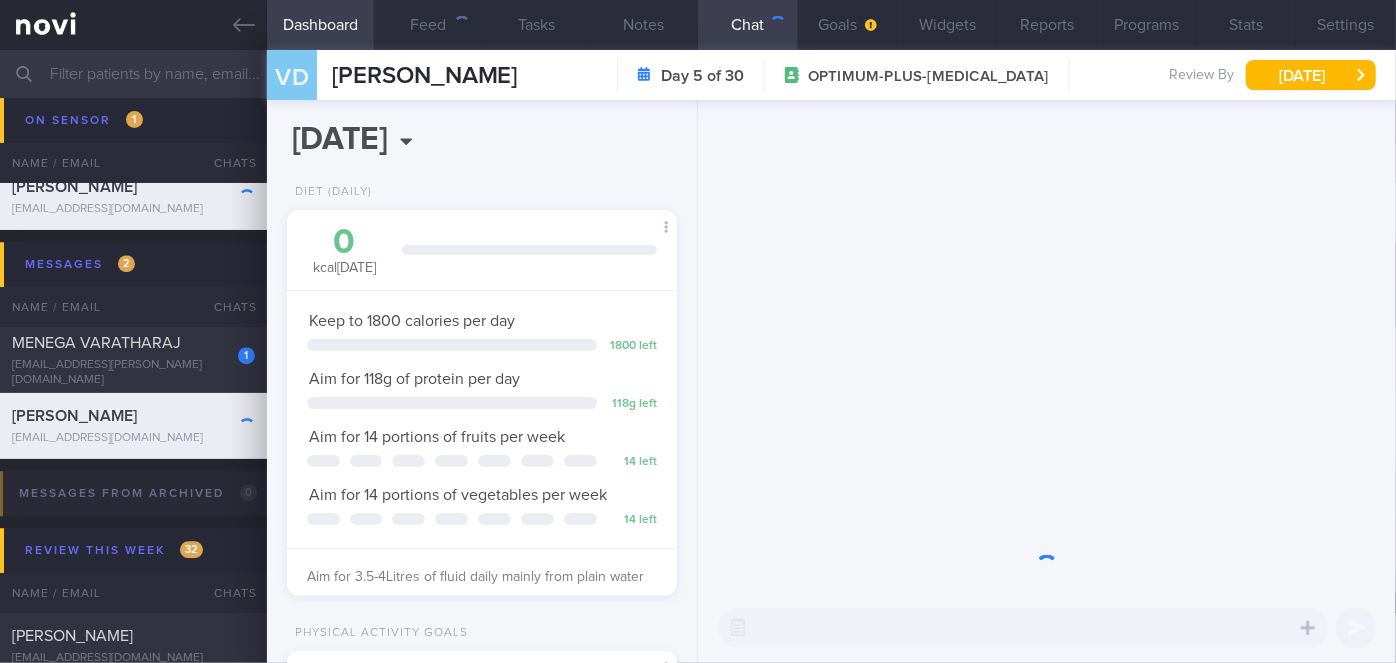 scroll, scrollTop: 0, scrollLeft: 0, axis: both 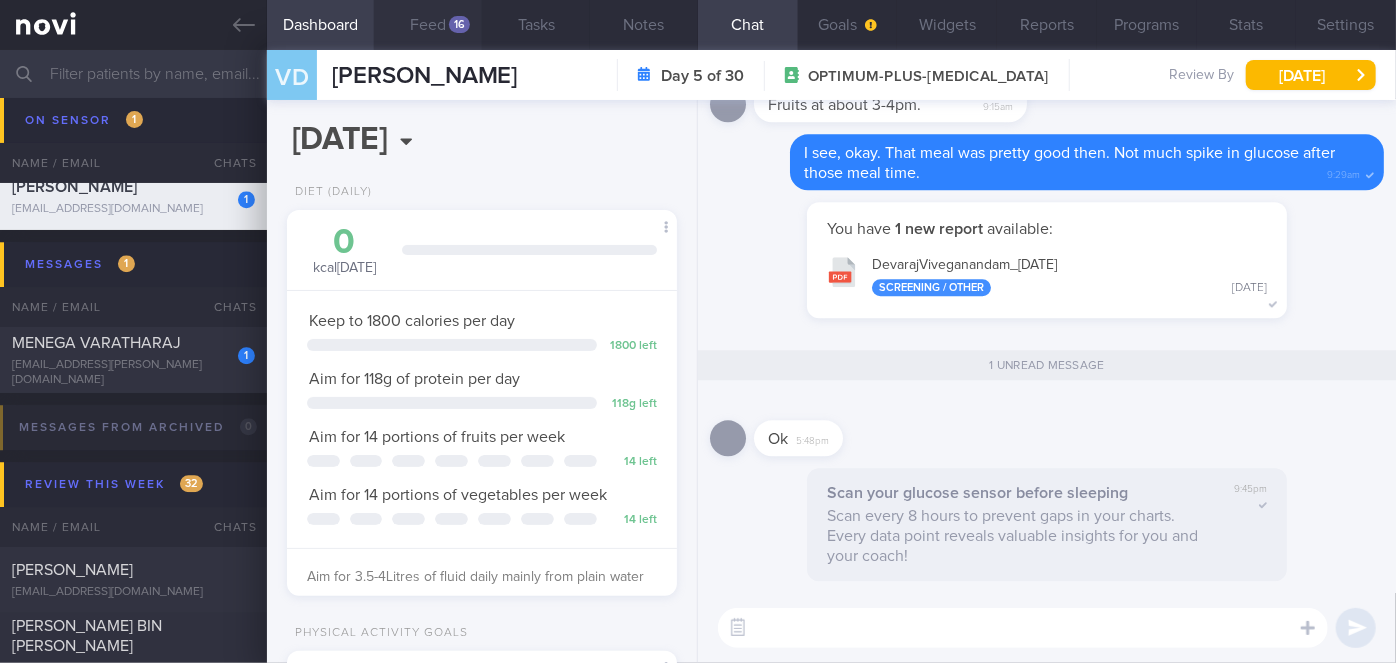 click on "Feed
16" at bounding box center [428, 25] 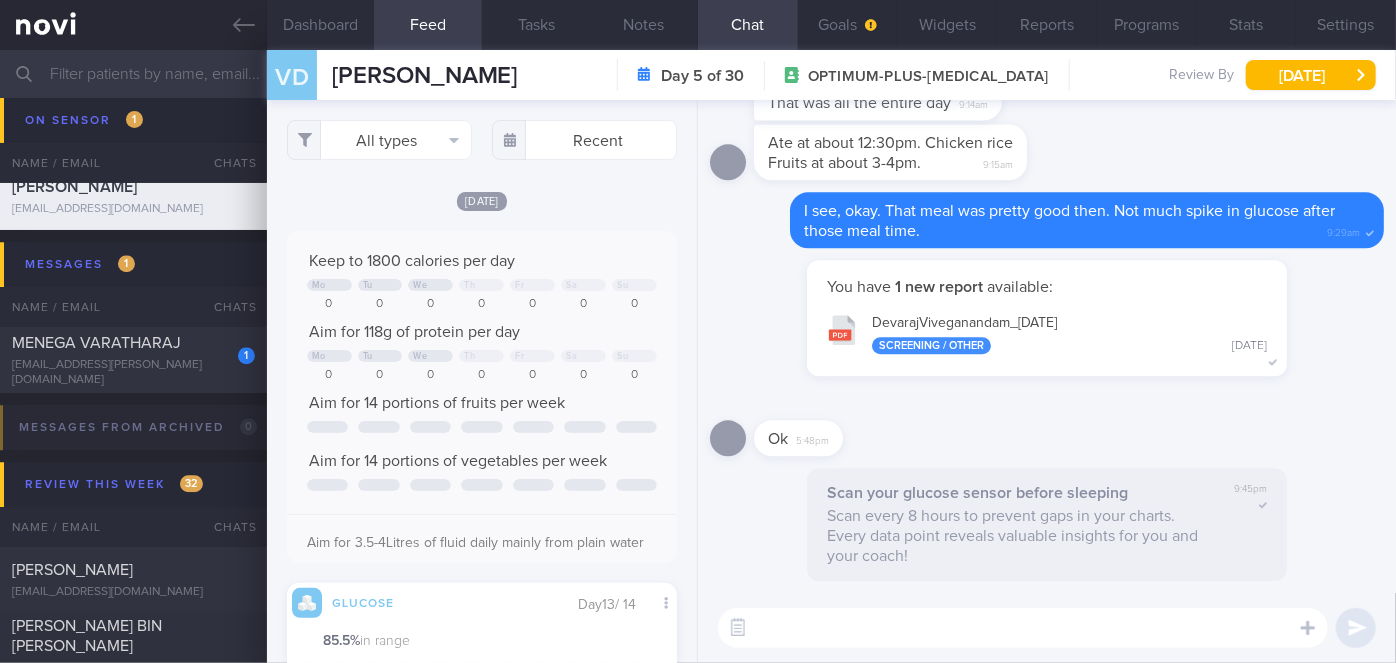 scroll, scrollTop: 999752, scrollLeft: 999640, axis: both 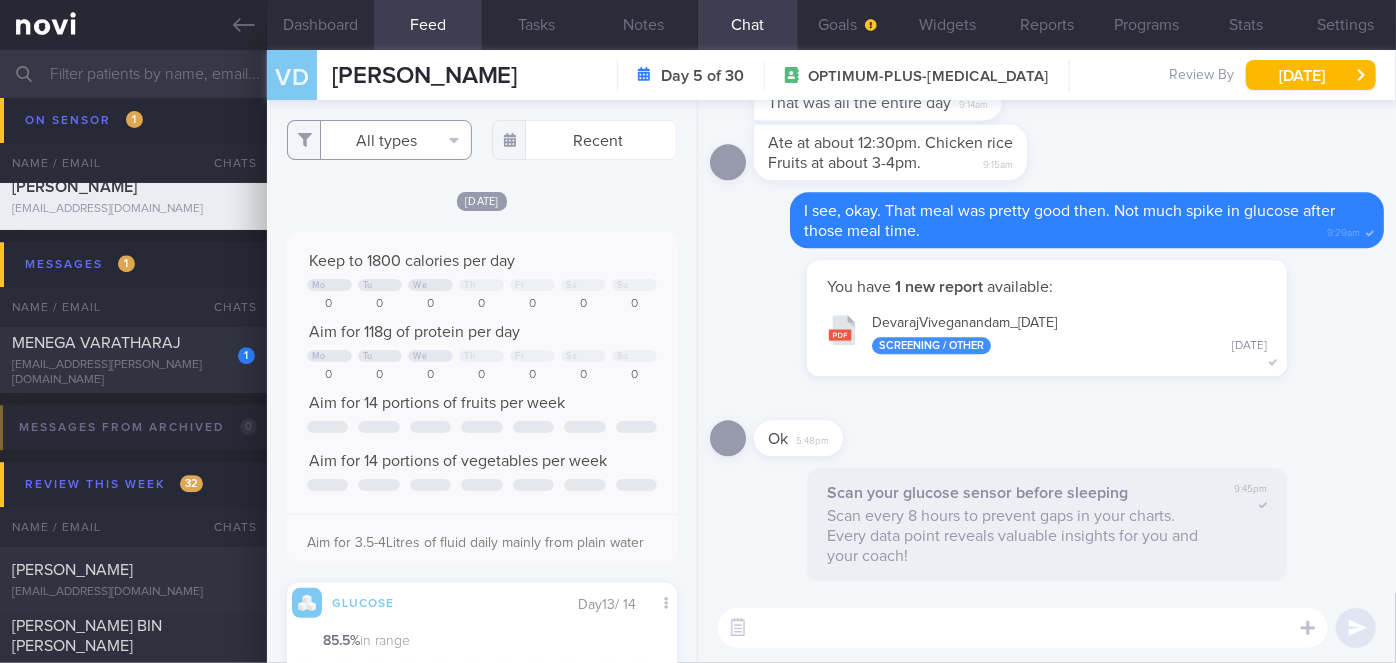 click on "All types" at bounding box center (379, 140) 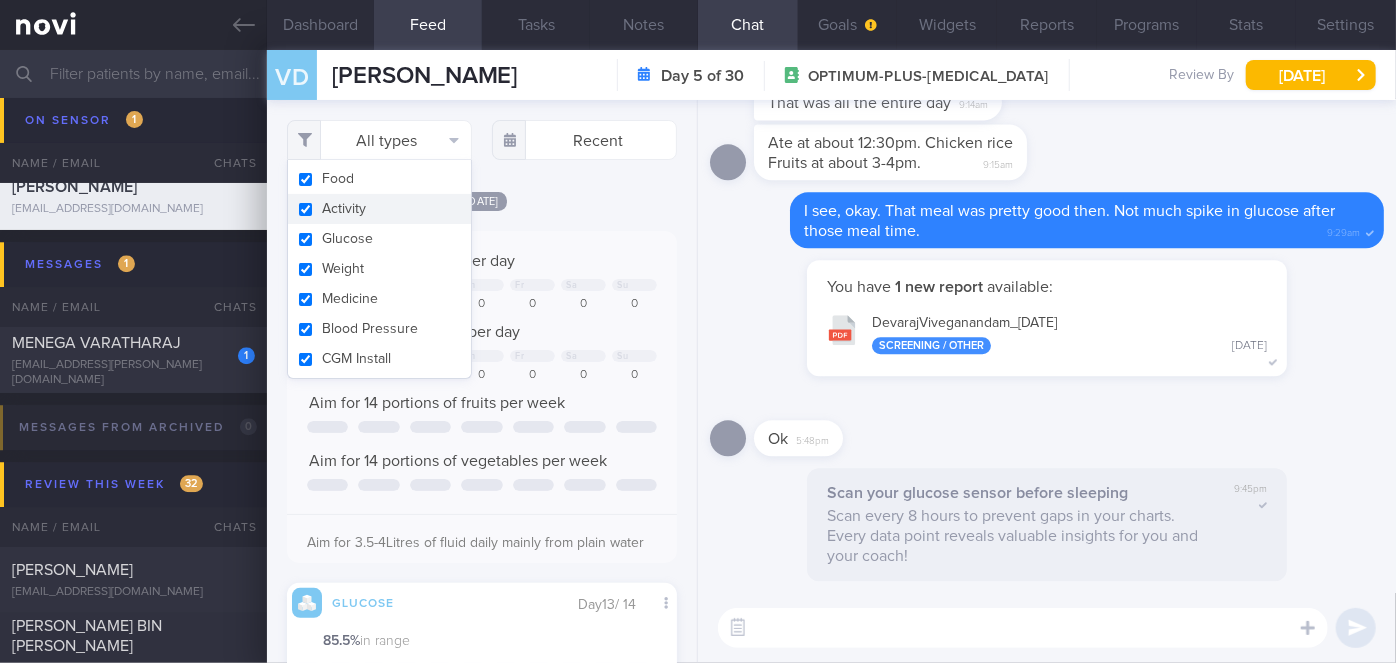 click on "Activity" at bounding box center (379, 209) 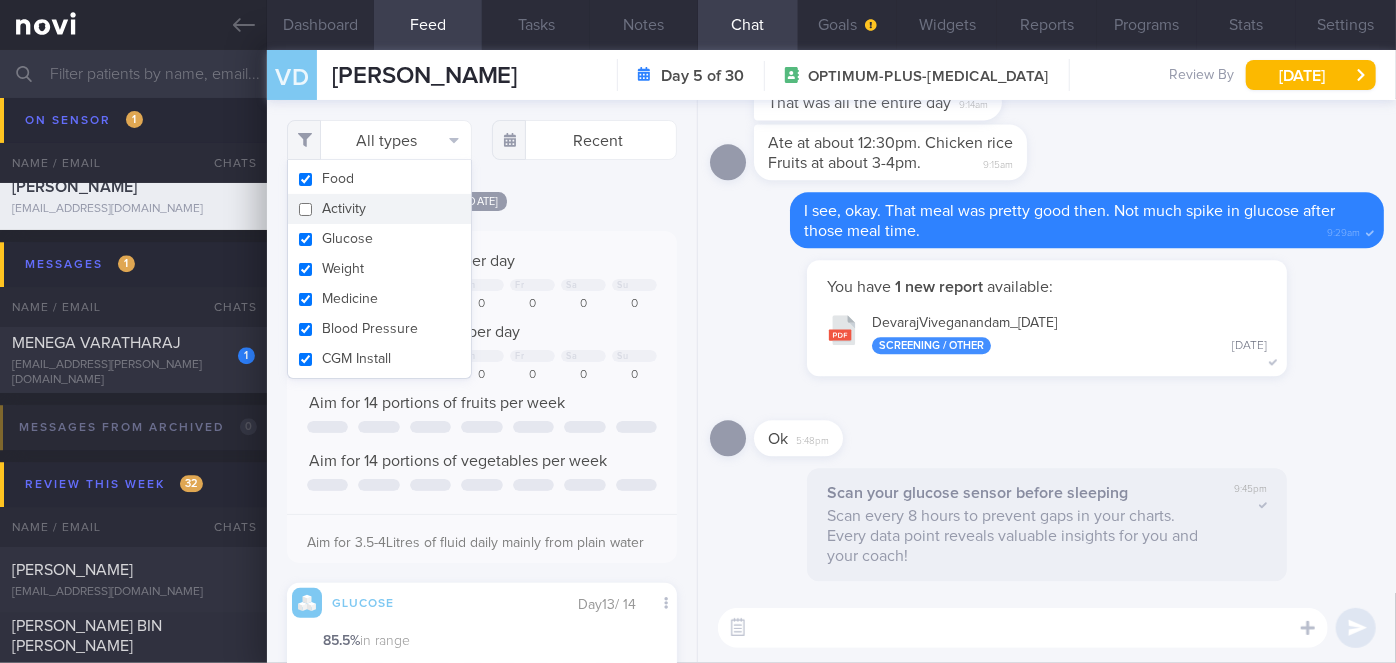 checkbox on "false" 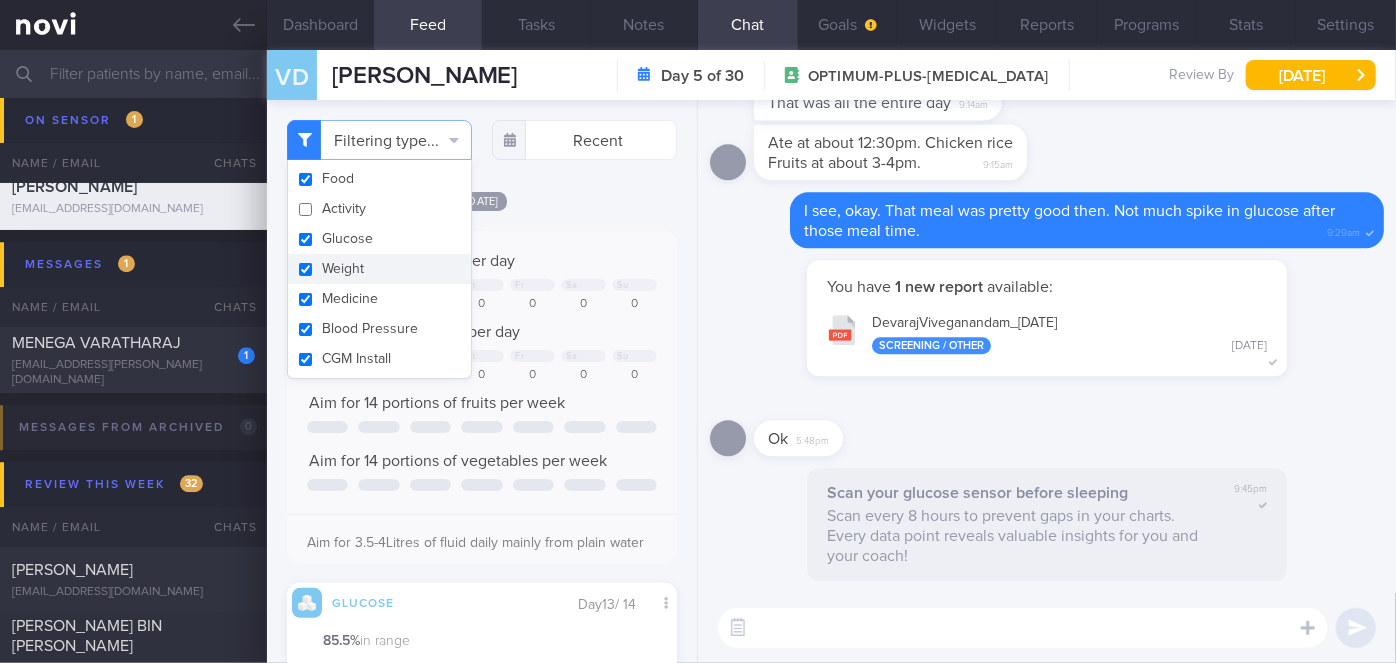 click on "[DATE]
Keep to 1800 calories per day
Mo
Tu
We
Th
Fr
Sa
Su
0
0
0
0
0
0
0
Aim for 118g of protein per day
Mo
Tu
We" 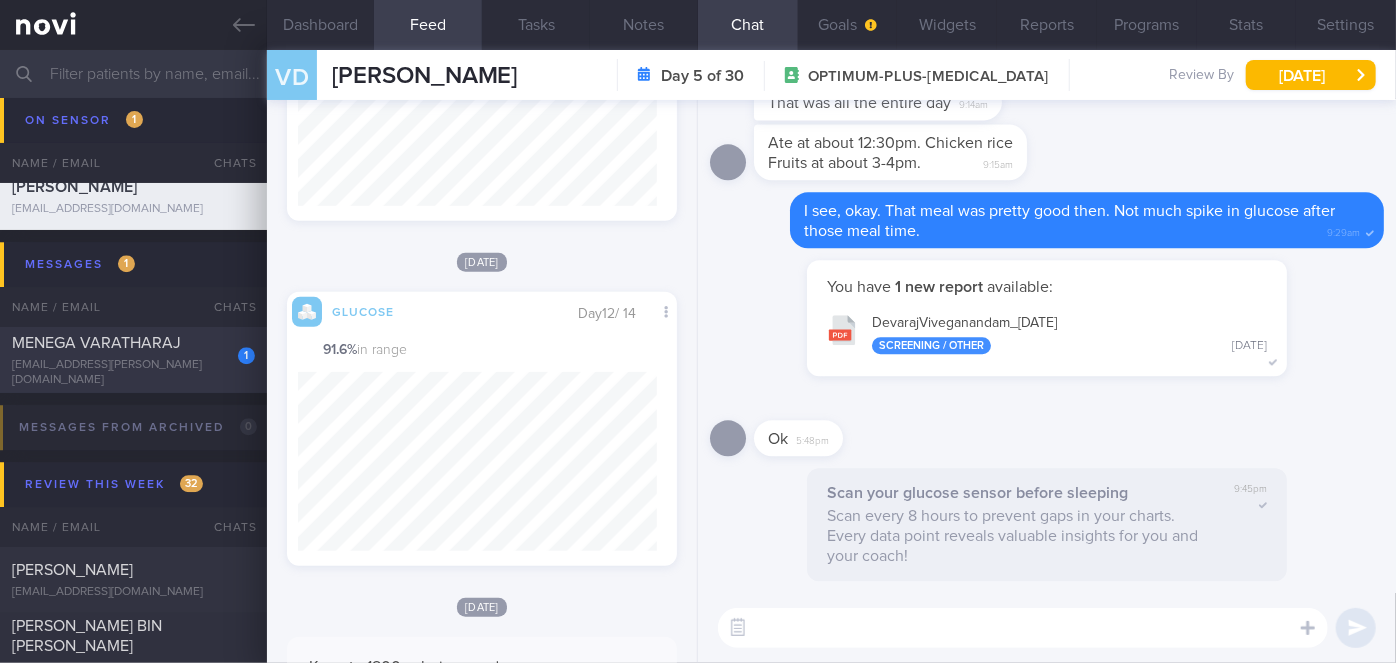 click on "MENEGA VARATHARAJ" at bounding box center [131, 343] 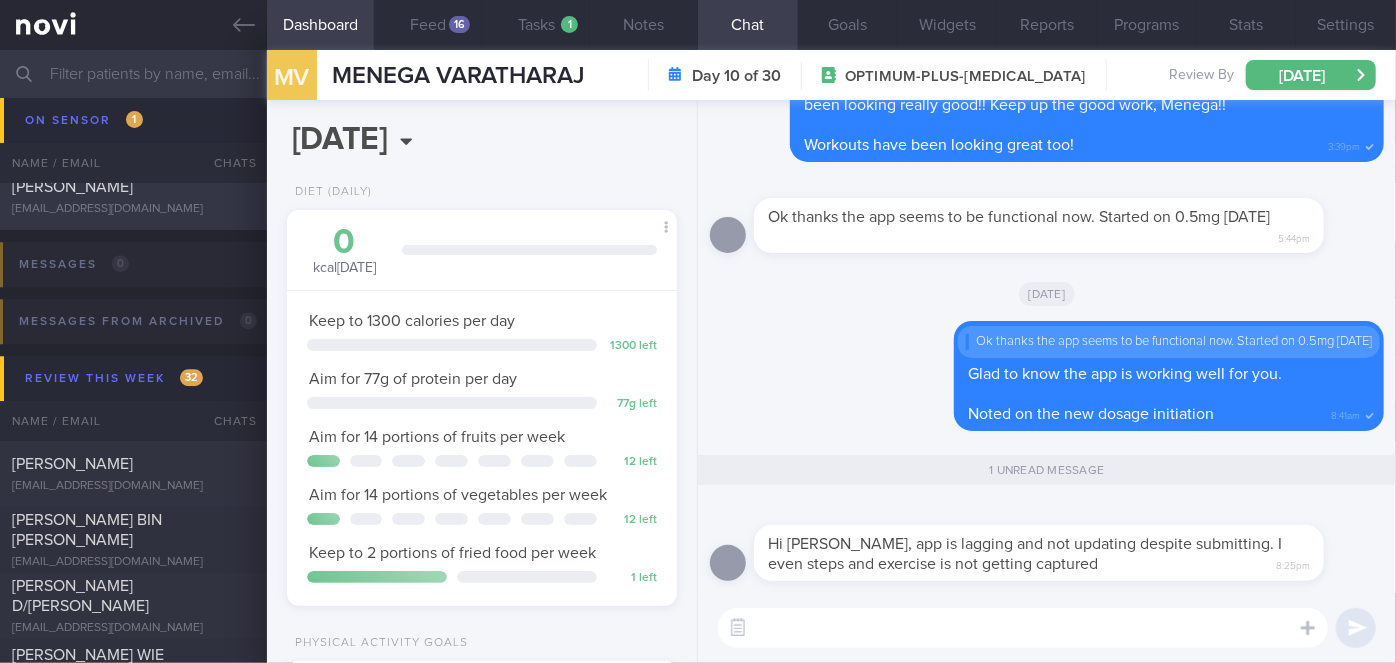 click on "[PERSON_NAME]" at bounding box center (131, 187) 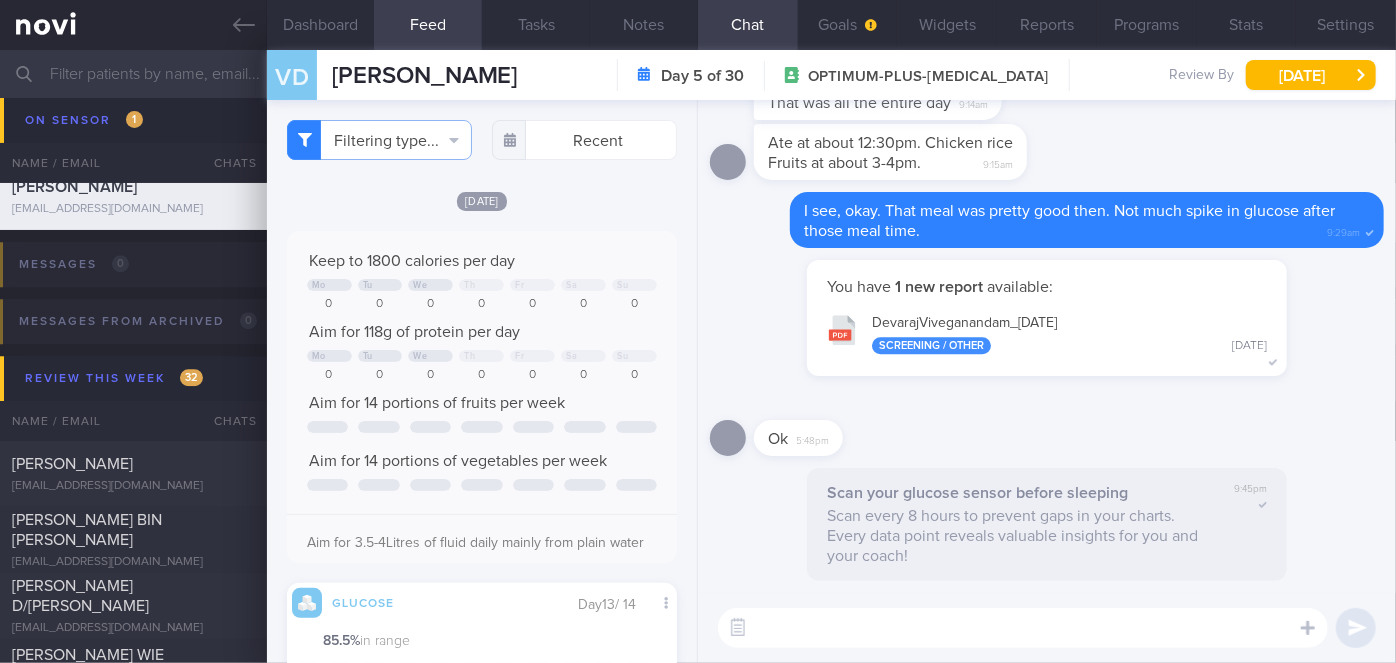 click on "DevarajViveganandam_ [DATE]
Screening / Other
[DATE]" at bounding box center (1047, 333) 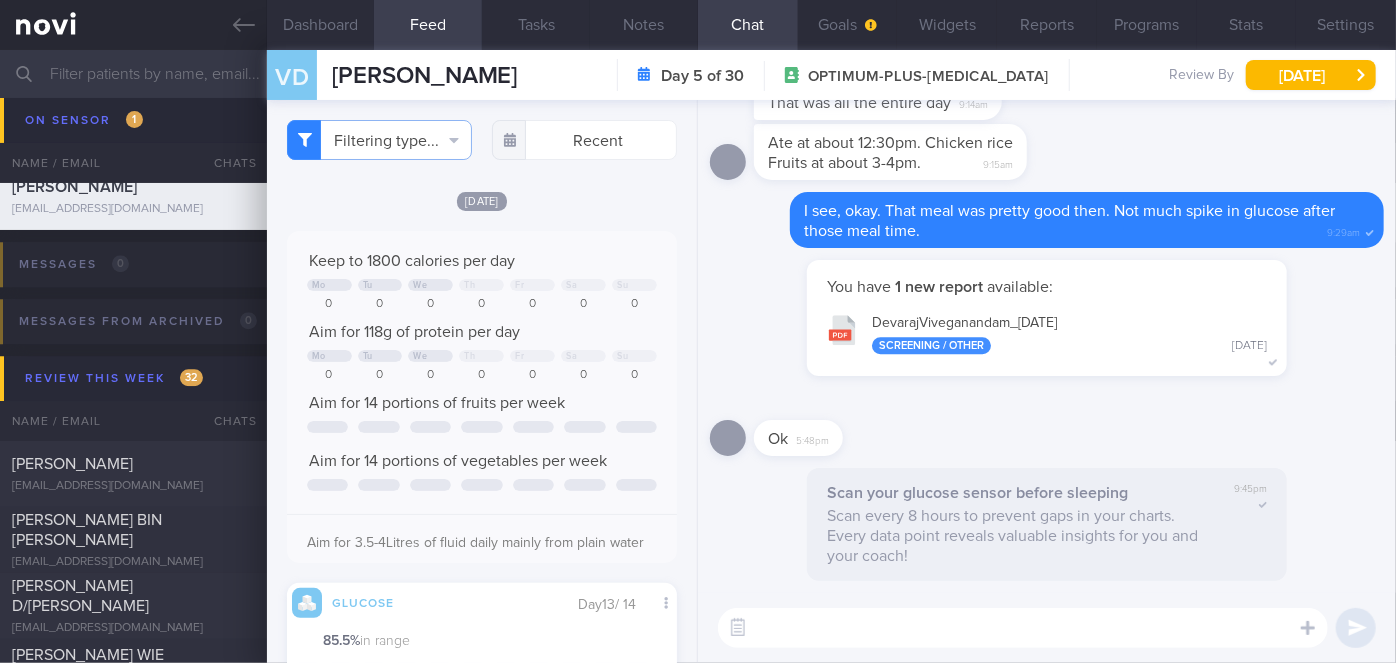 click at bounding box center (698, 74) 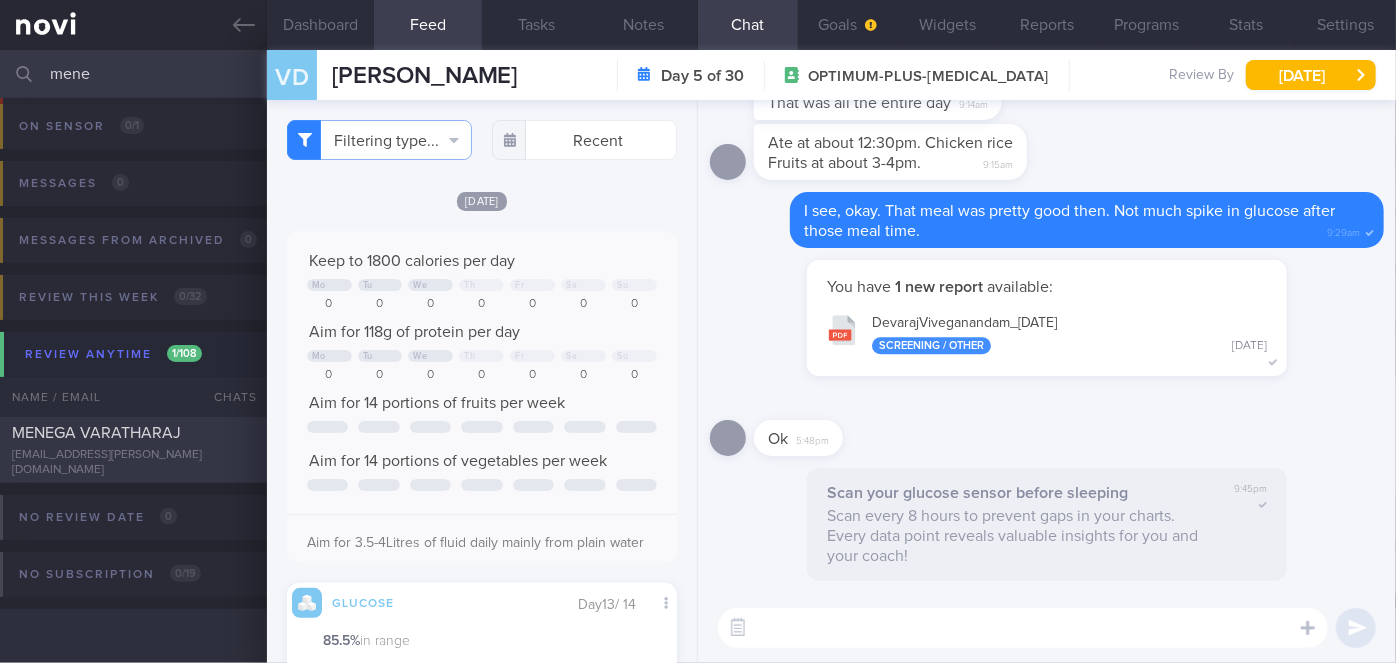 type on "mene" 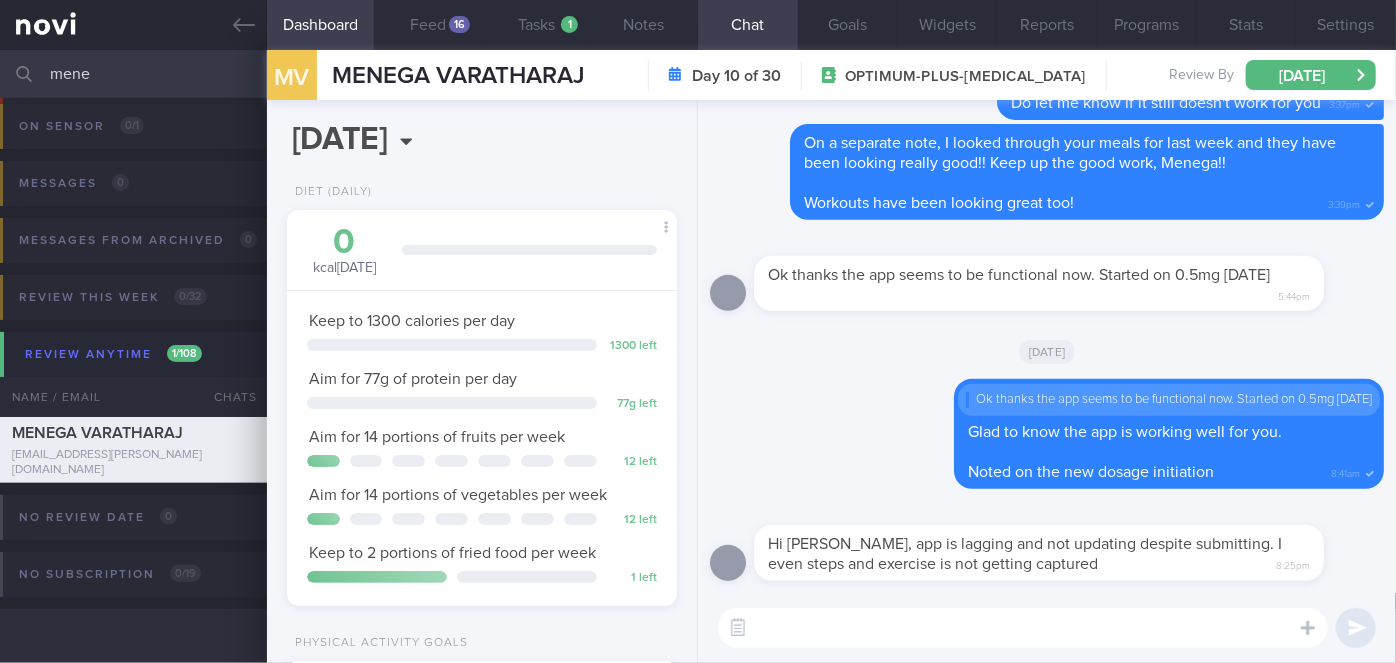 click at bounding box center [1023, 628] 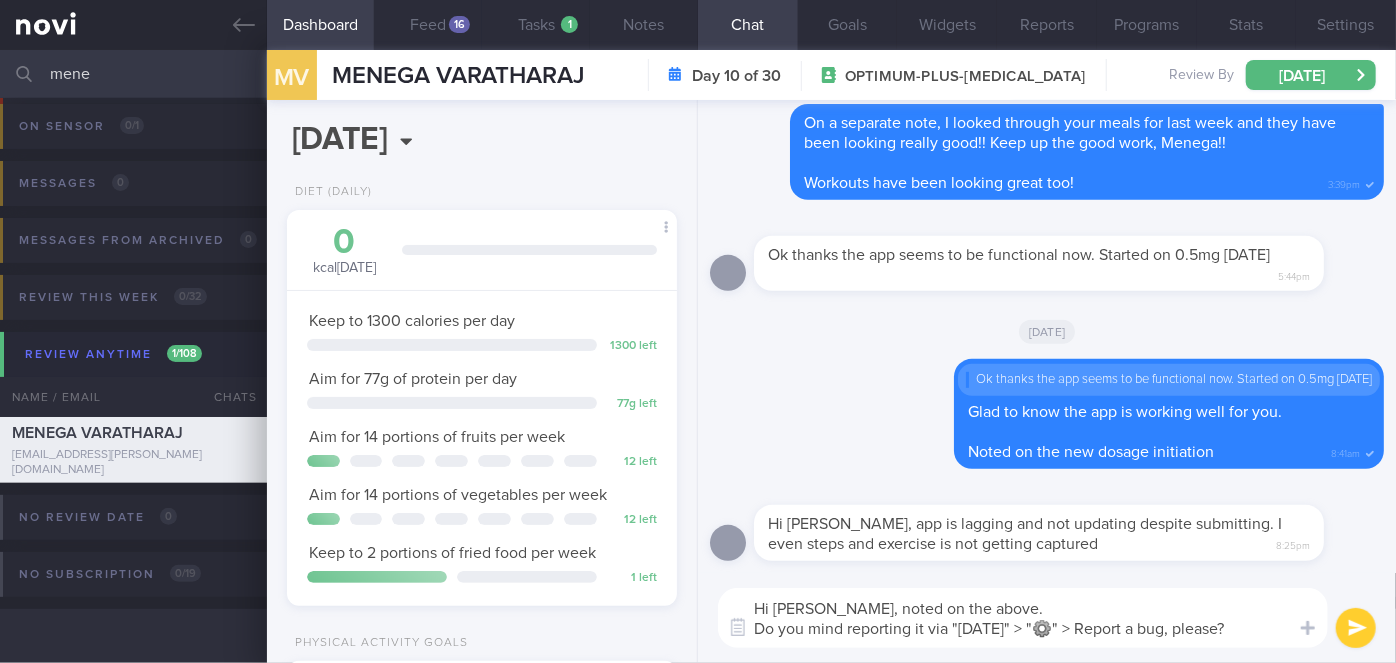 click on "Hi [PERSON_NAME], noted on the above.
Do you mind reporting it via "[DATE]" > "⚙️" > Report a bug, please?" at bounding box center (1023, 618) 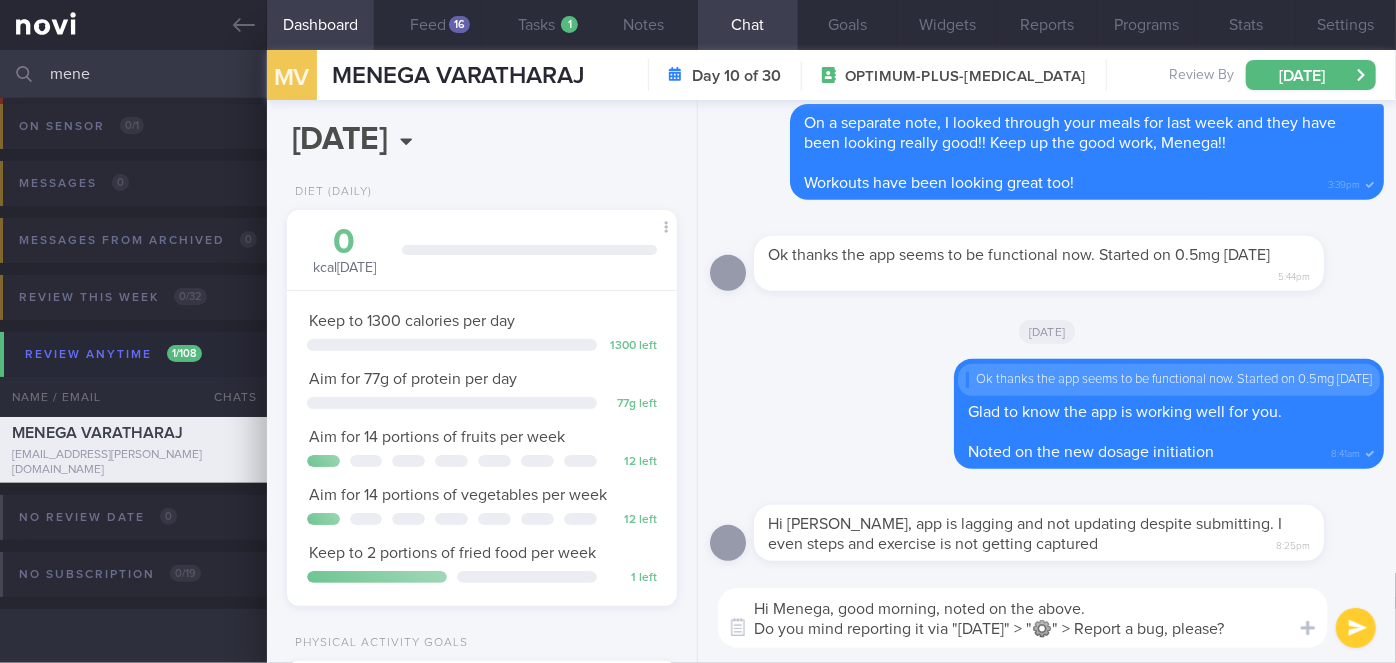 type on "Hi Menega, good morning, noted on the above.
Do you mind reporting it via "[DATE]" > "⚙️" > Report a bug, please?" 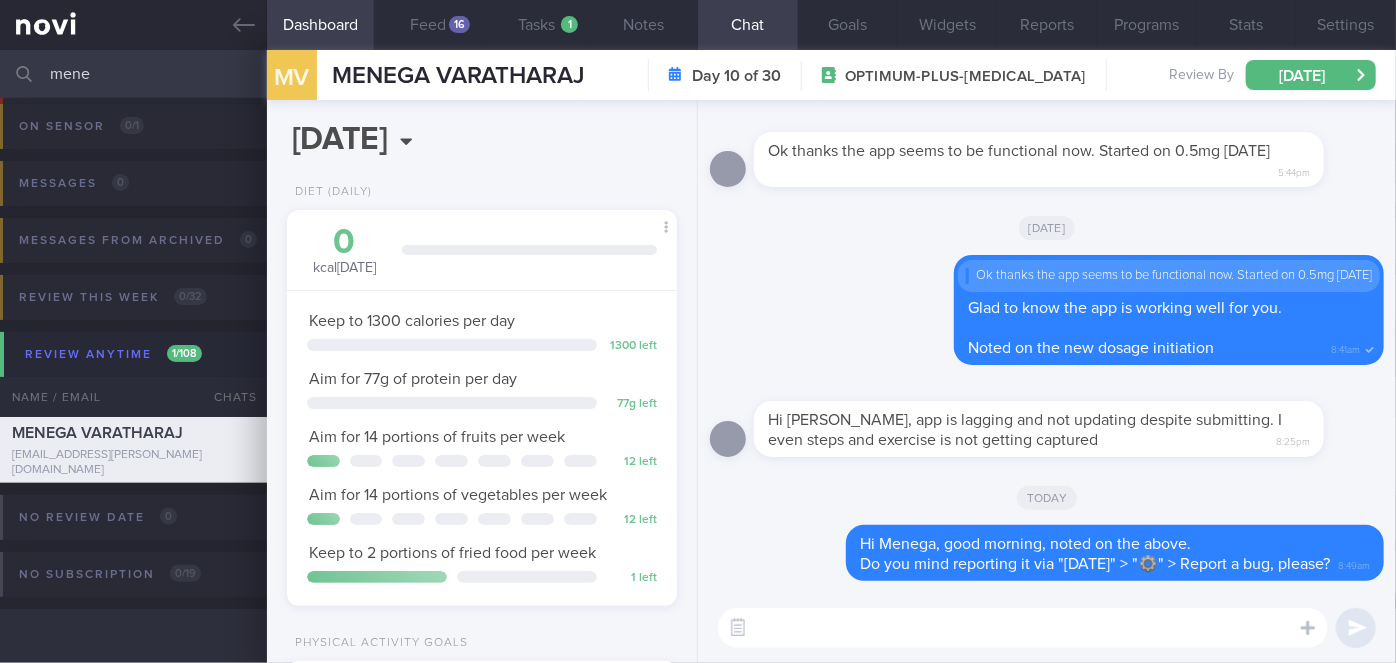 click at bounding box center (1023, 628) 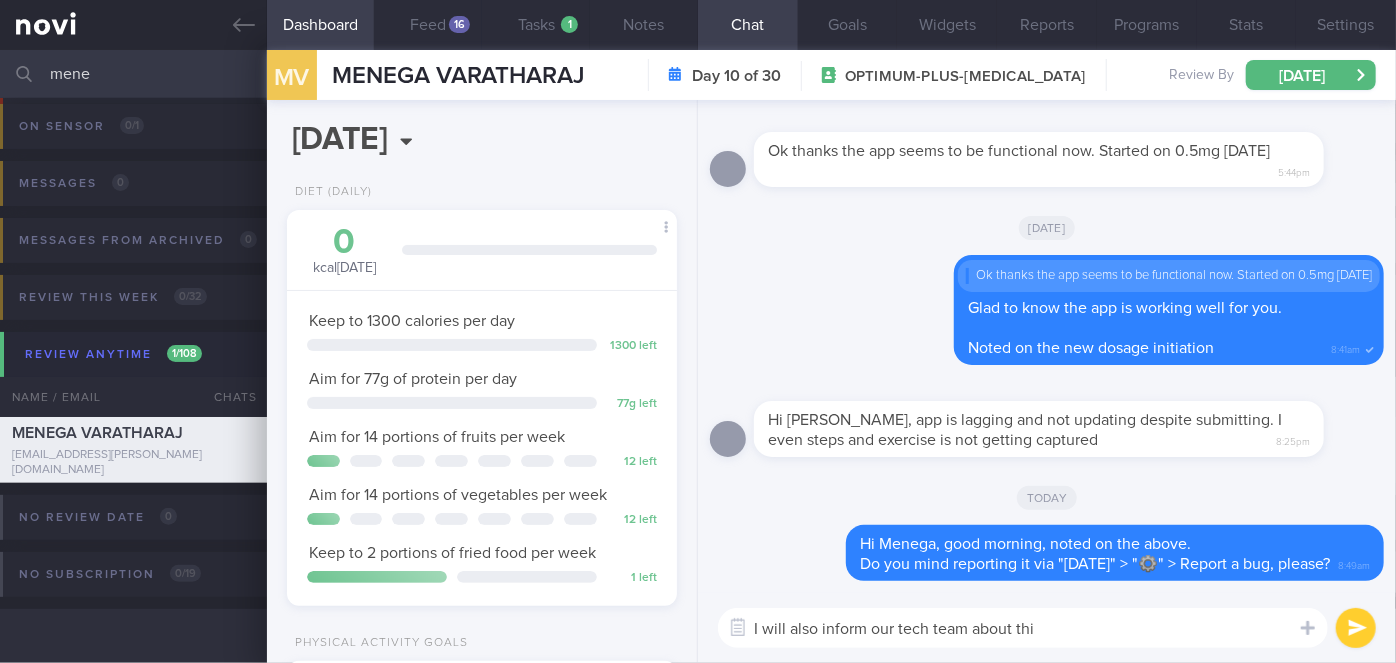 type on "I will also inform our tech team about this" 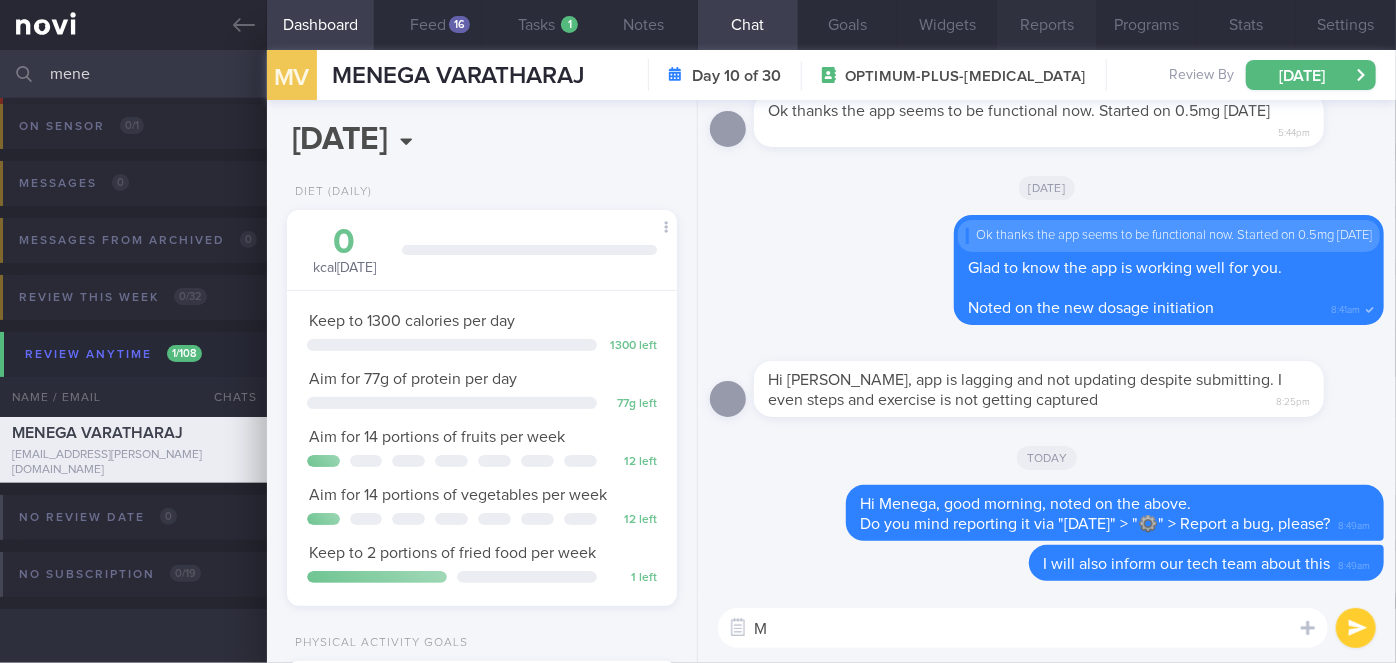 click on "Reports" at bounding box center (1047, 25) 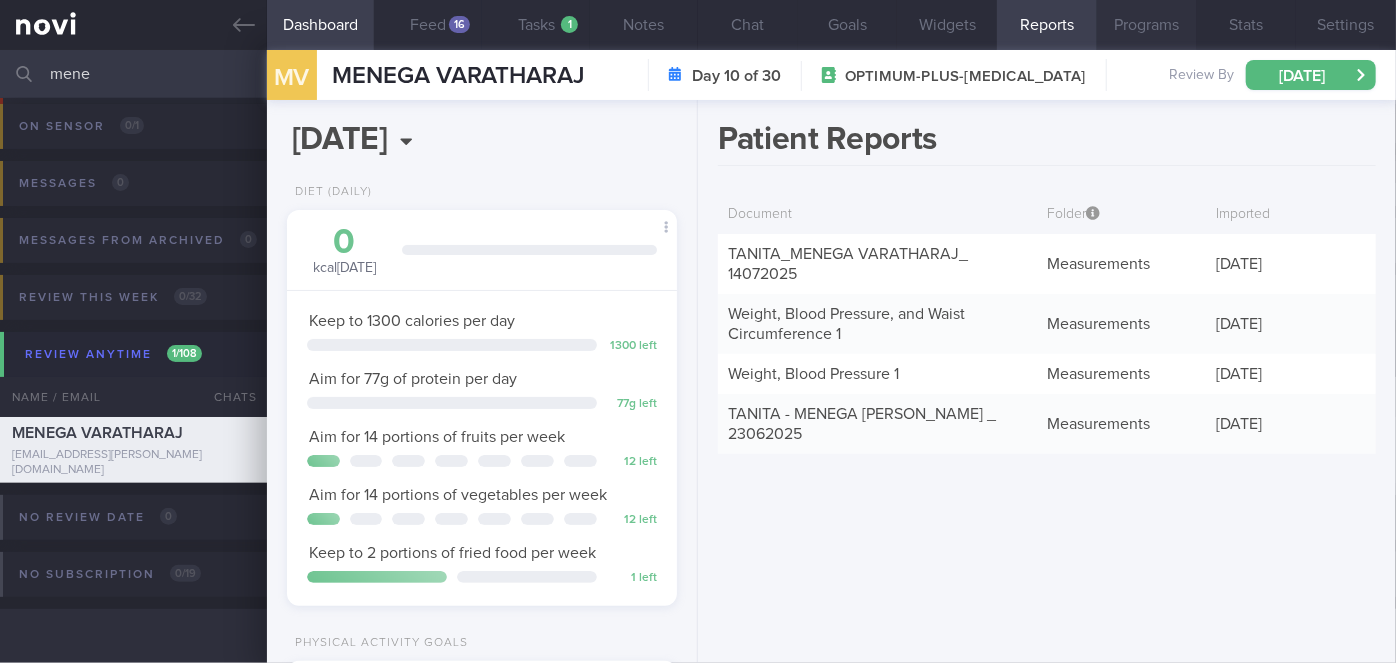 click on "Programs" at bounding box center (1147, 25) 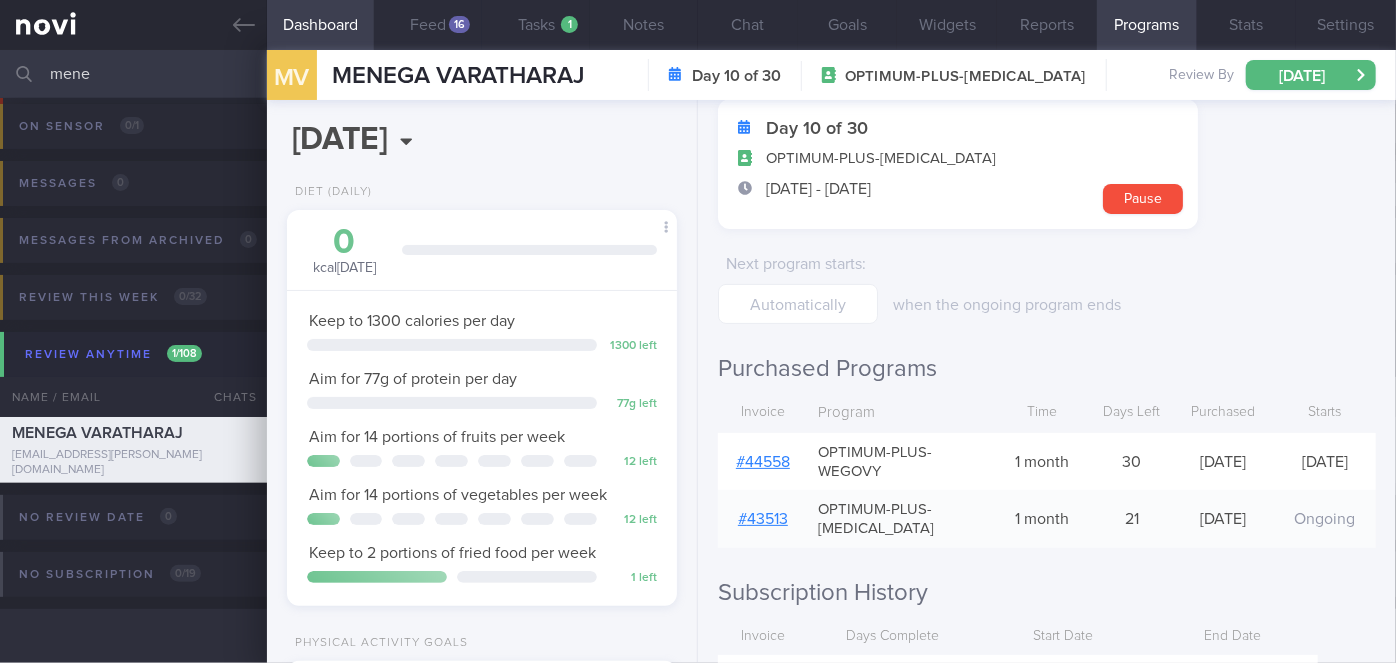 scroll, scrollTop: 183, scrollLeft: 0, axis: vertical 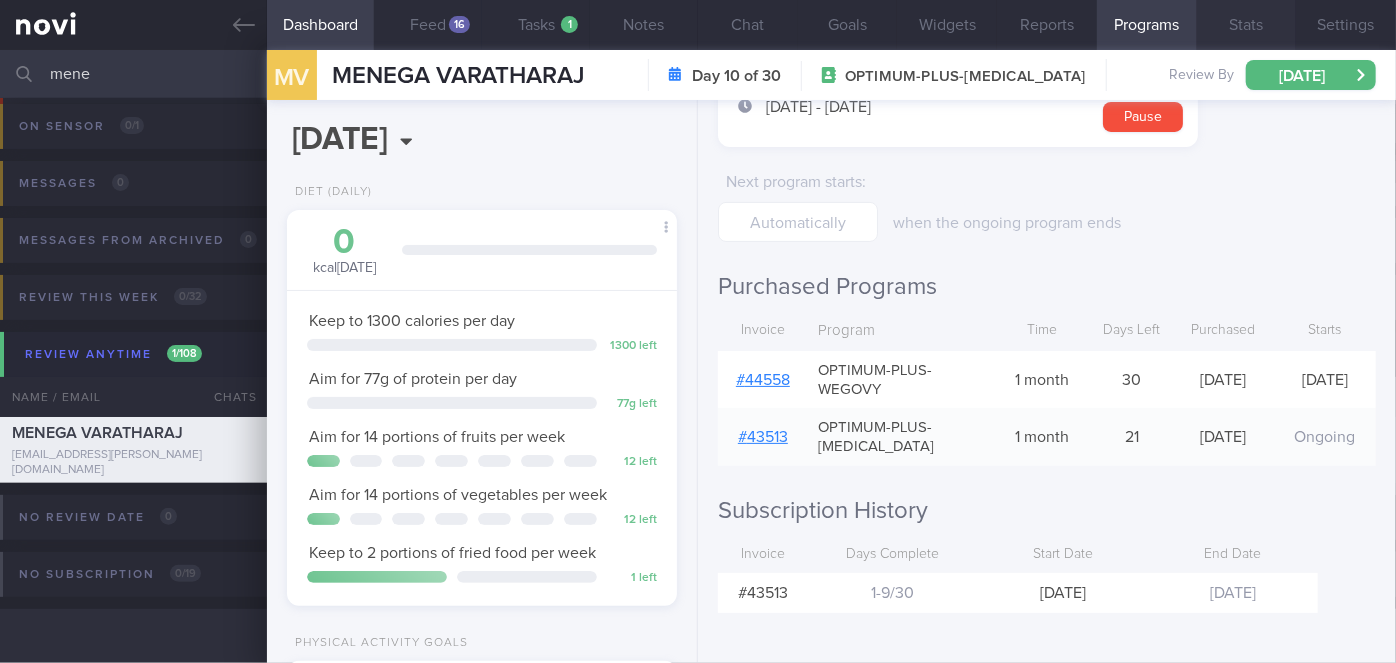 click on "Stats" at bounding box center (1247, 25) 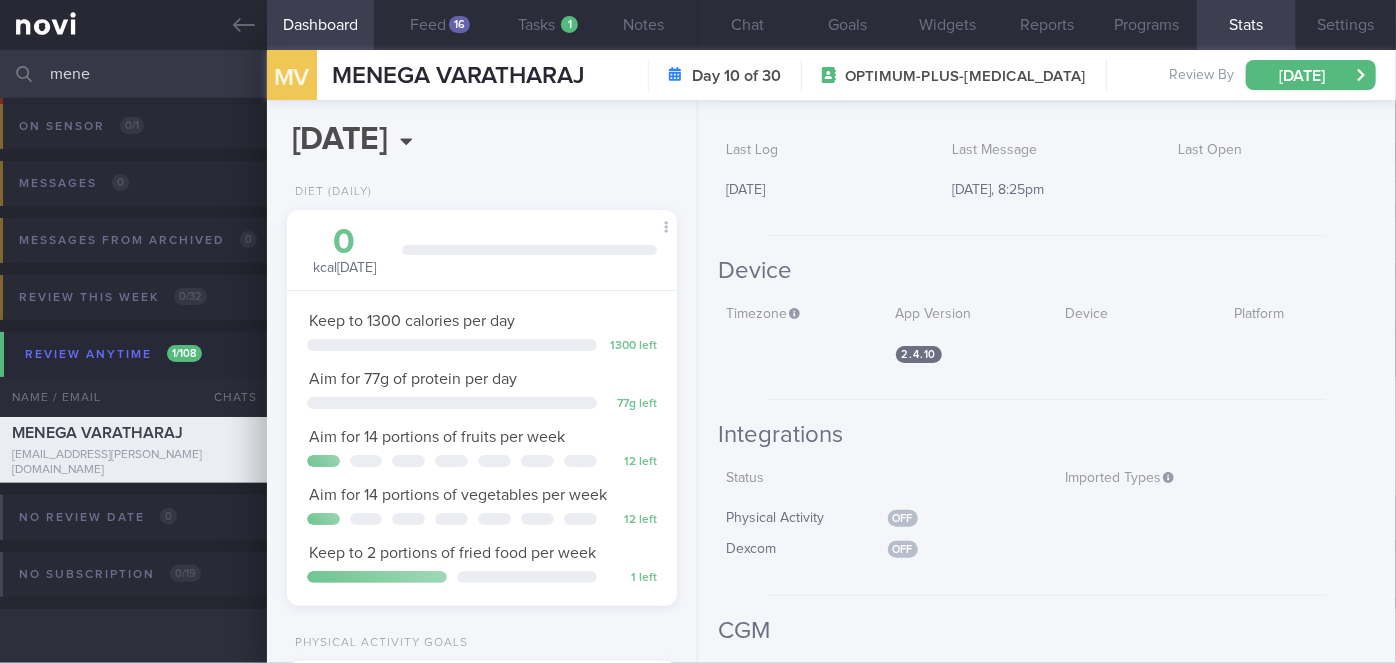 scroll, scrollTop: 136, scrollLeft: 0, axis: vertical 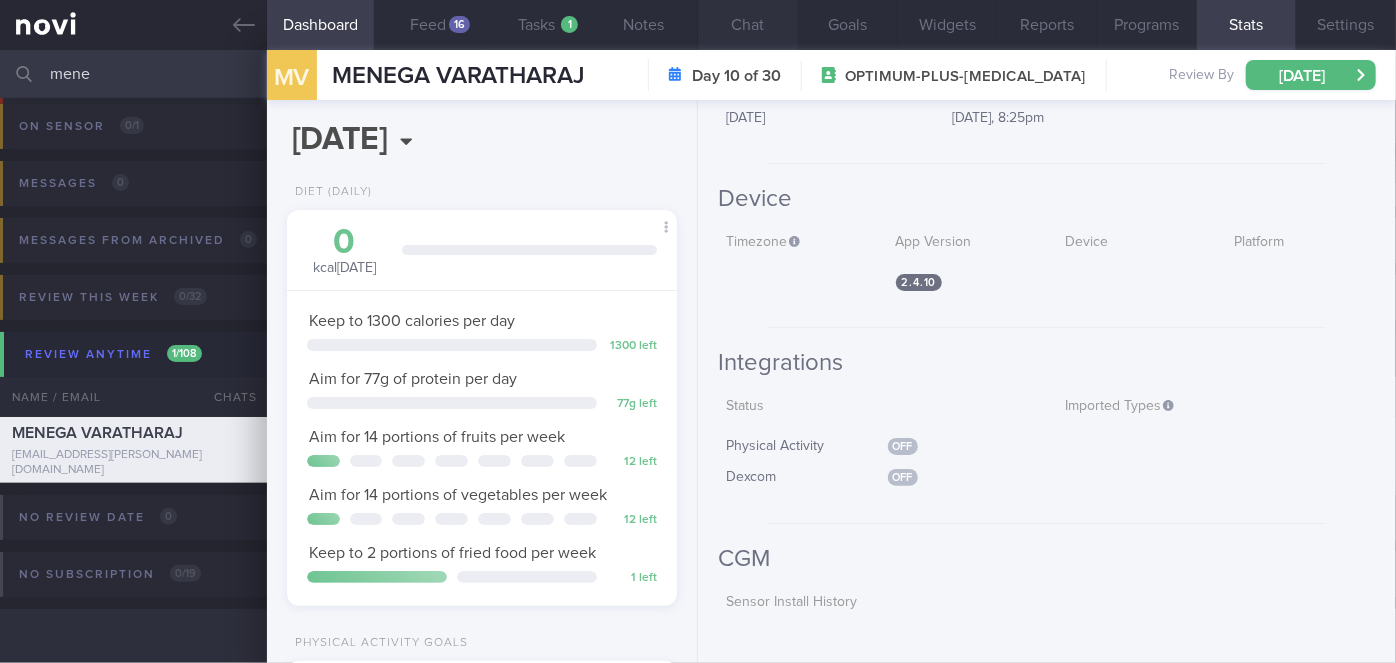 click on "Chat" at bounding box center [748, 25] 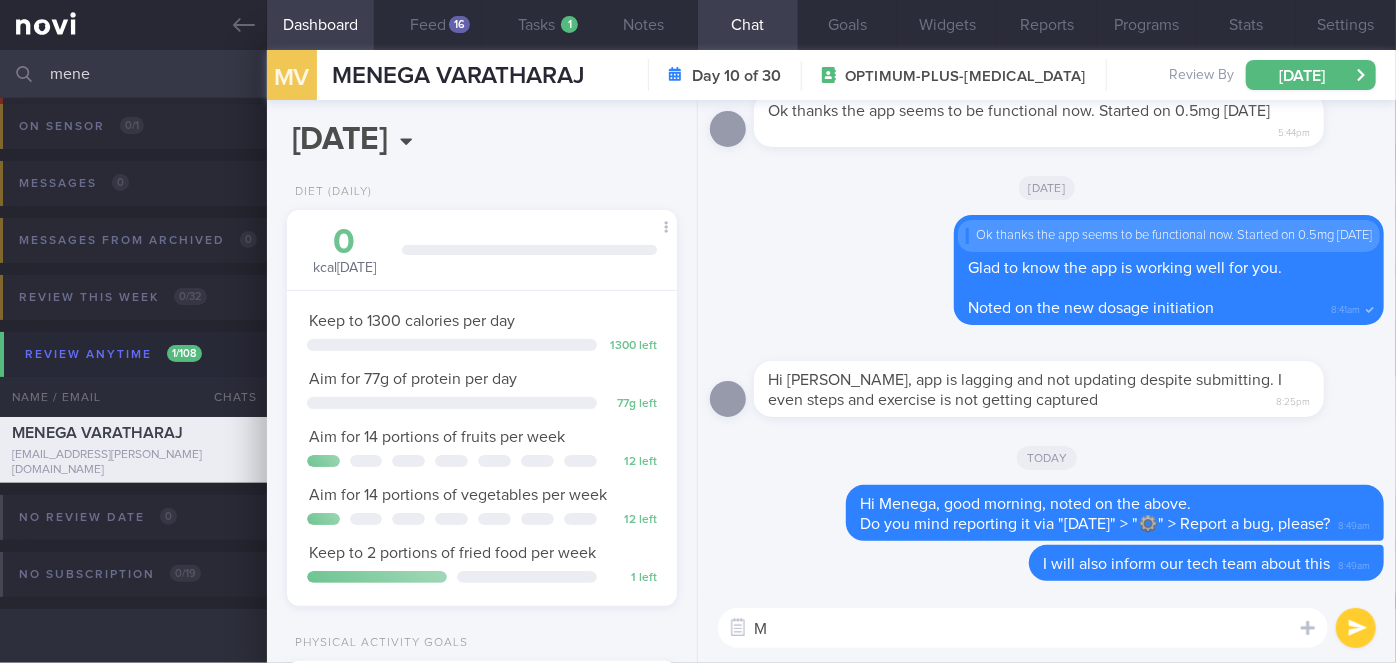 click on "M" at bounding box center (1023, 628) 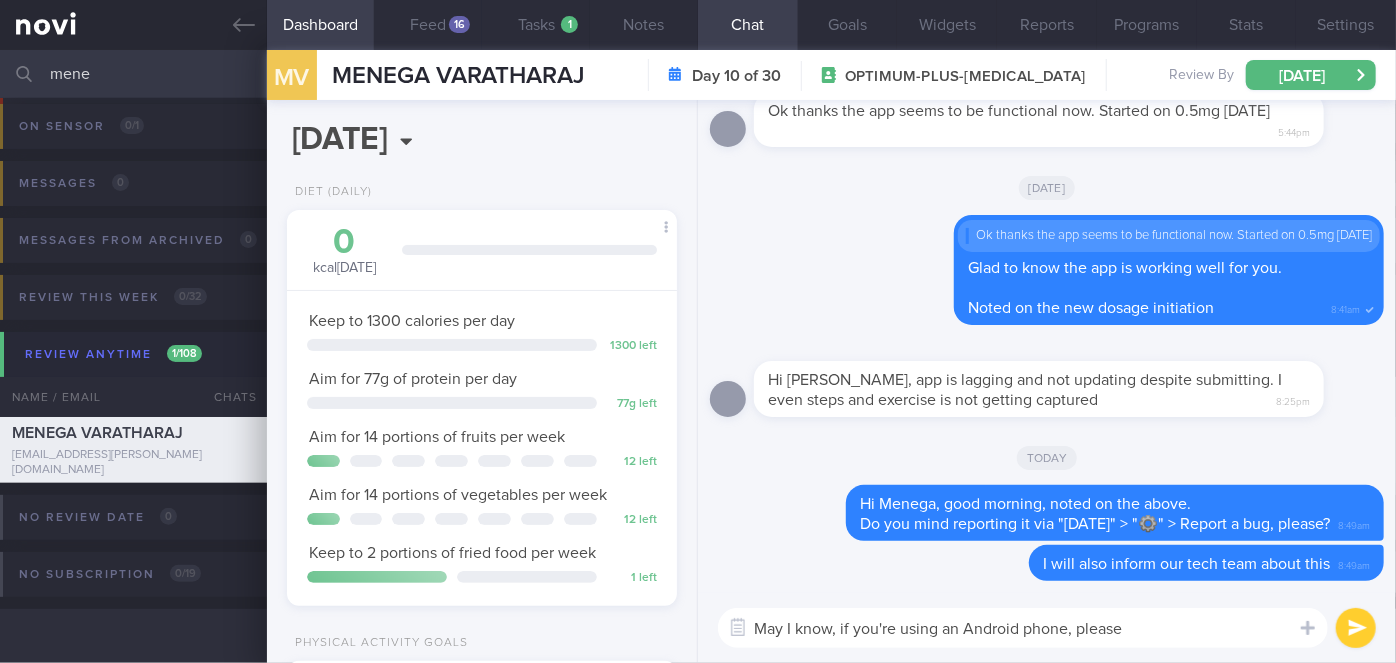 type on "May I know, if you're using an Android phone, please?" 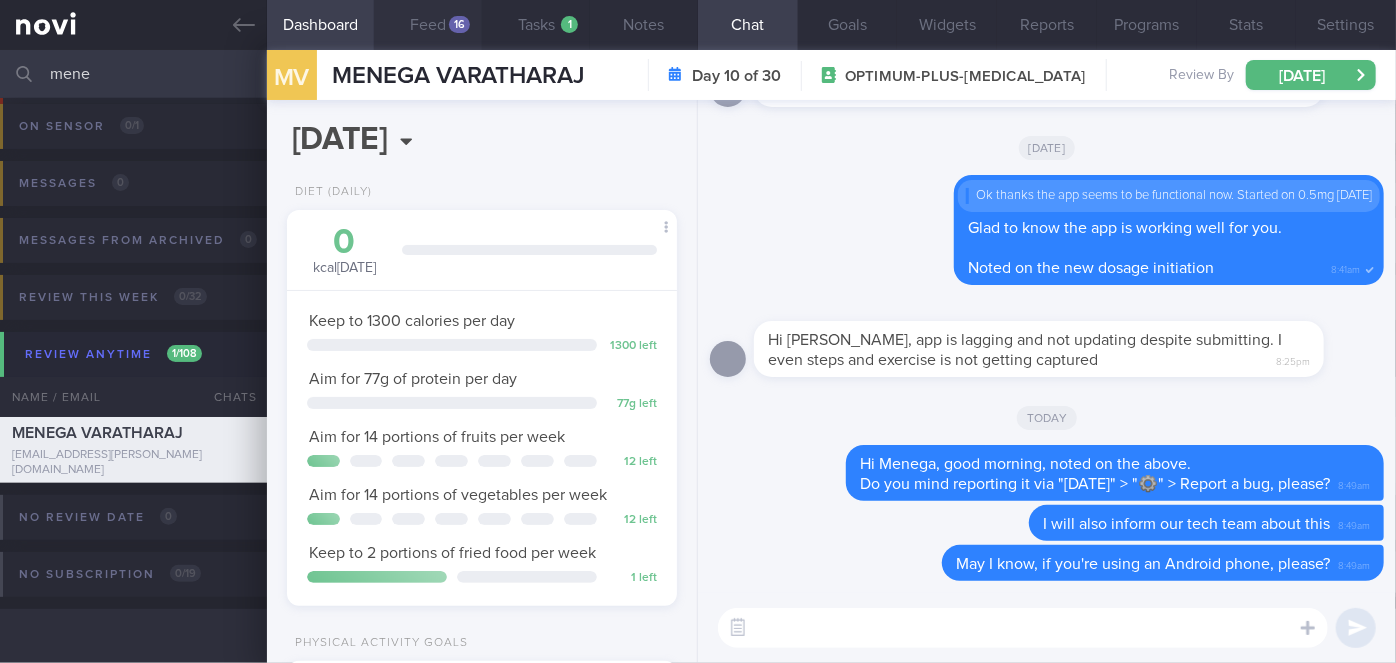 type 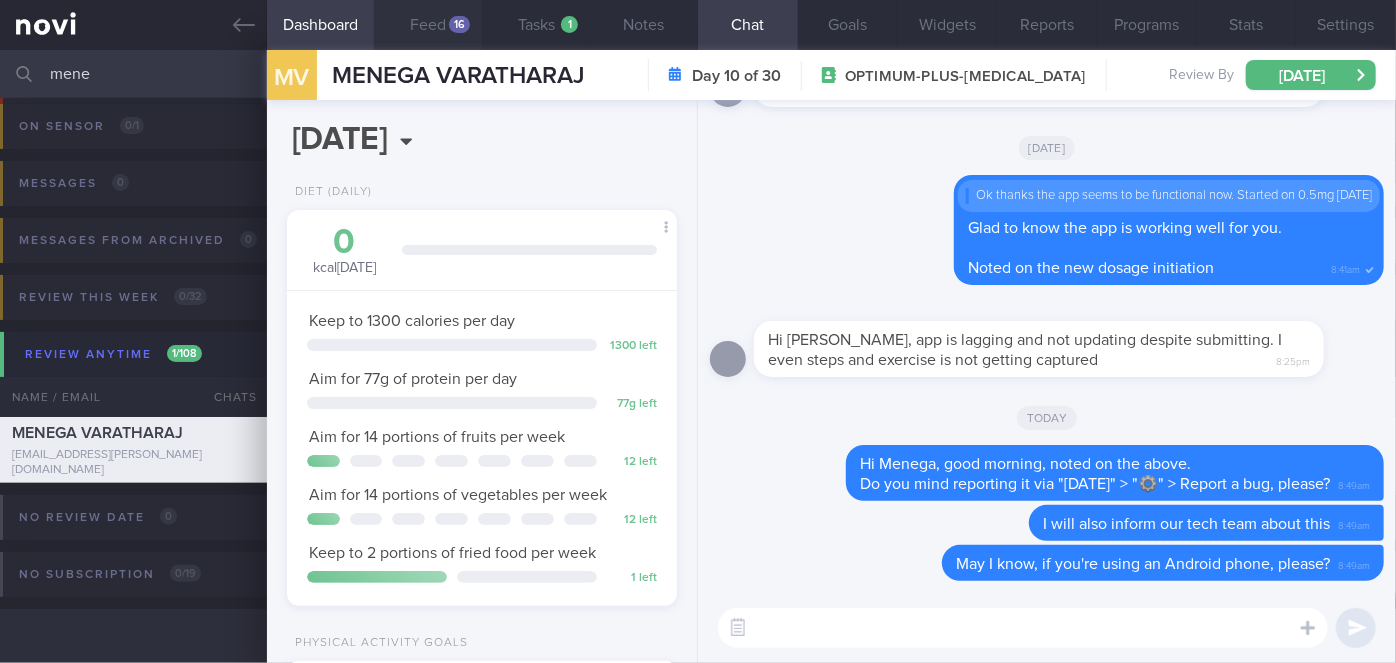 click on "16" at bounding box center [459, 24] 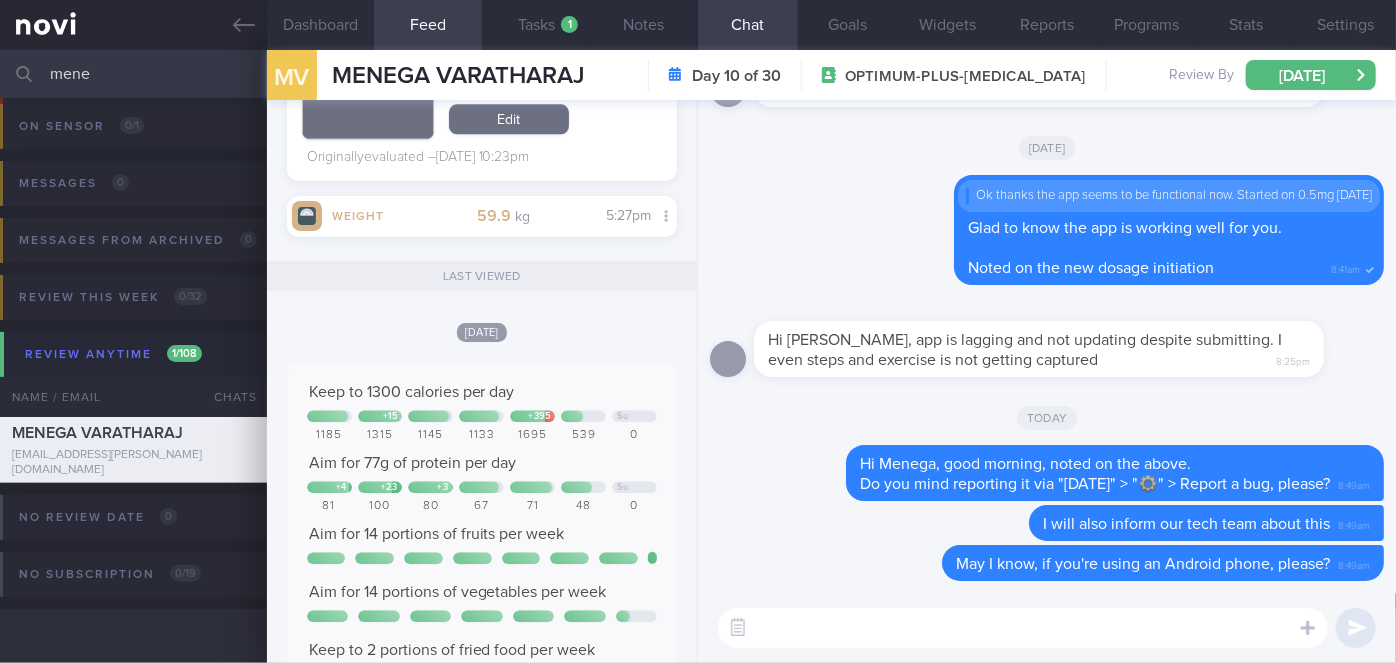 scroll, scrollTop: 6363, scrollLeft: 0, axis: vertical 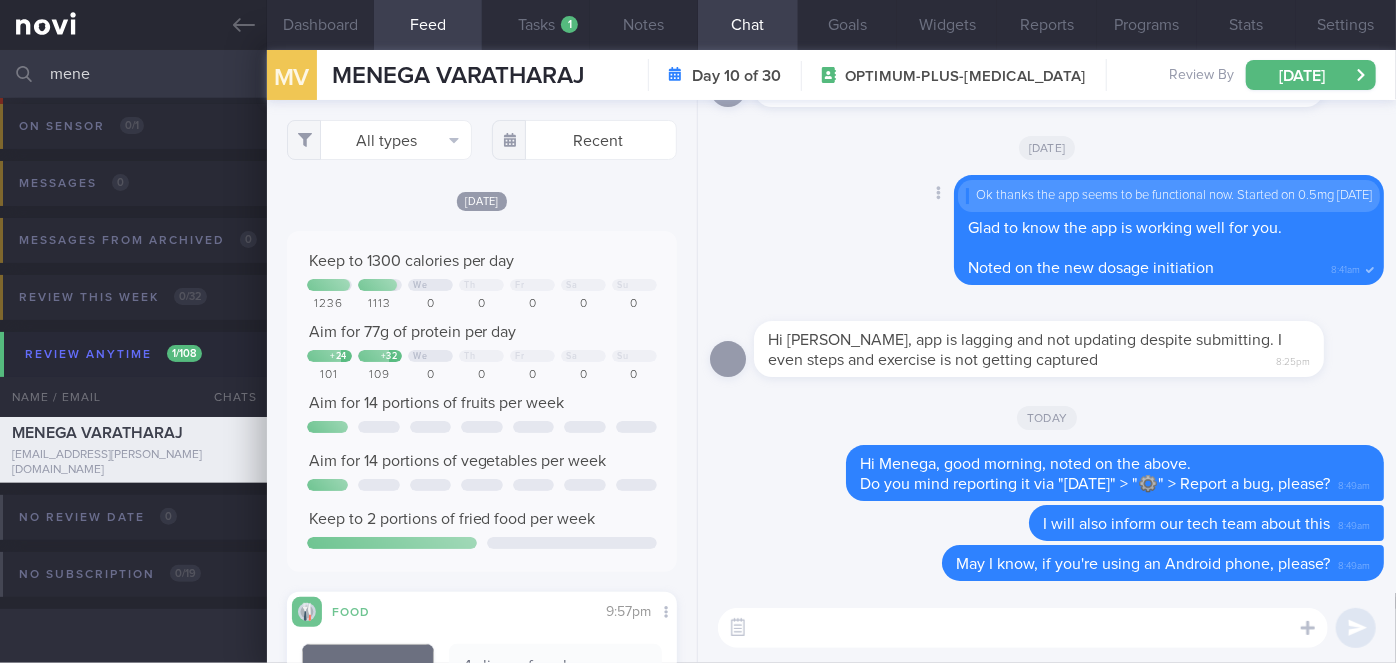 type 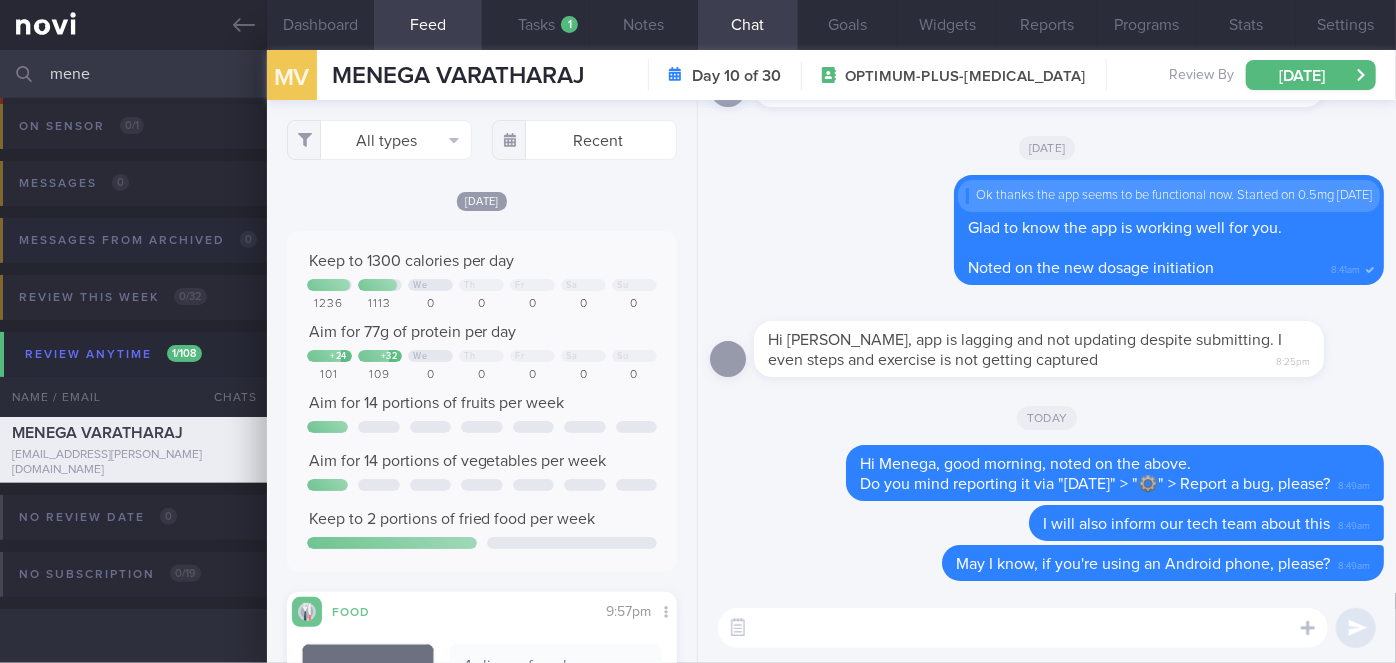 scroll, scrollTop: 0, scrollLeft: 0, axis: both 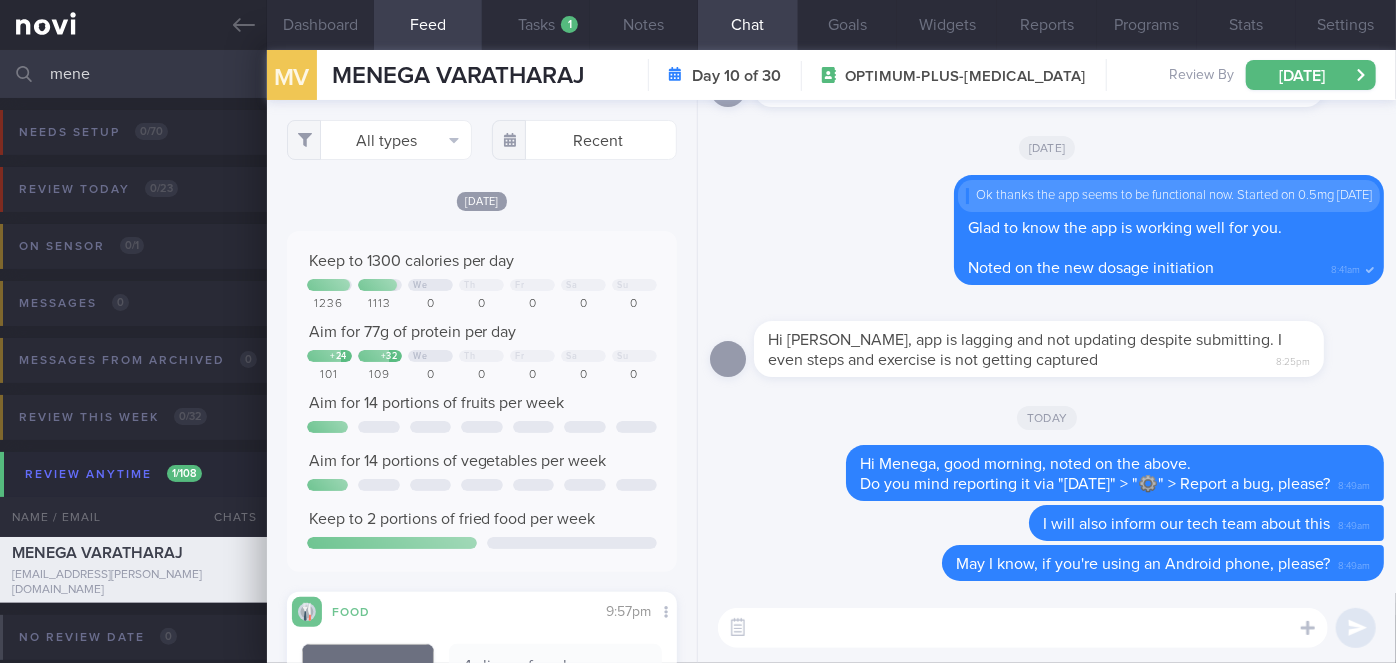 click on "mene" at bounding box center [698, 74] 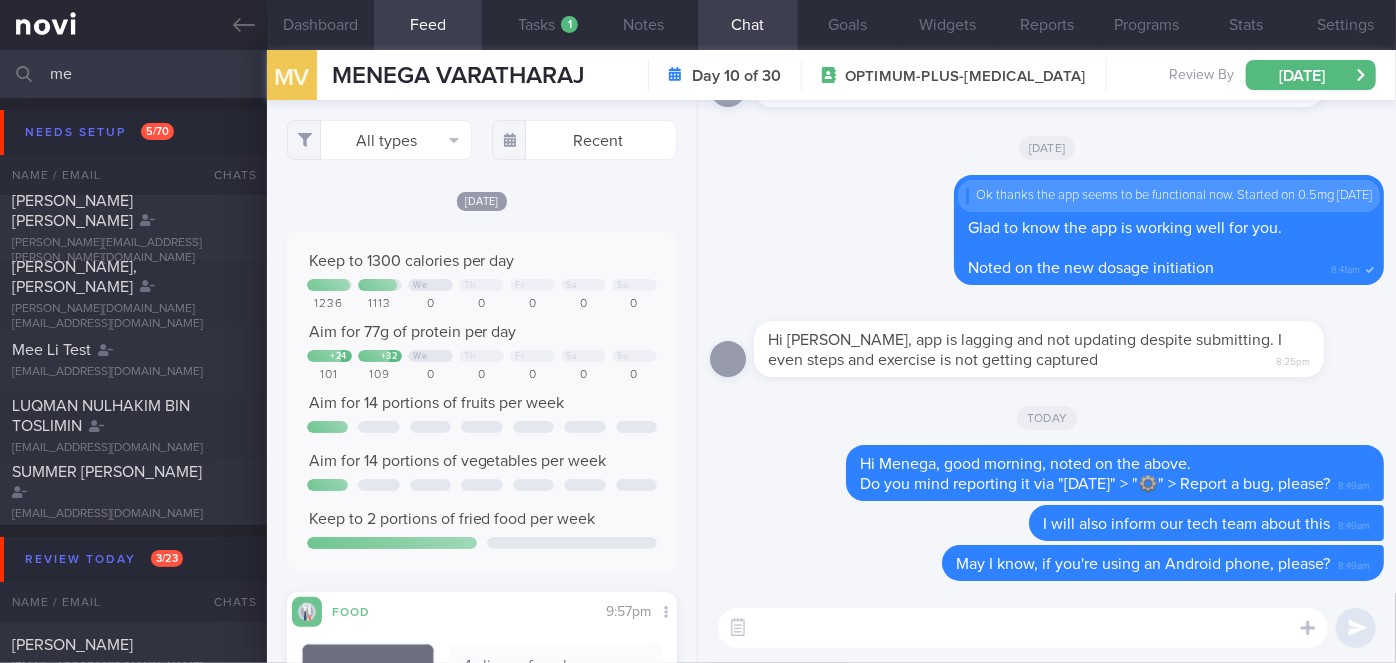 type on "m" 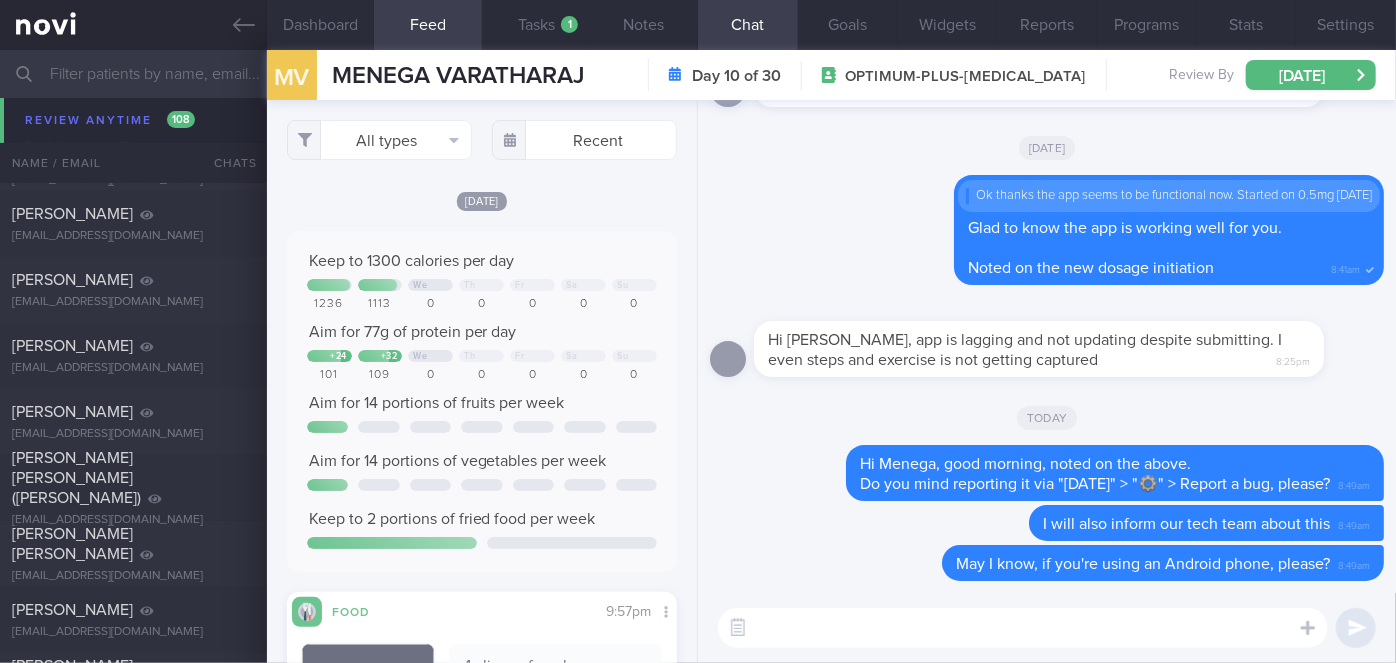 scroll, scrollTop: 11272, scrollLeft: 0, axis: vertical 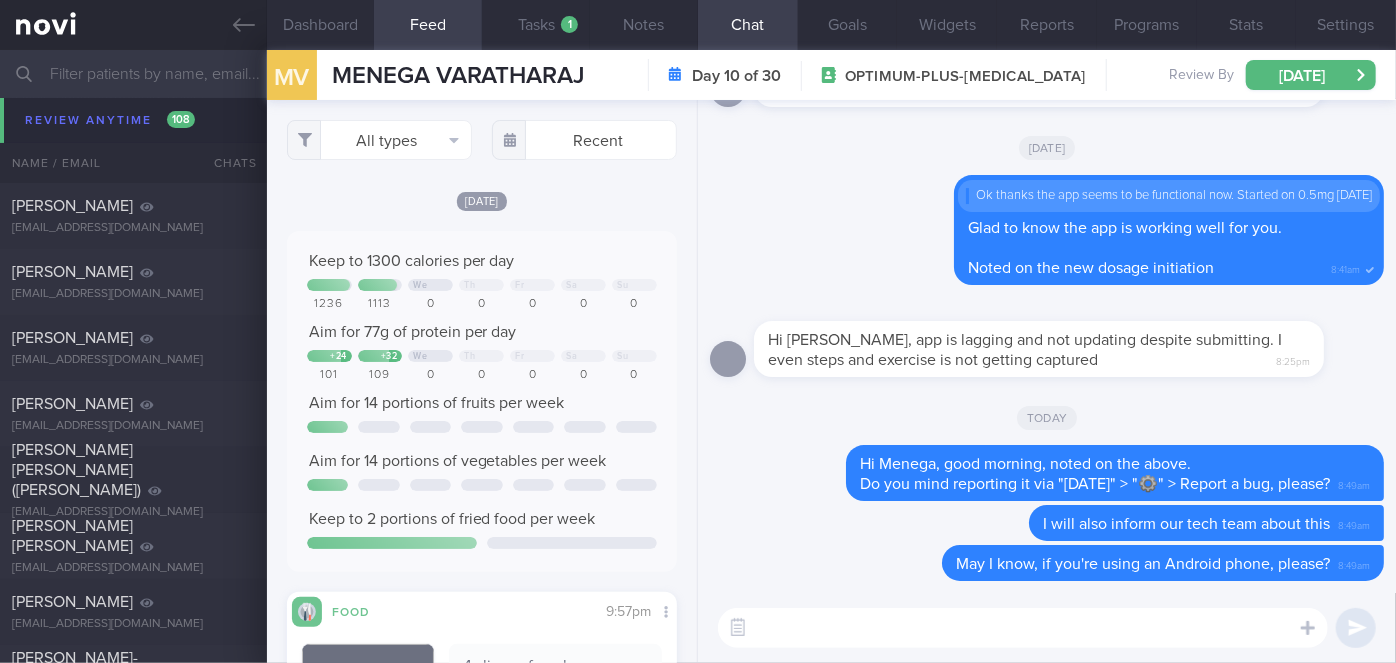 type 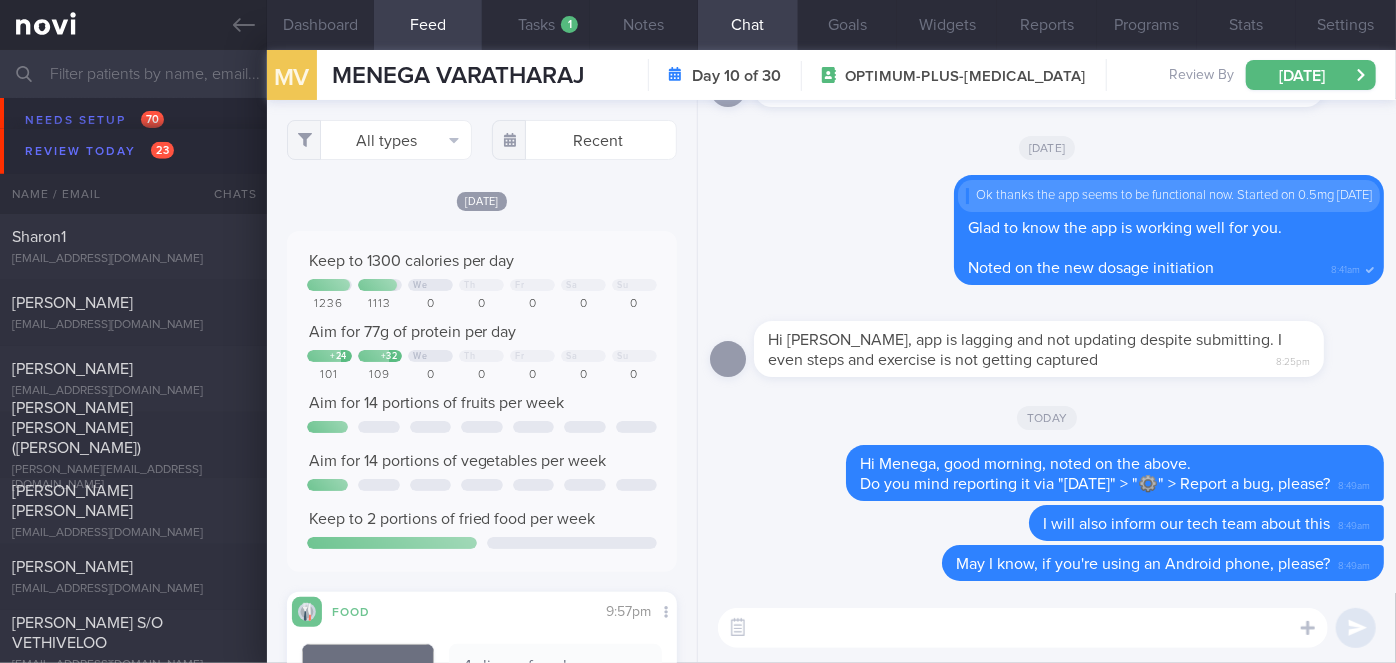 scroll, scrollTop: 4727, scrollLeft: 0, axis: vertical 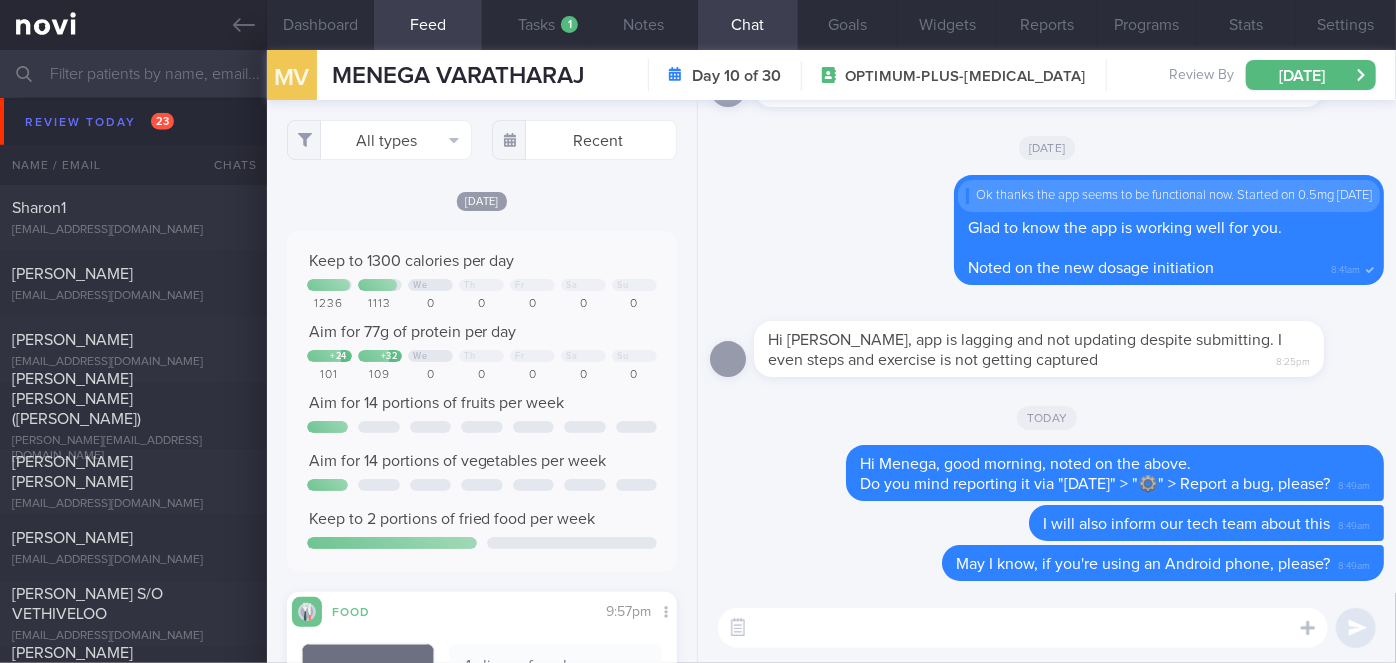 click on "[PERSON_NAME]" at bounding box center (72, 274) 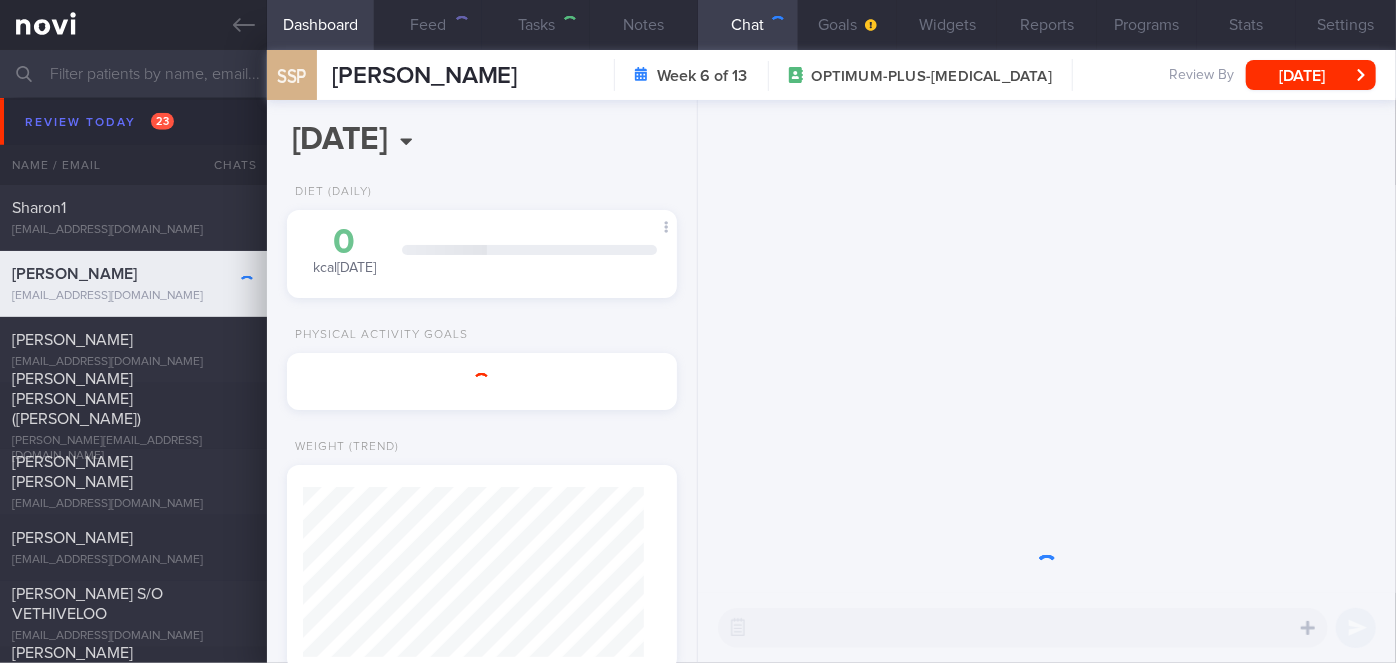 scroll, scrollTop: 0, scrollLeft: 0, axis: both 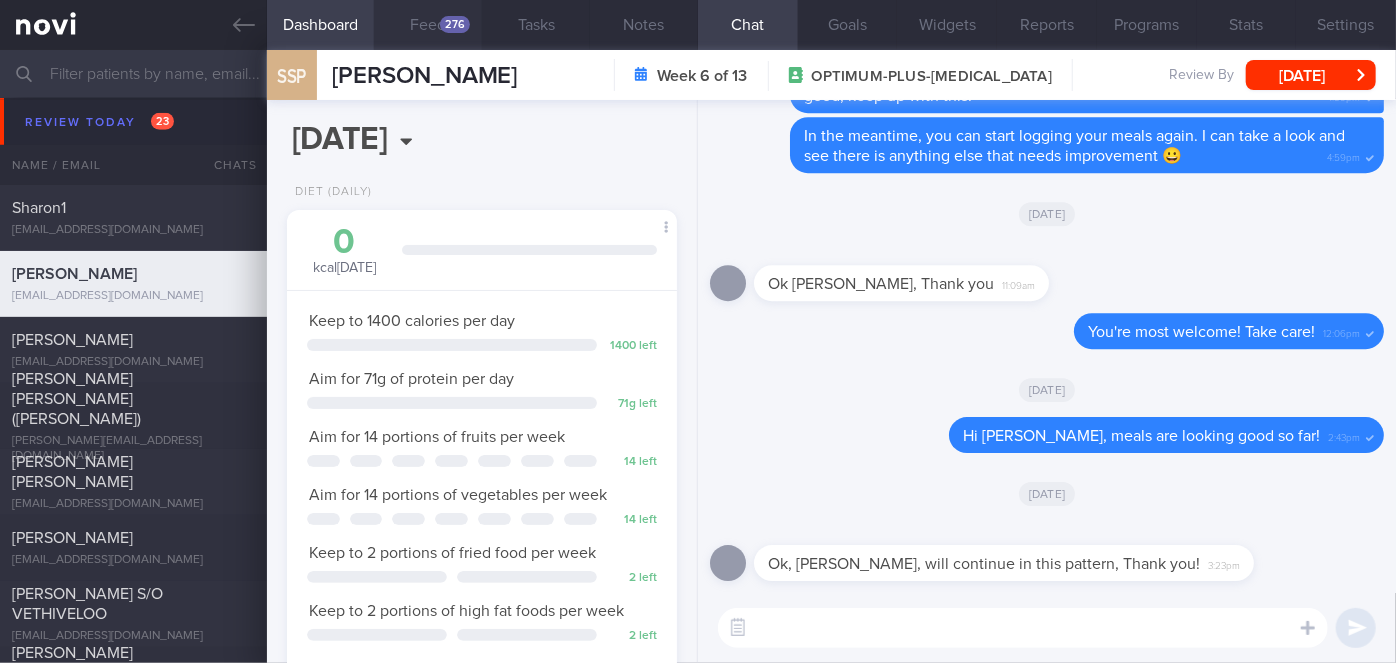 click on "276" at bounding box center (455, 24) 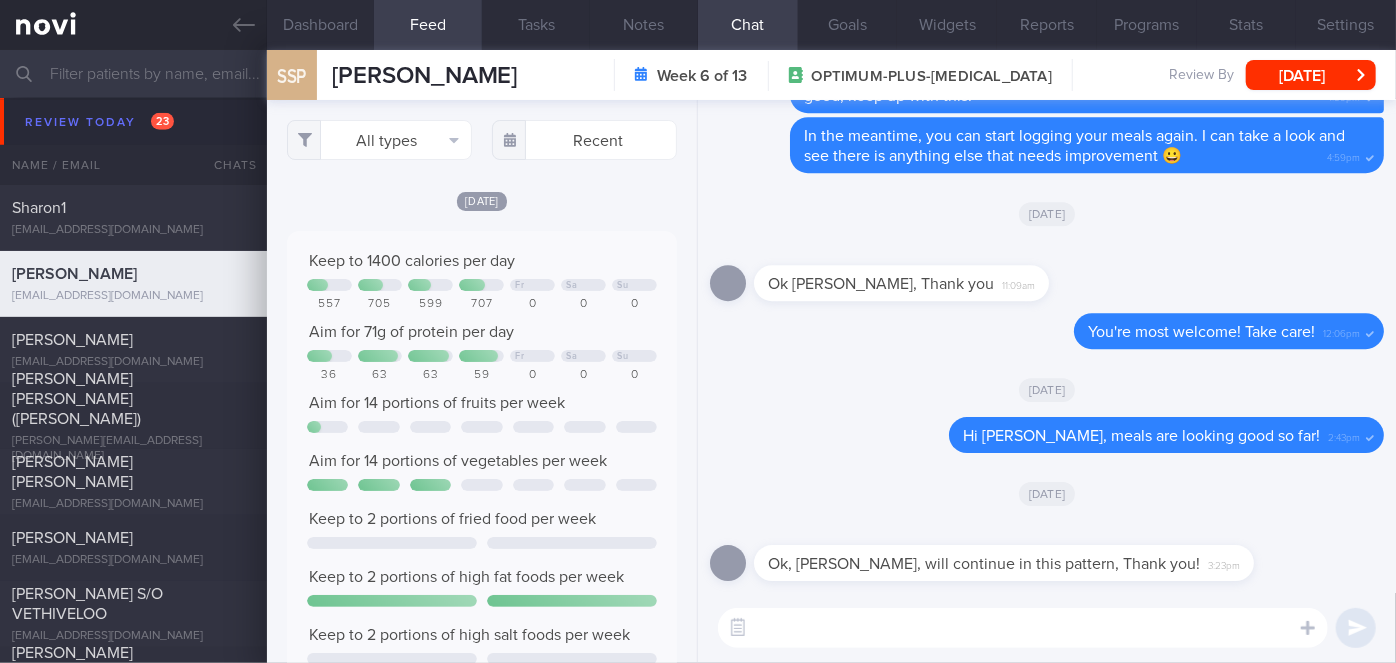 scroll, scrollTop: 999912, scrollLeft: 999648, axis: both 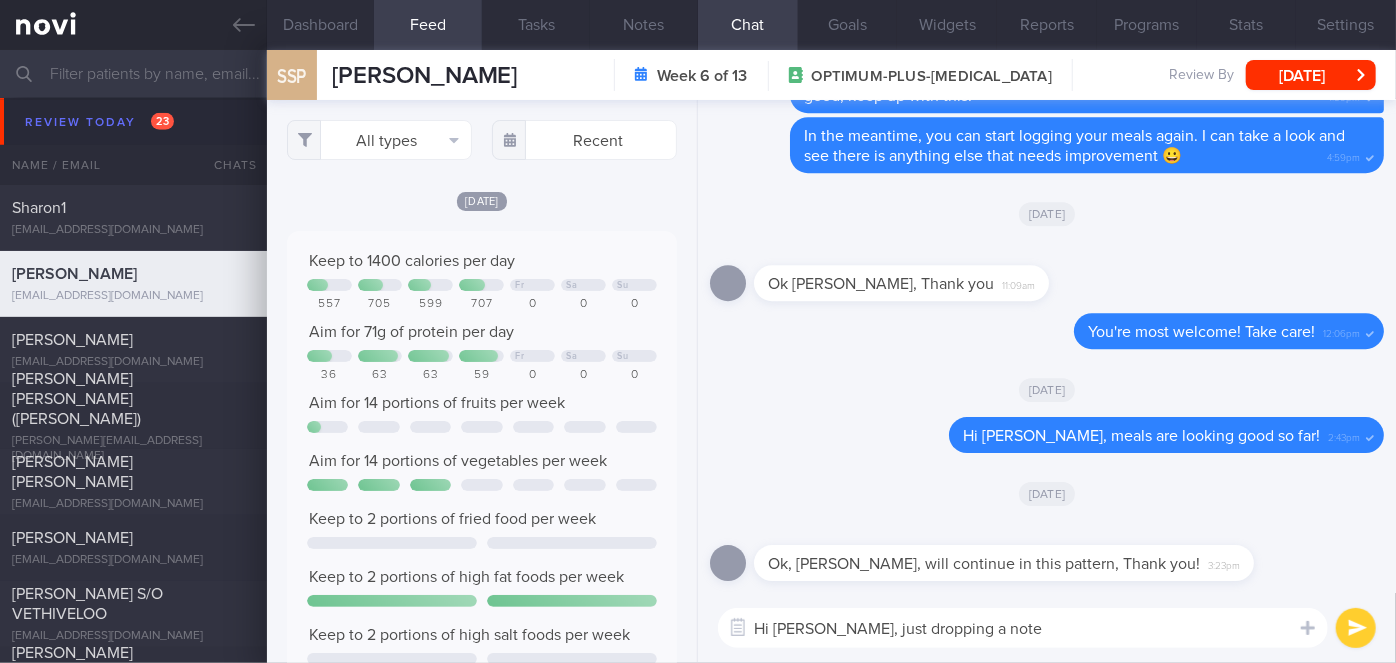 click on "Hi [PERSON_NAME], just dropping a note" at bounding box center [1023, 628] 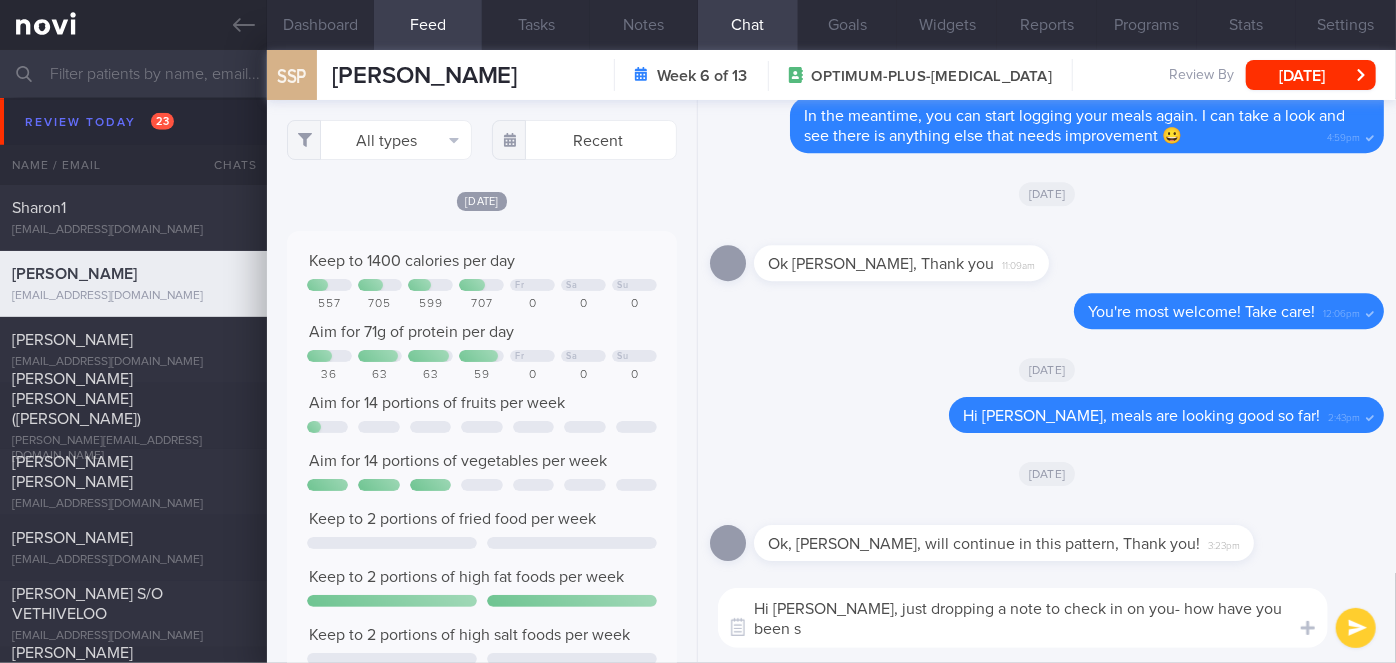 scroll, scrollTop: 0, scrollLeft: 0, axis: both 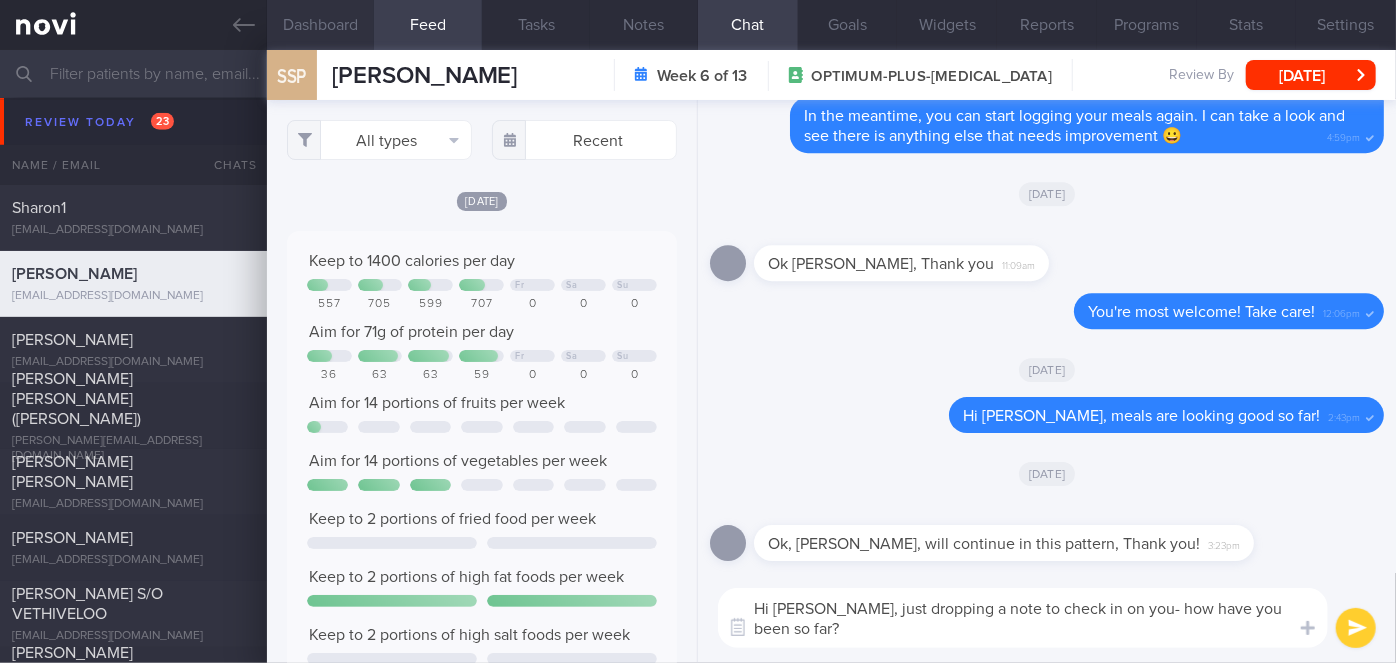 type on "Hi [PERSON_NAME], just dropping a note to check in on you- how have you been so far?" 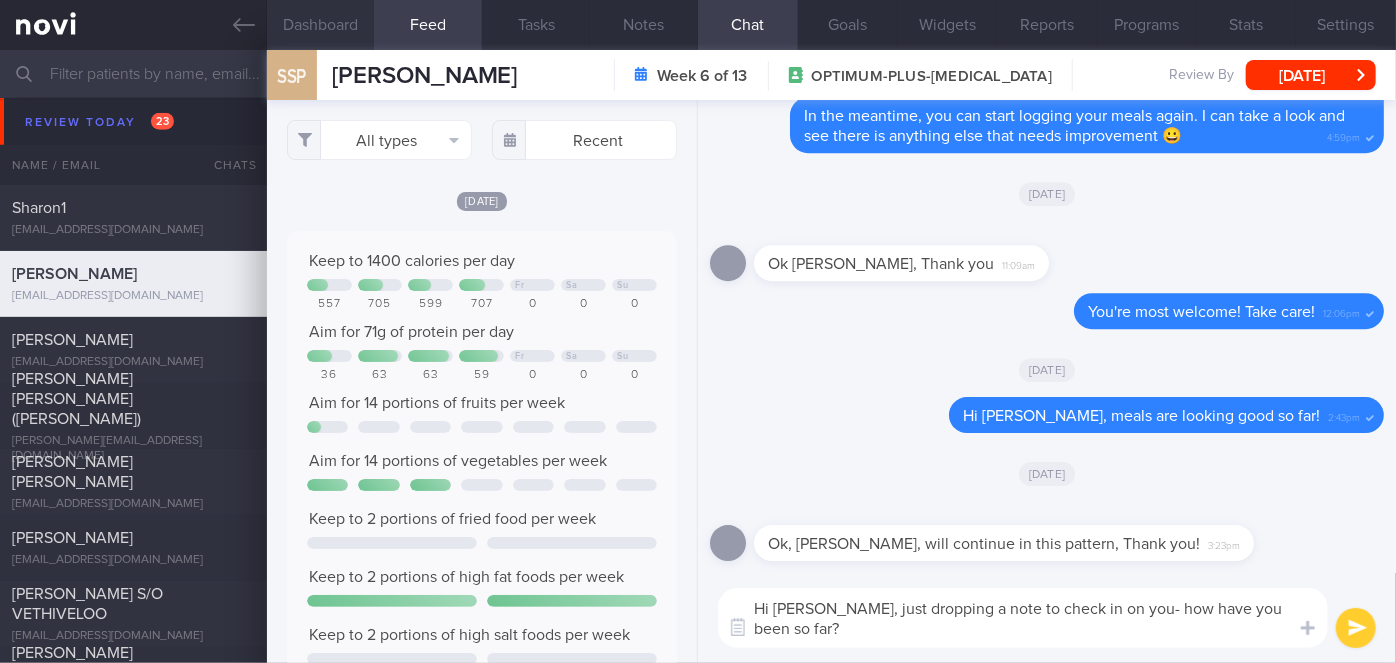 click on "Dashboard" at bounding box center (321, 25) 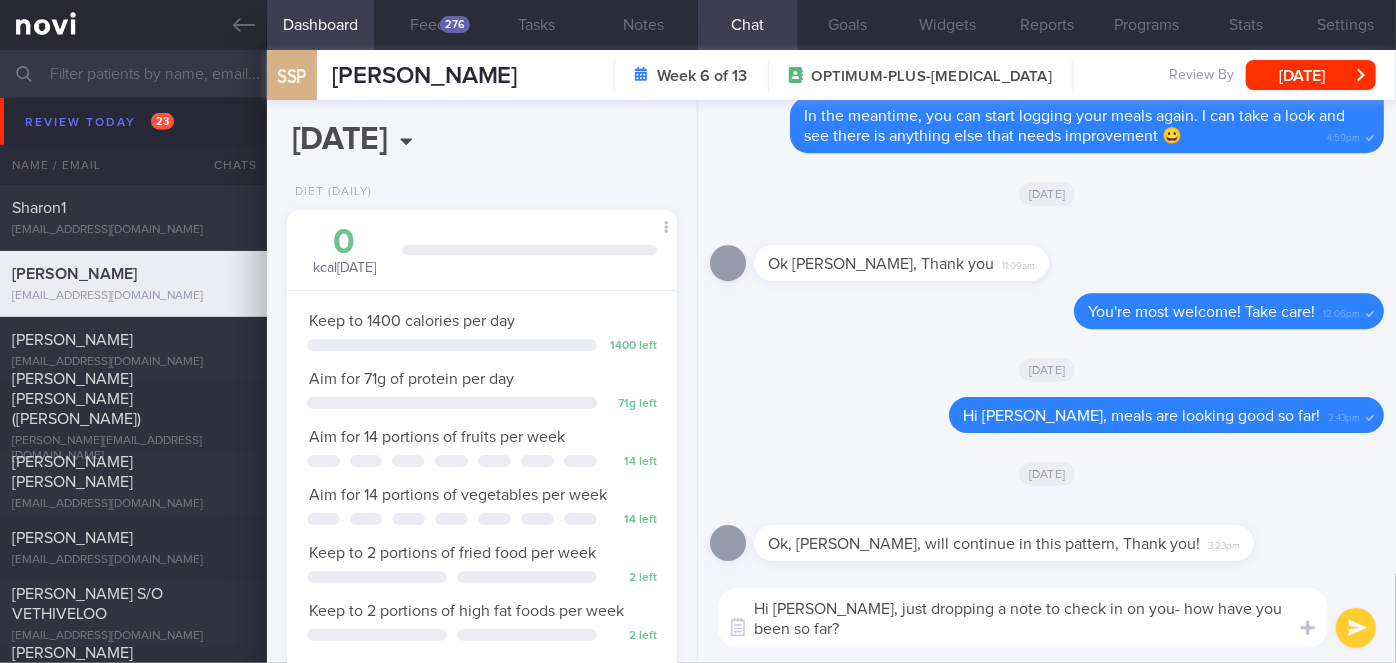scroll, scrollTop: 913, scrollLeft: 0, axis: vertical 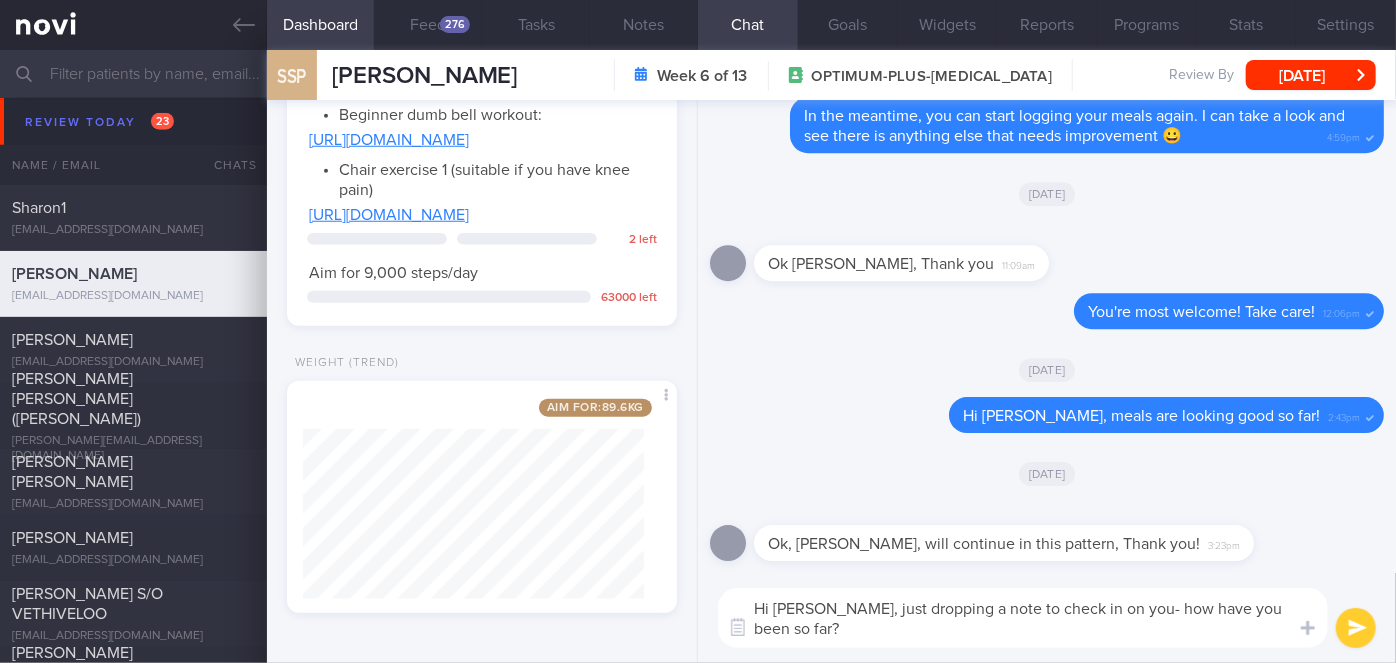 click at bounding box center (1356, 628) 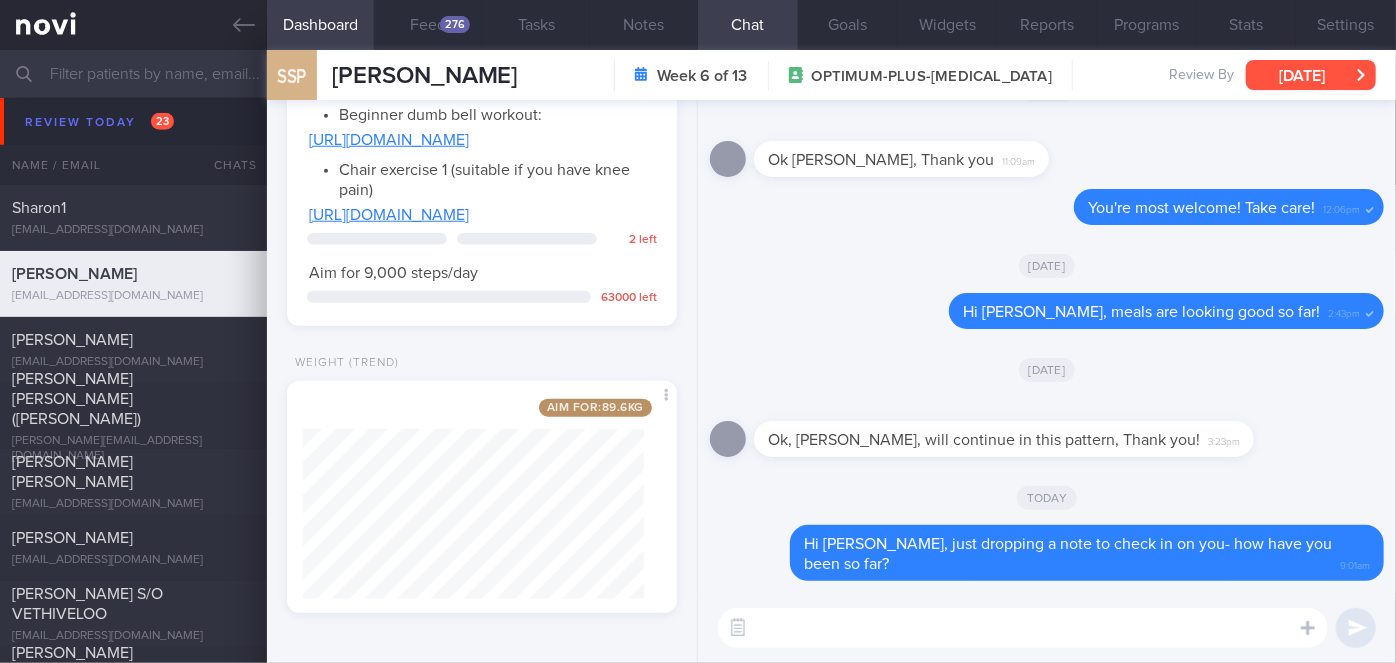 click on "[DATE]" at bounding box center [1311, 75] 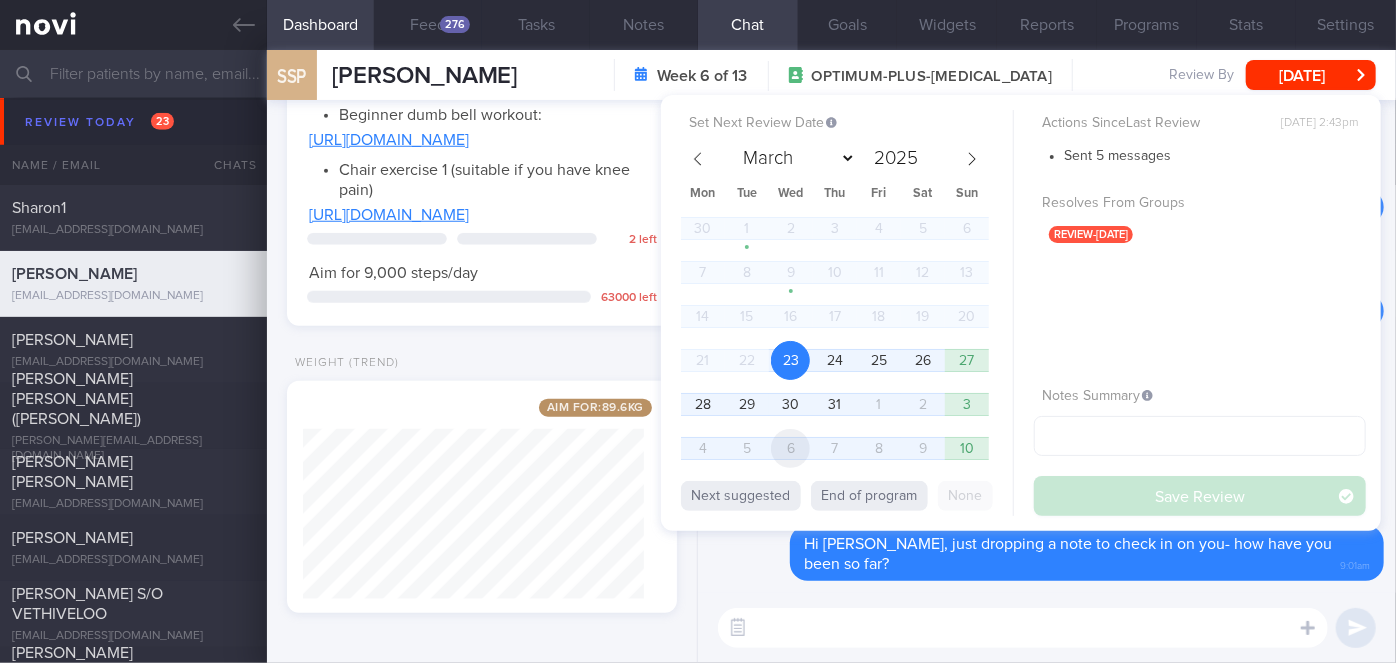 click on "6" at bounding box center [790, 448] 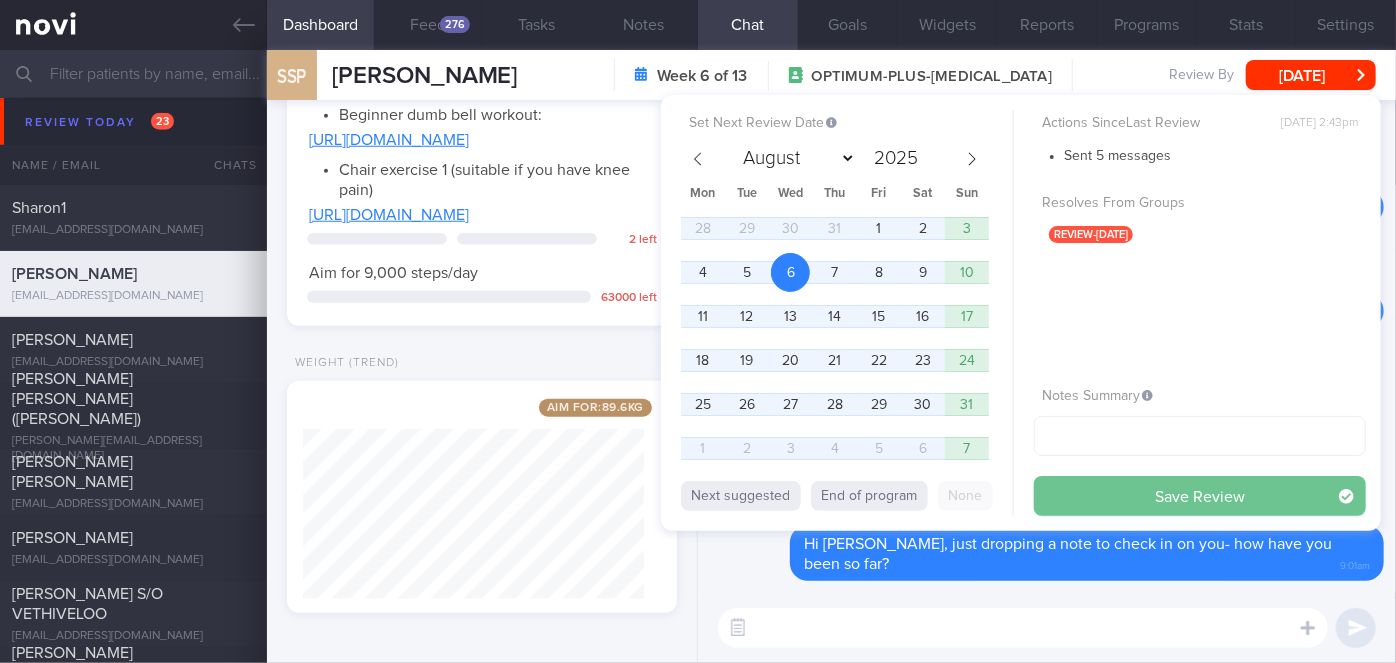 click on "Save Review" at bounding box center (1200, 496) 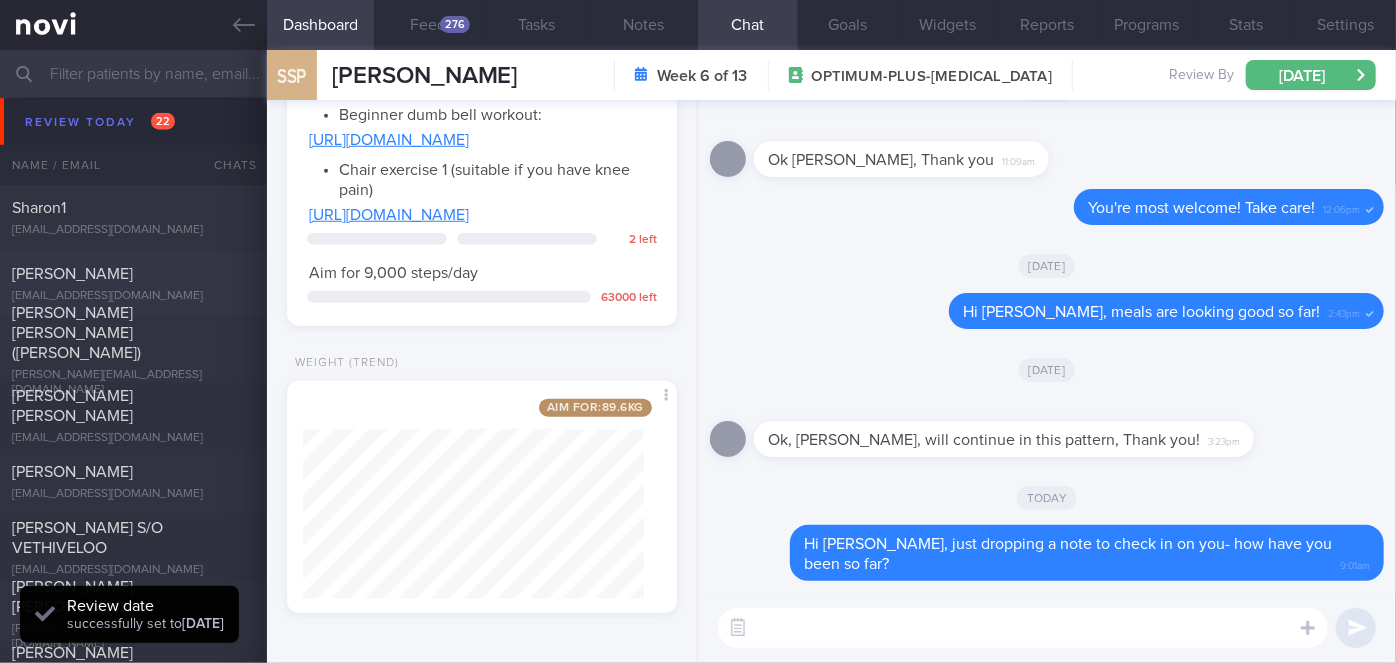 click on "[PERSON_NAME]" at bounding box center [131, 274] 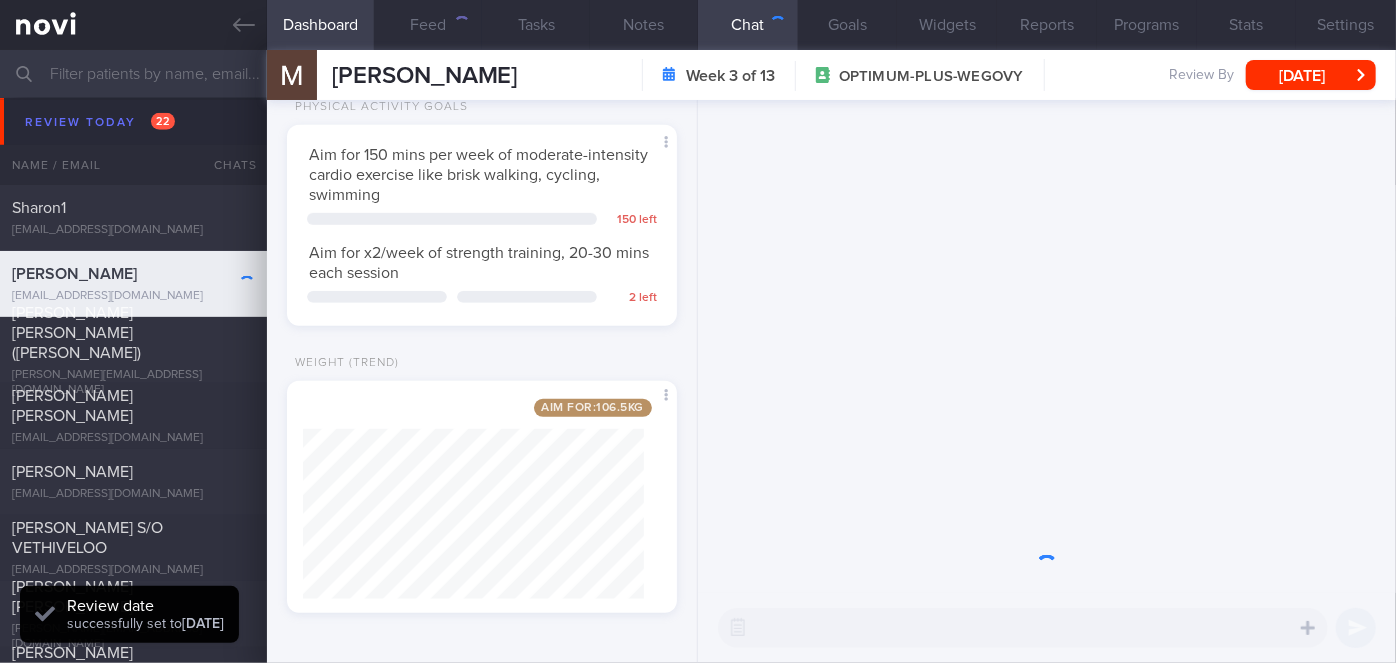 scroll, scrollTop: 56, scrollLeft: 0, axis: vertical 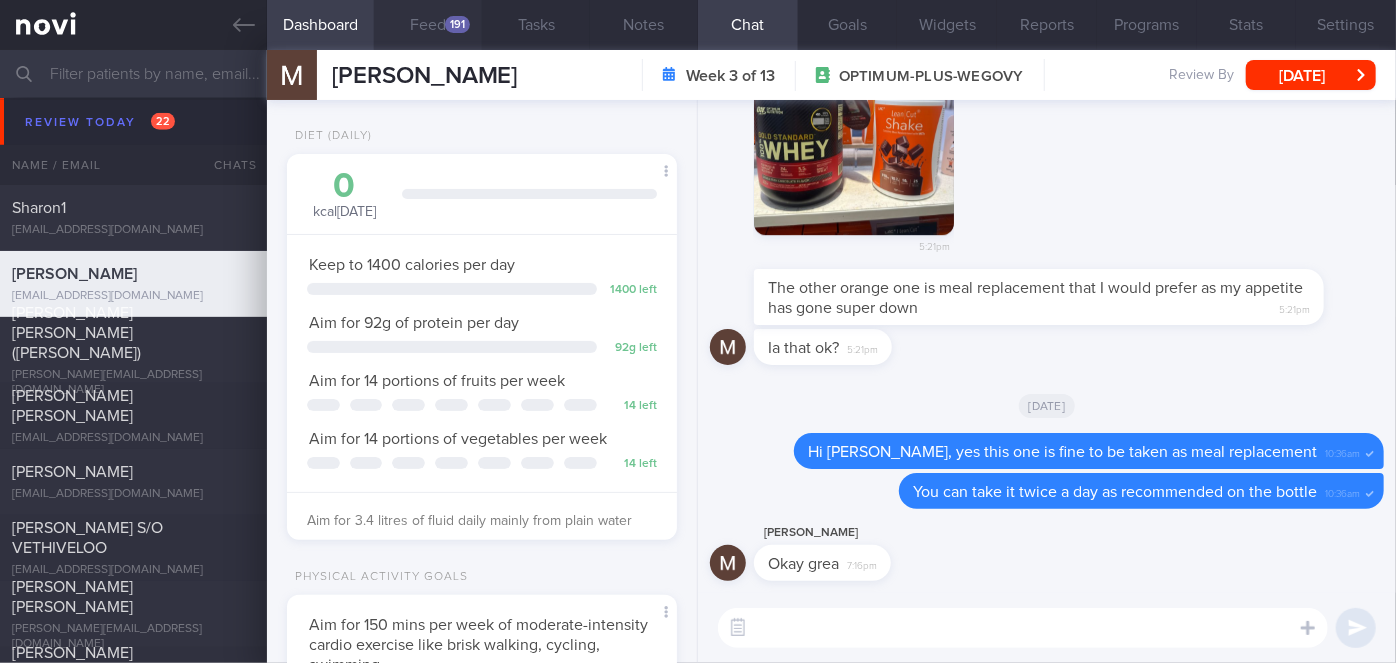 click on "Feed
191" at bounding box center [428, 25] 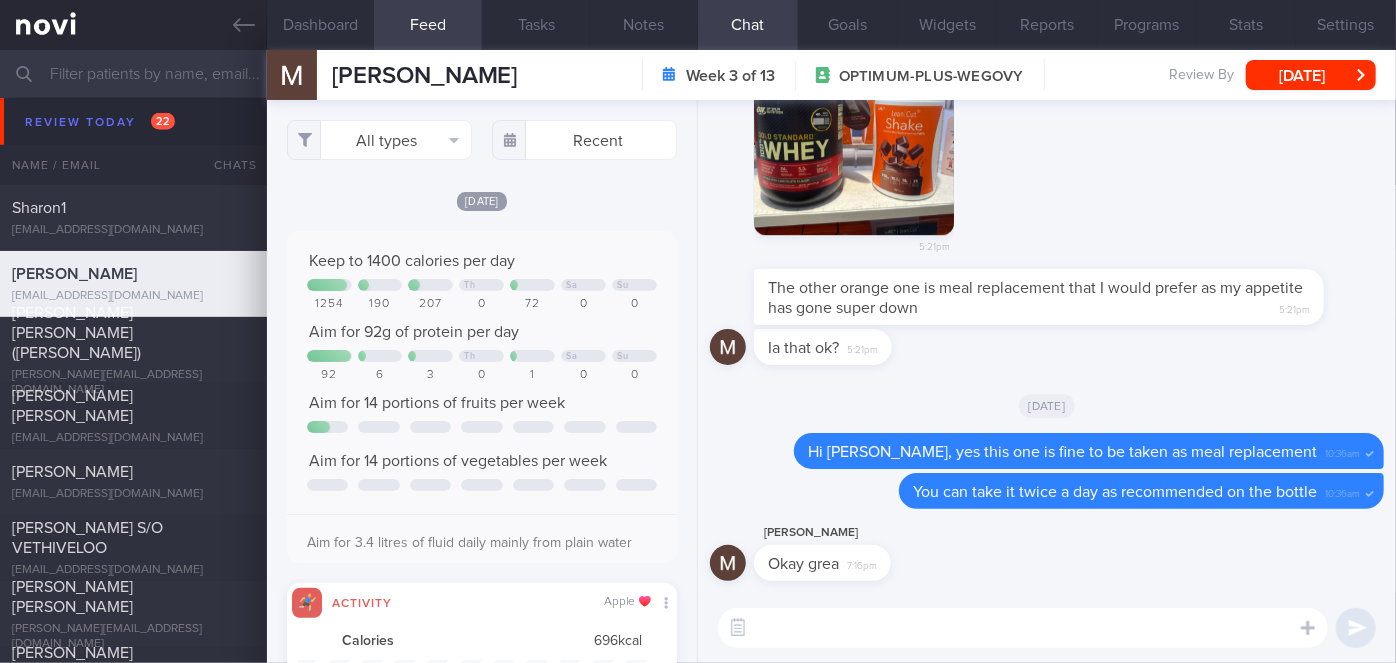 scroll, scrollTop: 999912, scrollLeft: 999648, axis: both 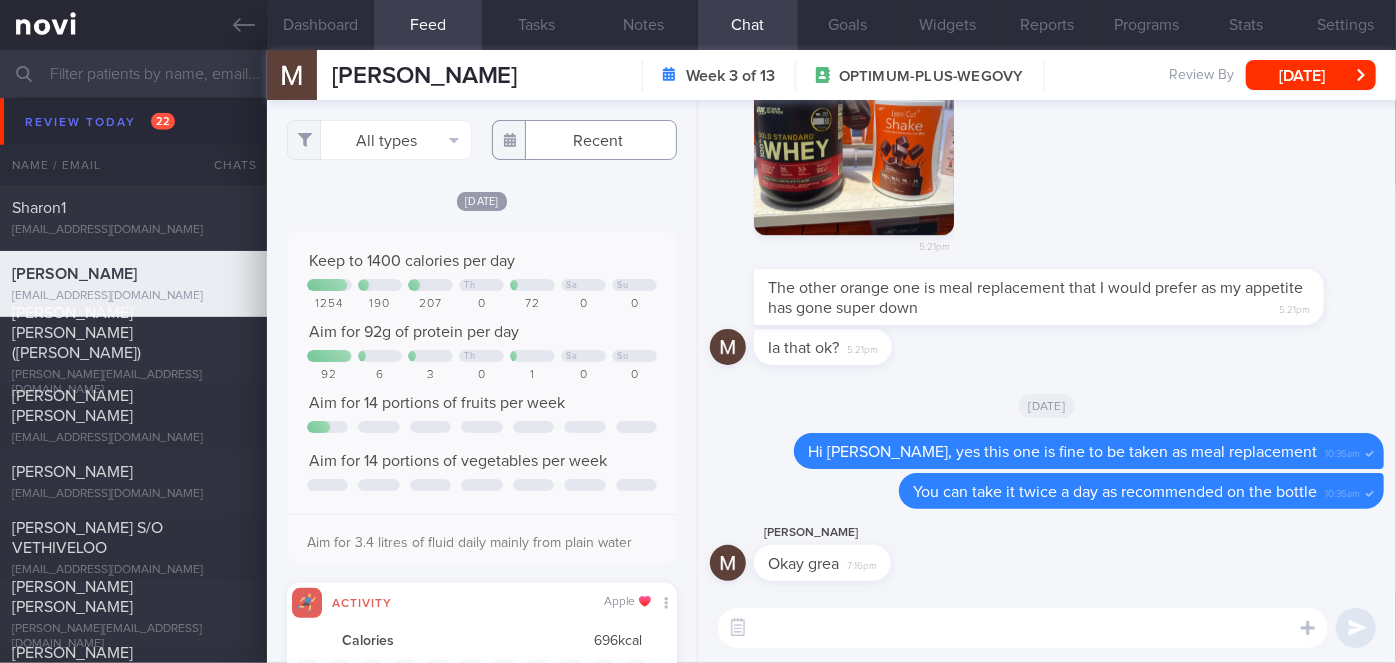 click at bounding box center (584, 140) 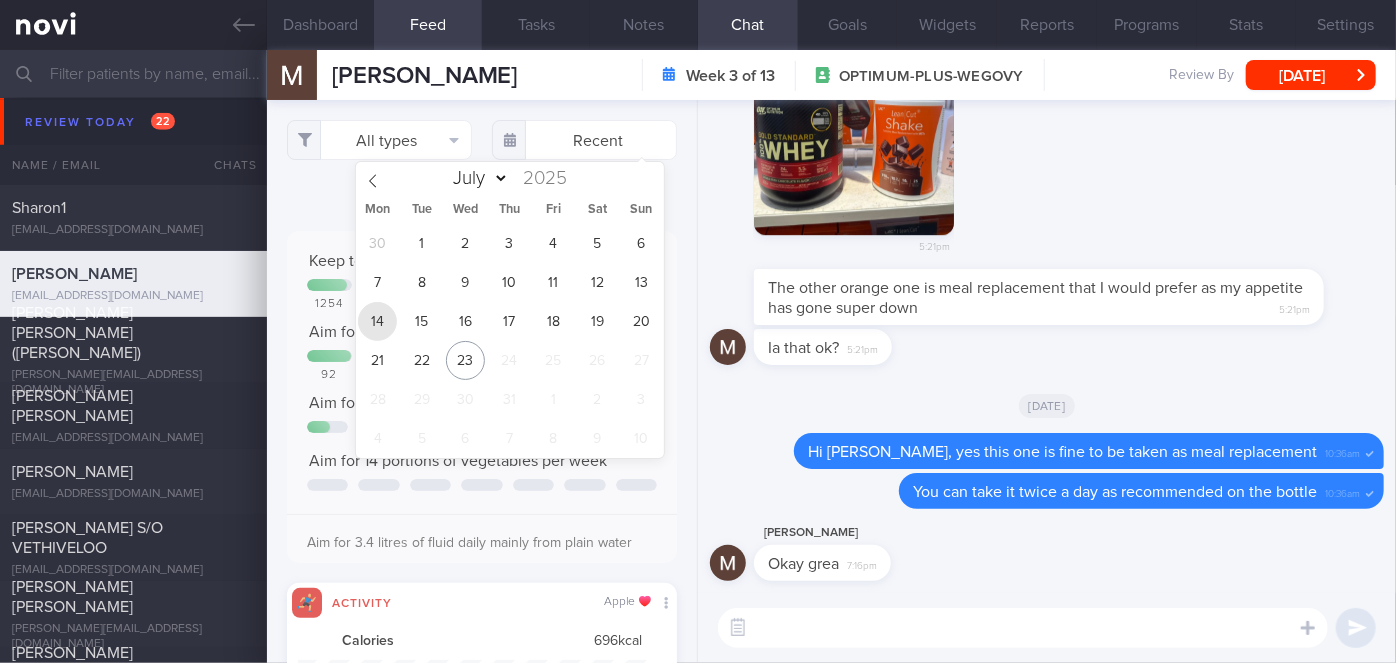 click on "14" at bounding box center (377, 321) 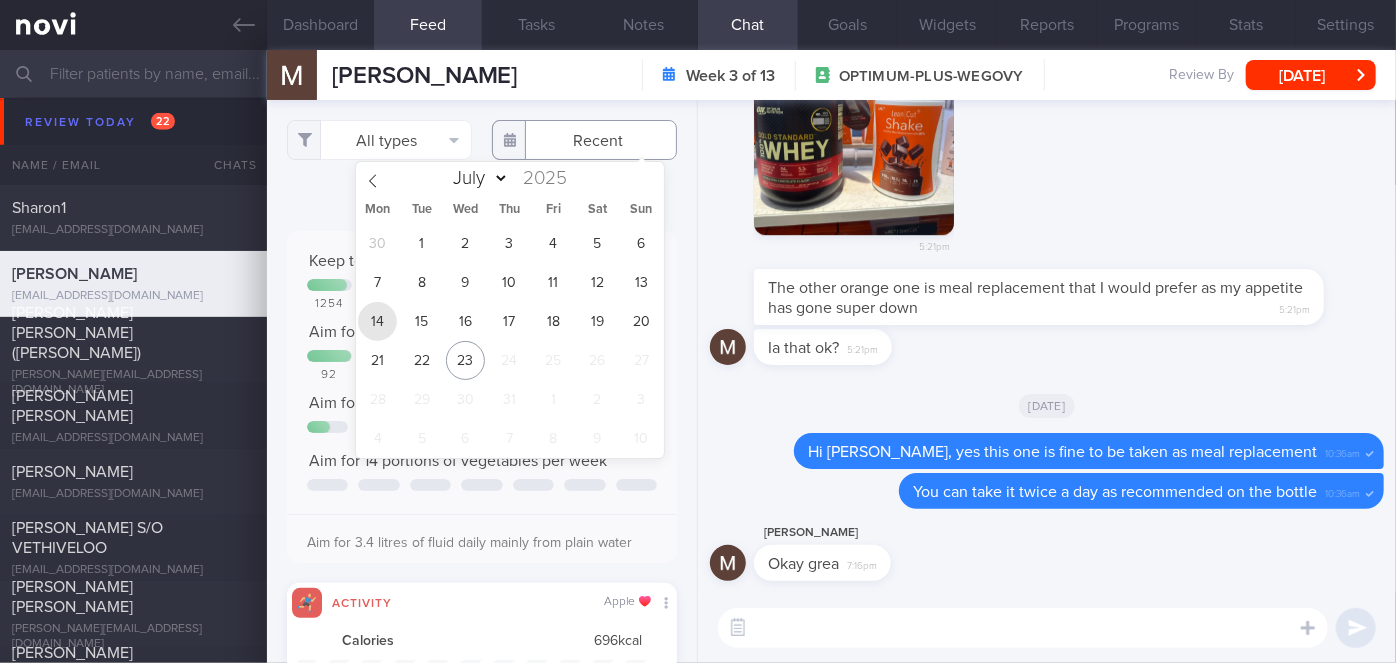 type on "[DATE]" 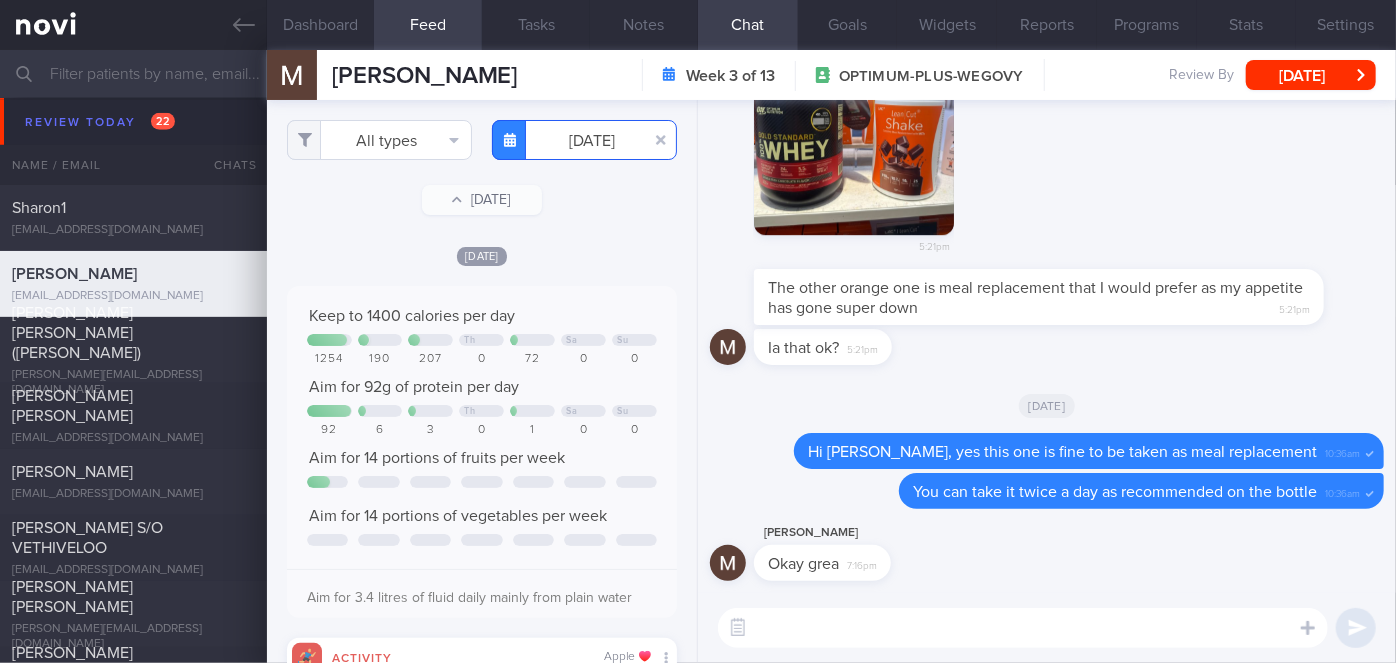 scroll, scrollTop: 999912, scrollLeft: 999648, axis: both 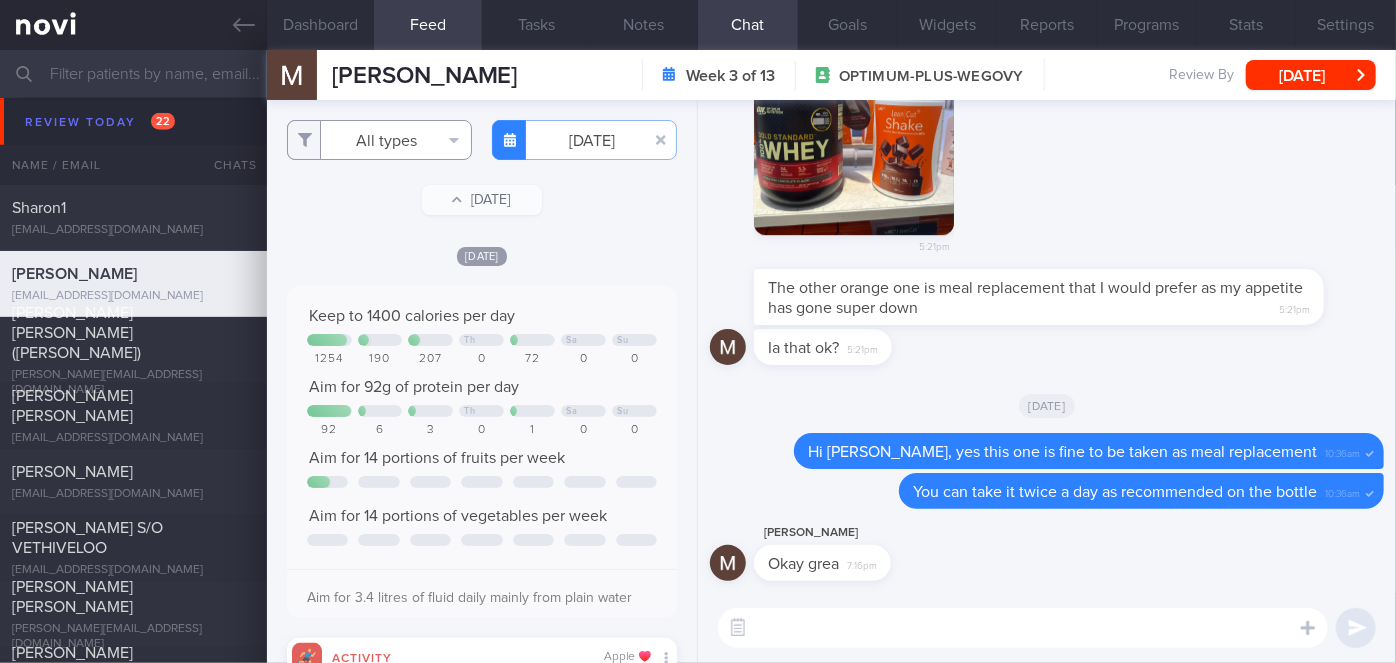 click on "All types" at bounding box center [379, 140] 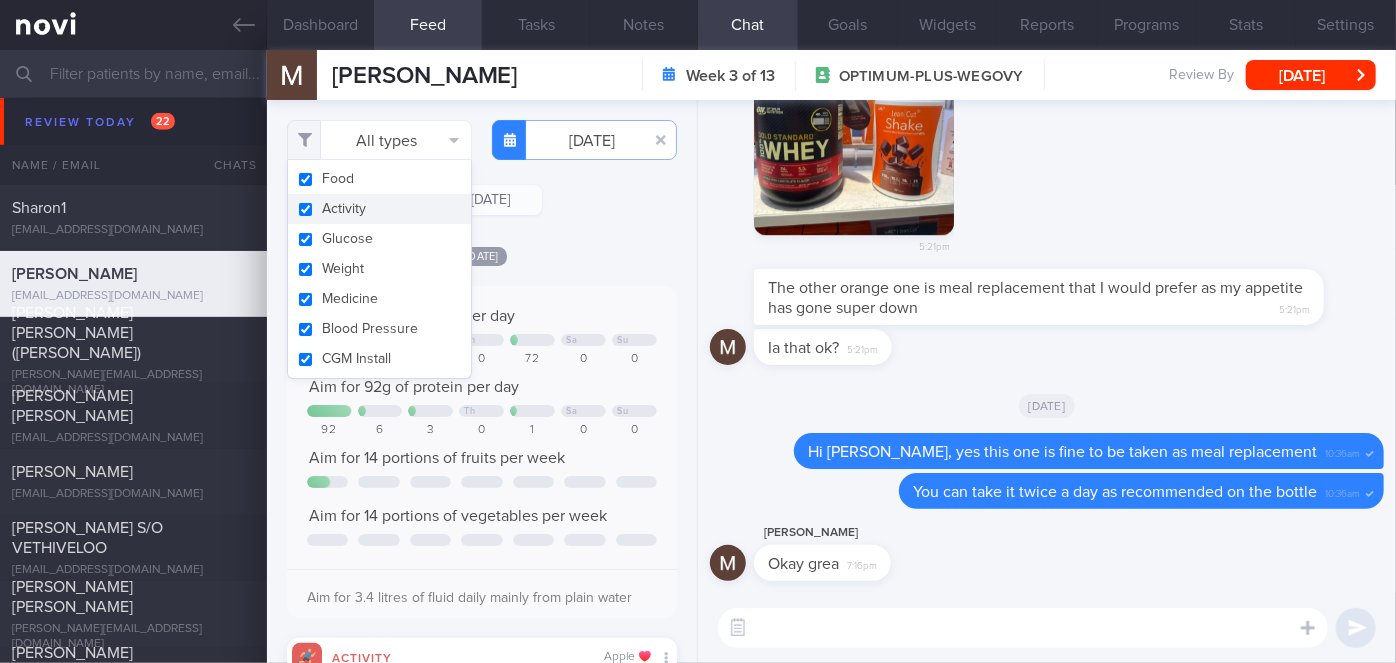 click on "Activity" at bounding box center [379, 209] 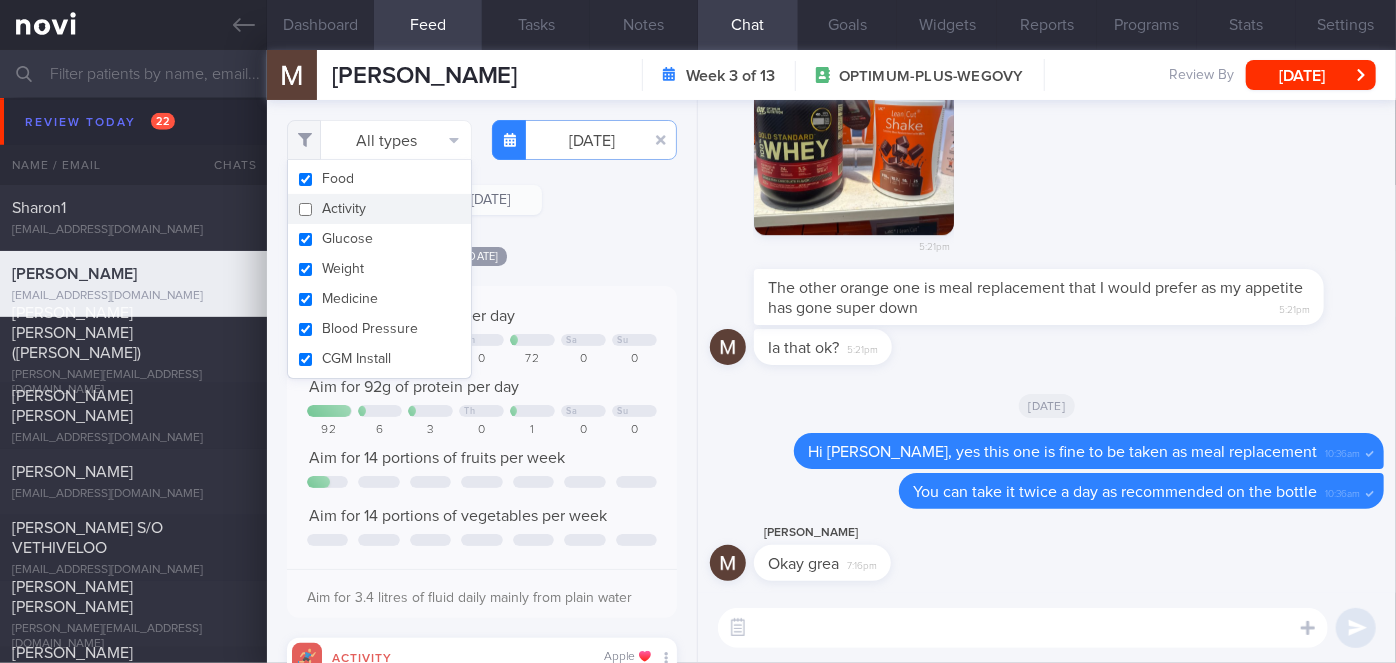 checkbox on "false" 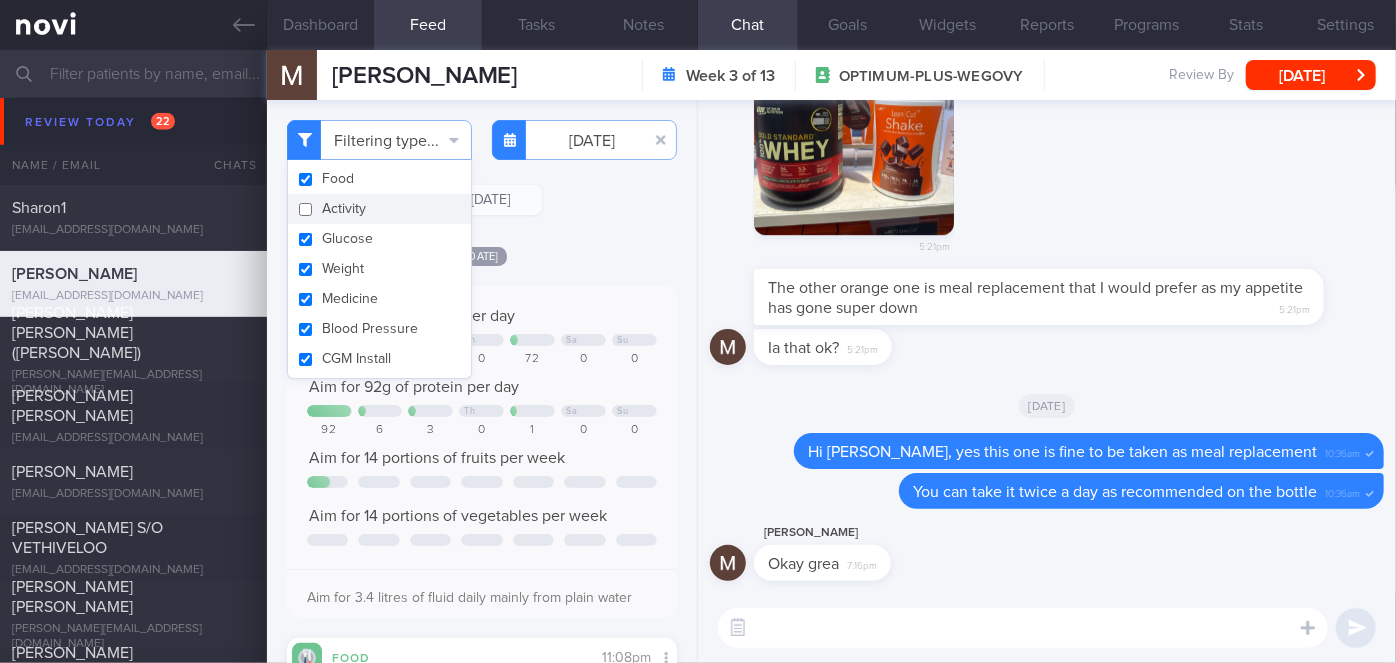 click on "[DATE]" at bounding box center [482, 255] 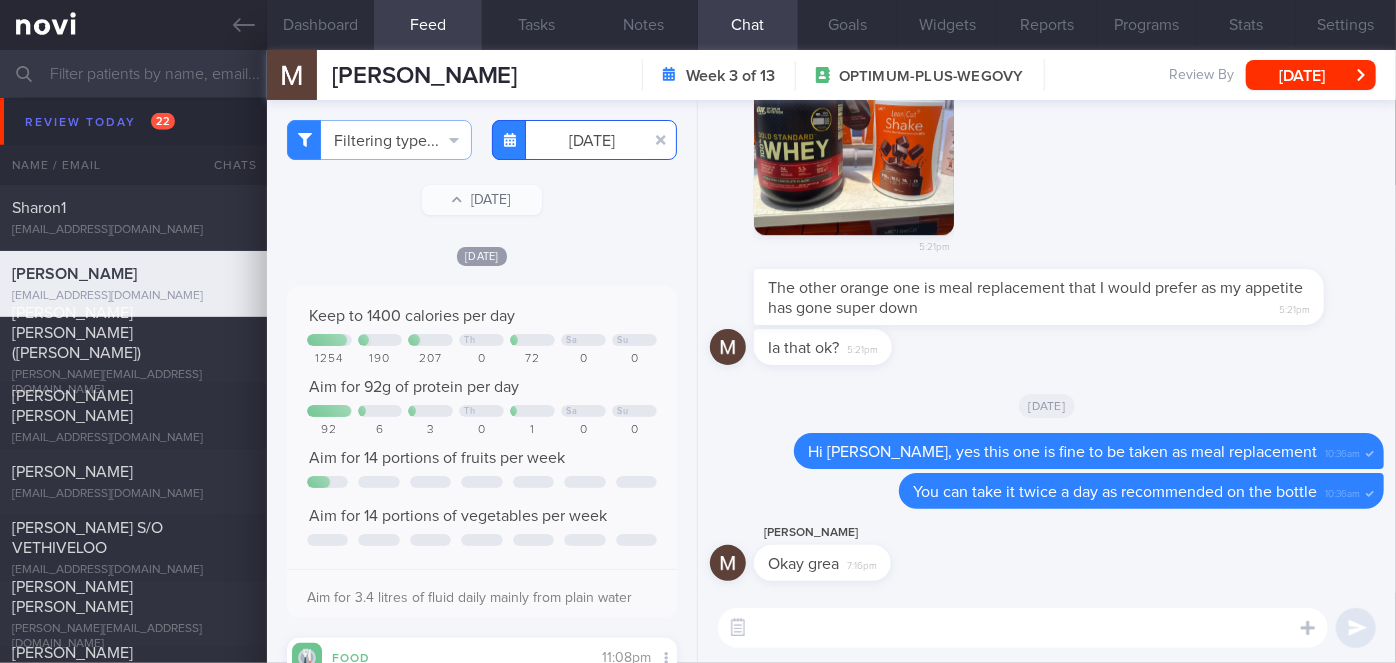 click on "[DATE]" at bounding box center (584, 140) 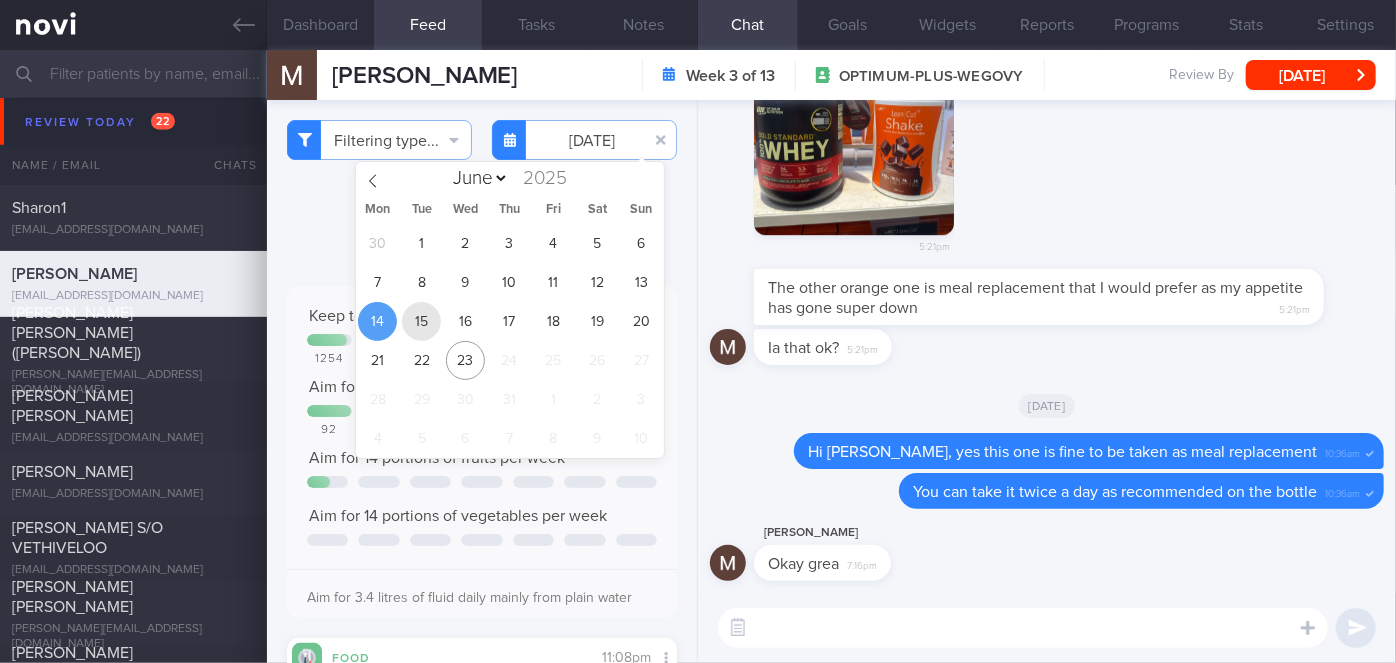 click on "15" at bounding box center (421, 321) 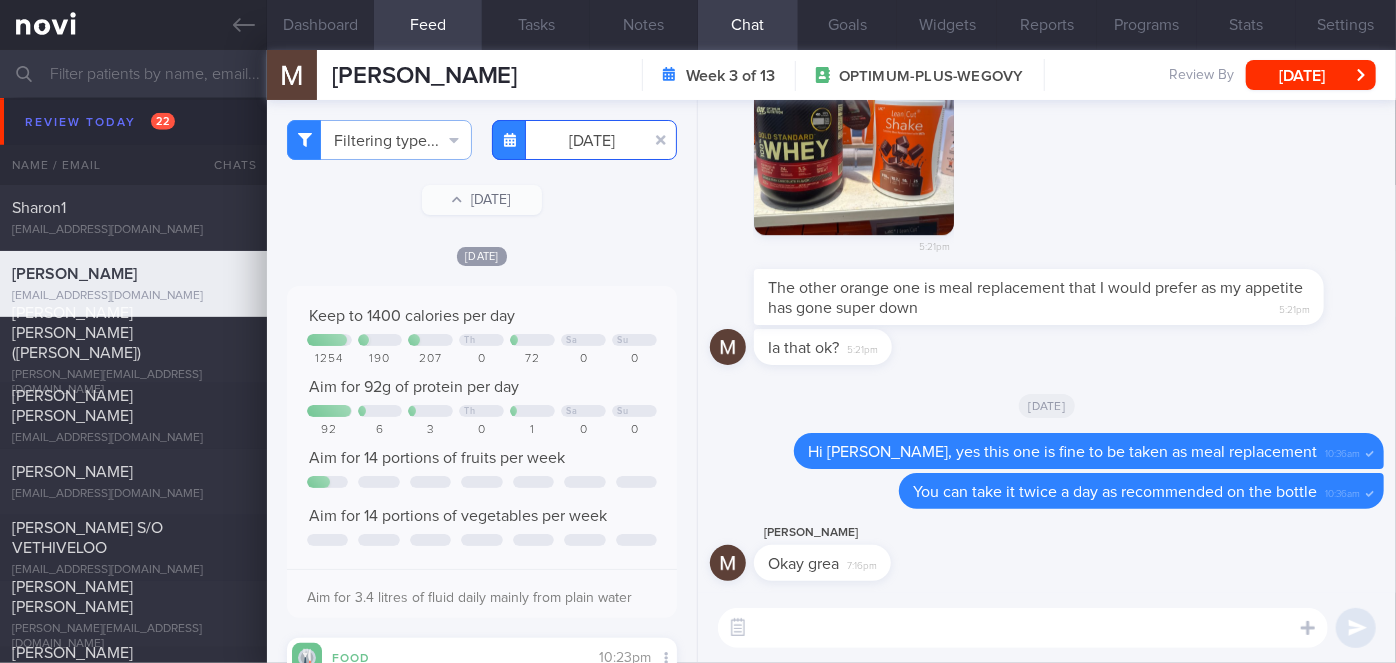 click on "[DATE]" at bounding box center [584, 140] 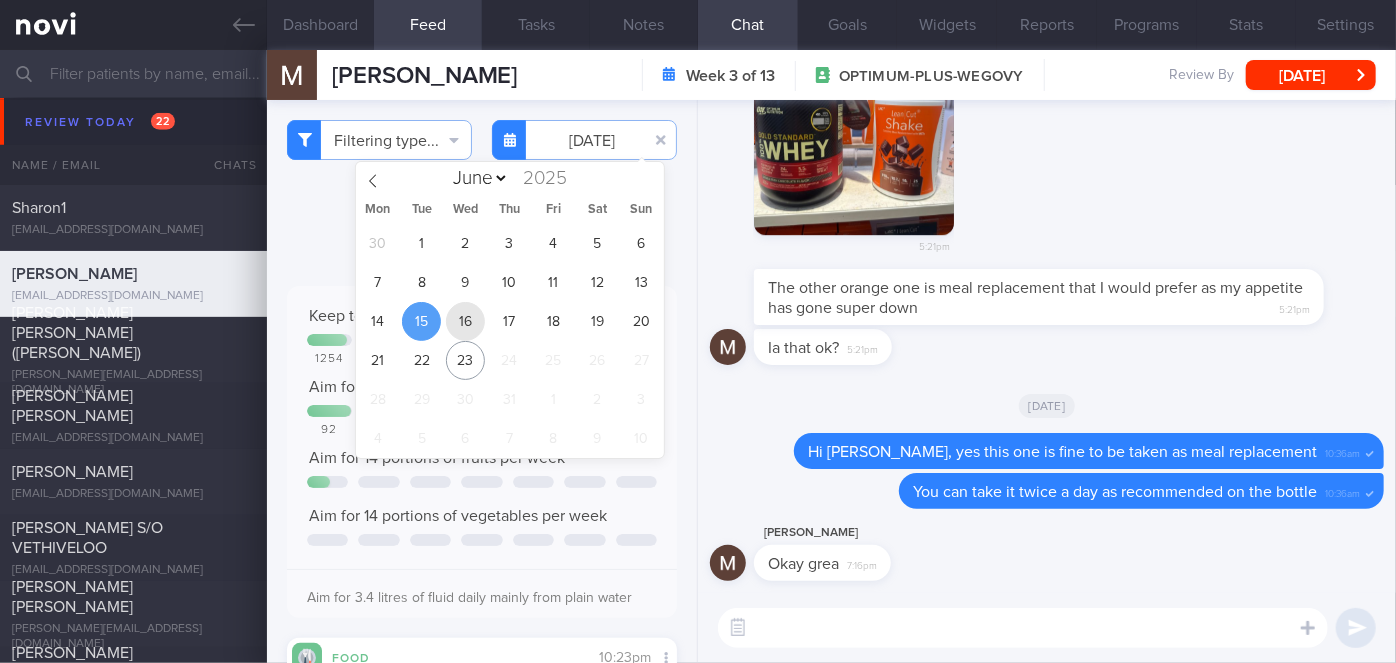 click on "16" at bounding box center [465, 321] 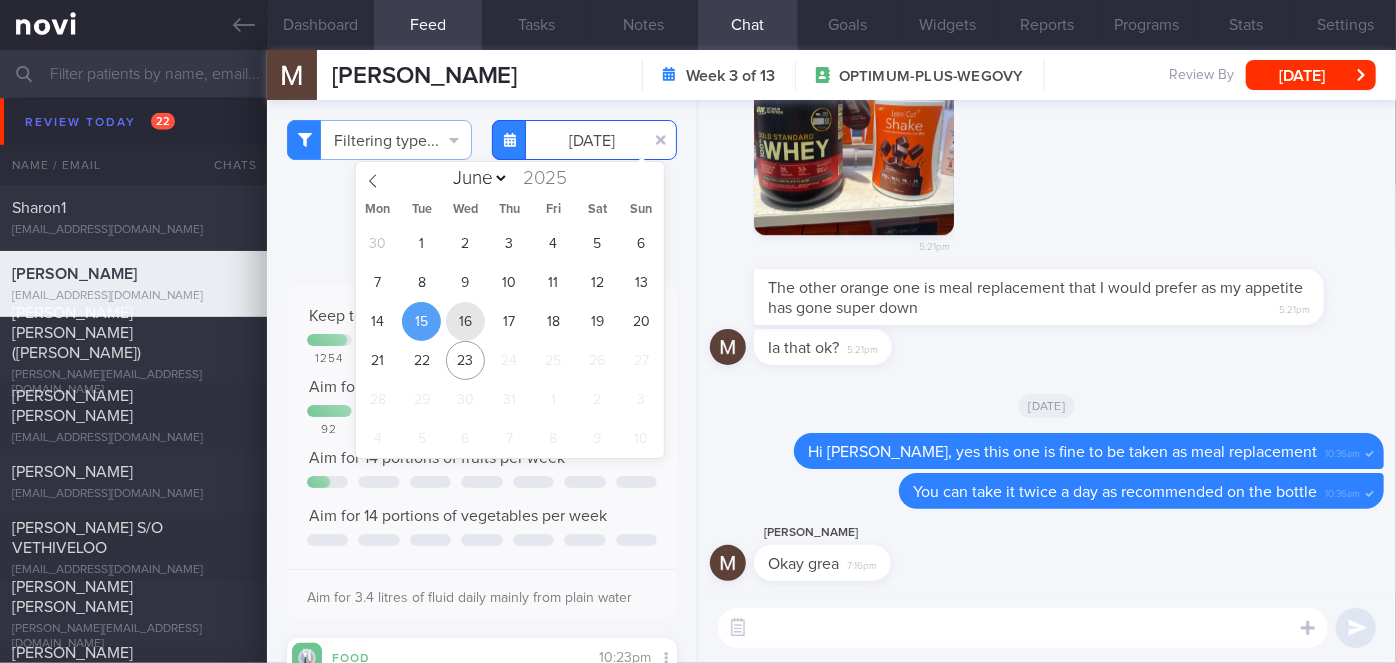 type on "[DATE]" 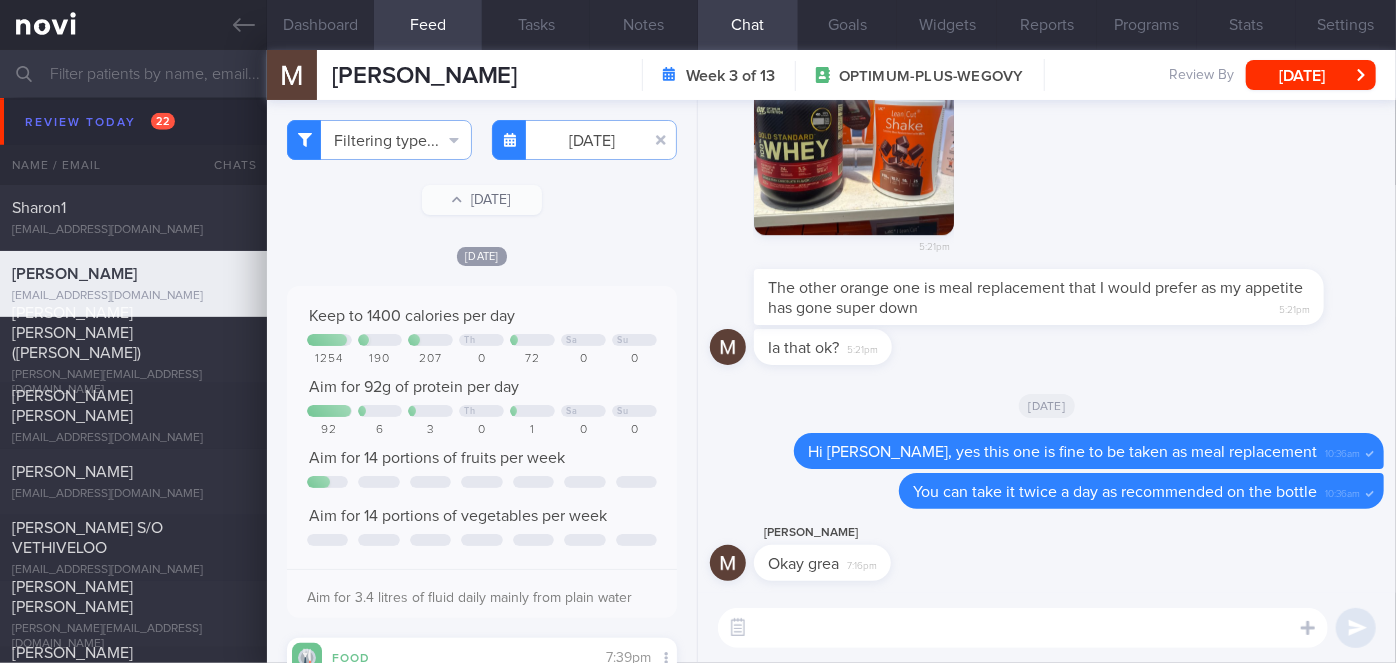 click at bounding box center [1023, 628] 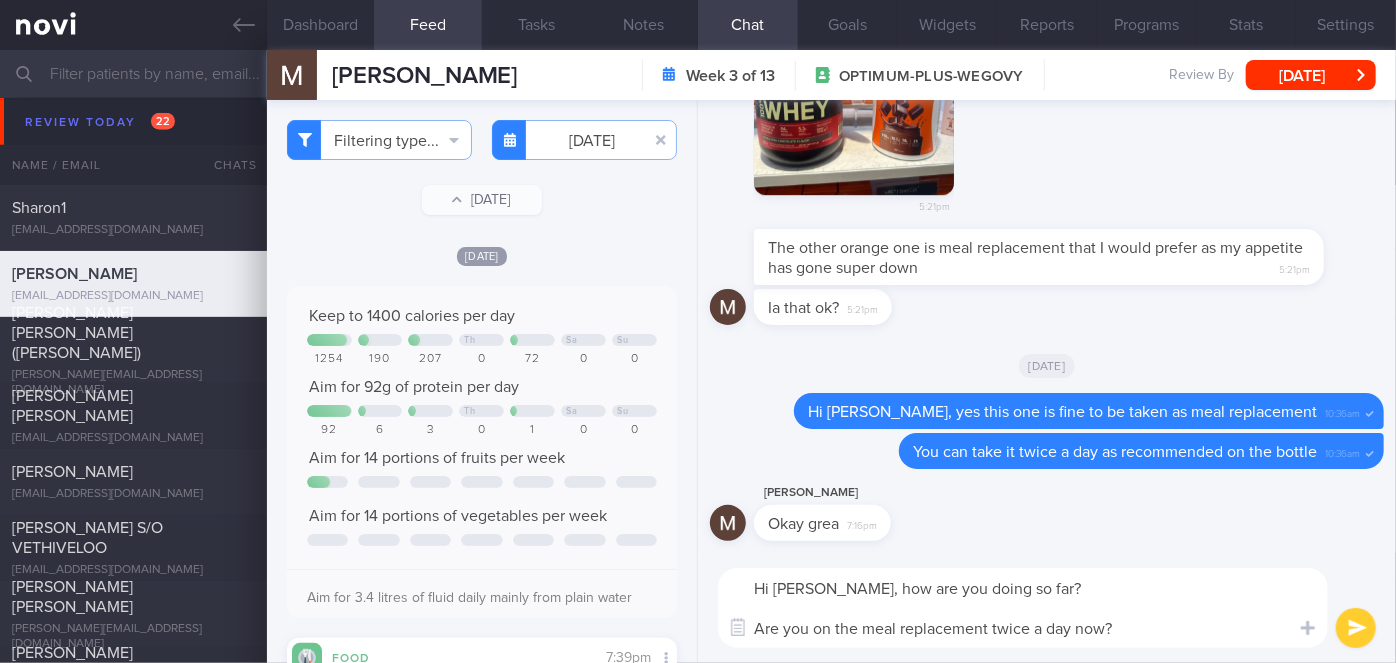 click on "Hi [PERSON_NAME], how are you doing so far?
Are you on the meal replacement twice a day now?" at bounding box center (1023, 608) 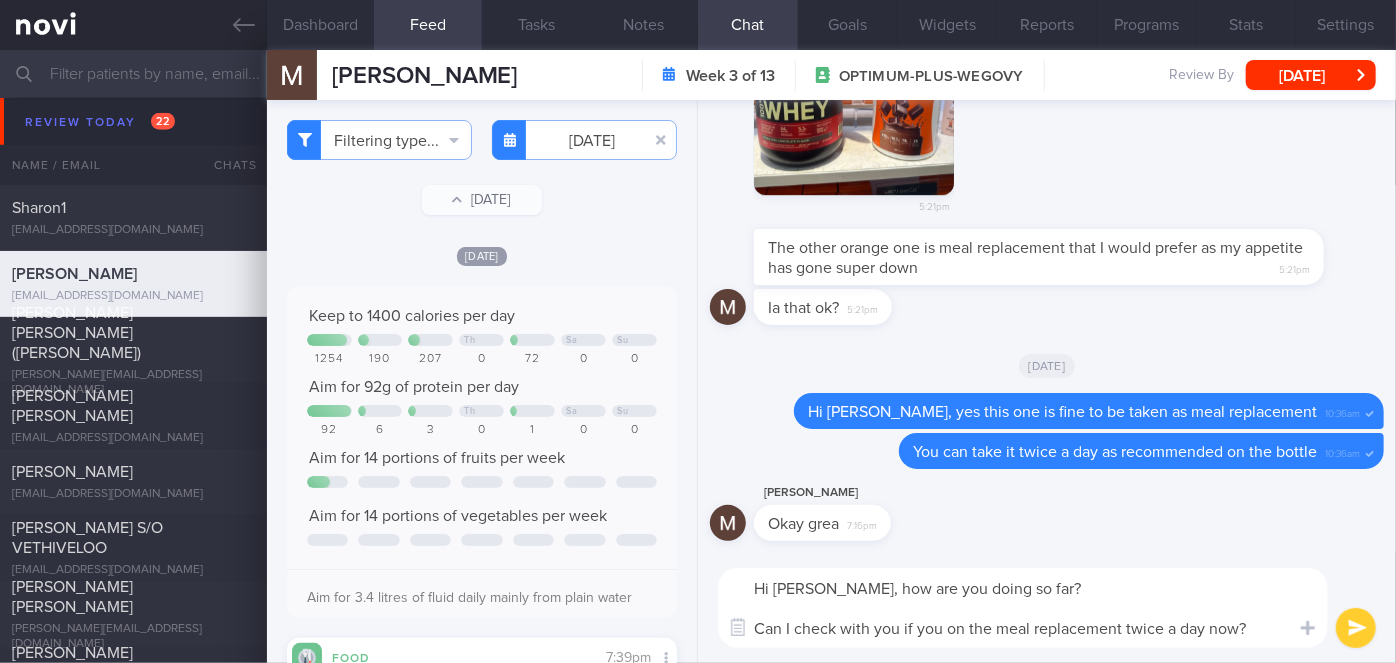 click on "Hi [PERSON_NAME], how are you doing so far?
Can I check with you if you on the meal replacement twice a day now?" at bounding box center (1023, 608) 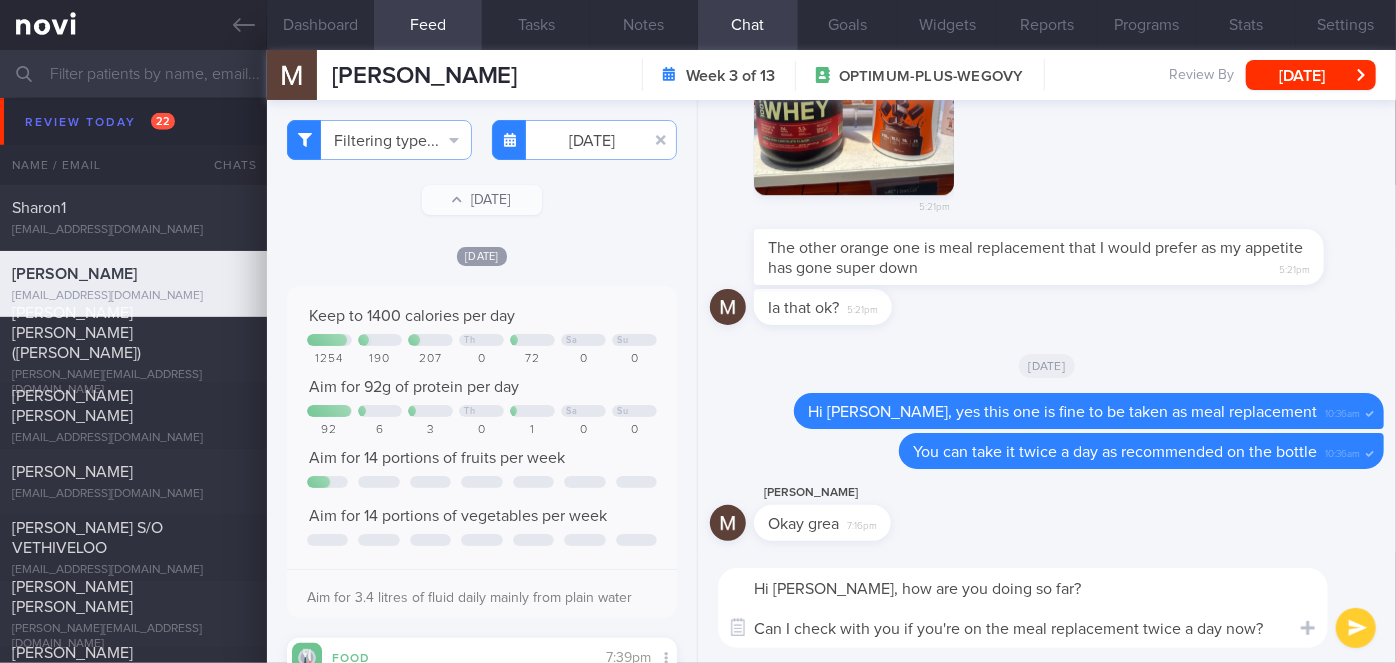 type on "Hi [PERSON_NAME], how are you doing so far?
Can I check with you if you're on the meal replacement twice a day now?" 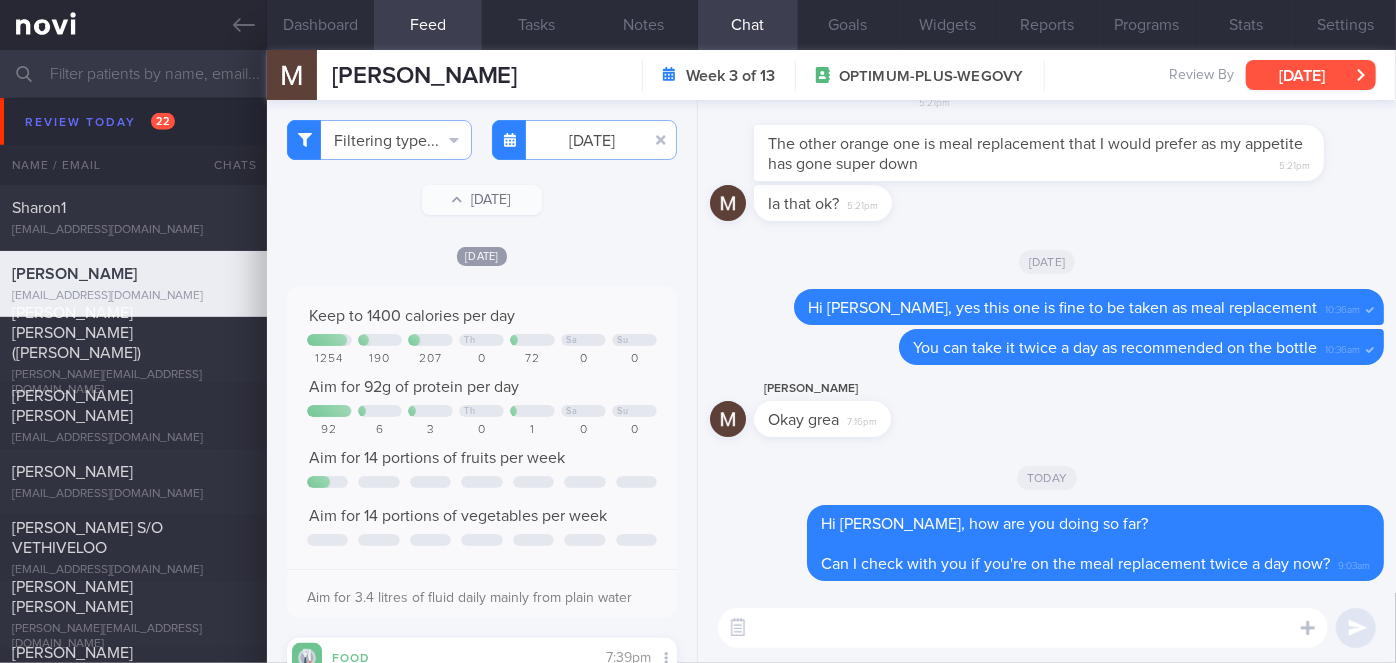 click on "[DATE]" at bounding box center (1311, 75) 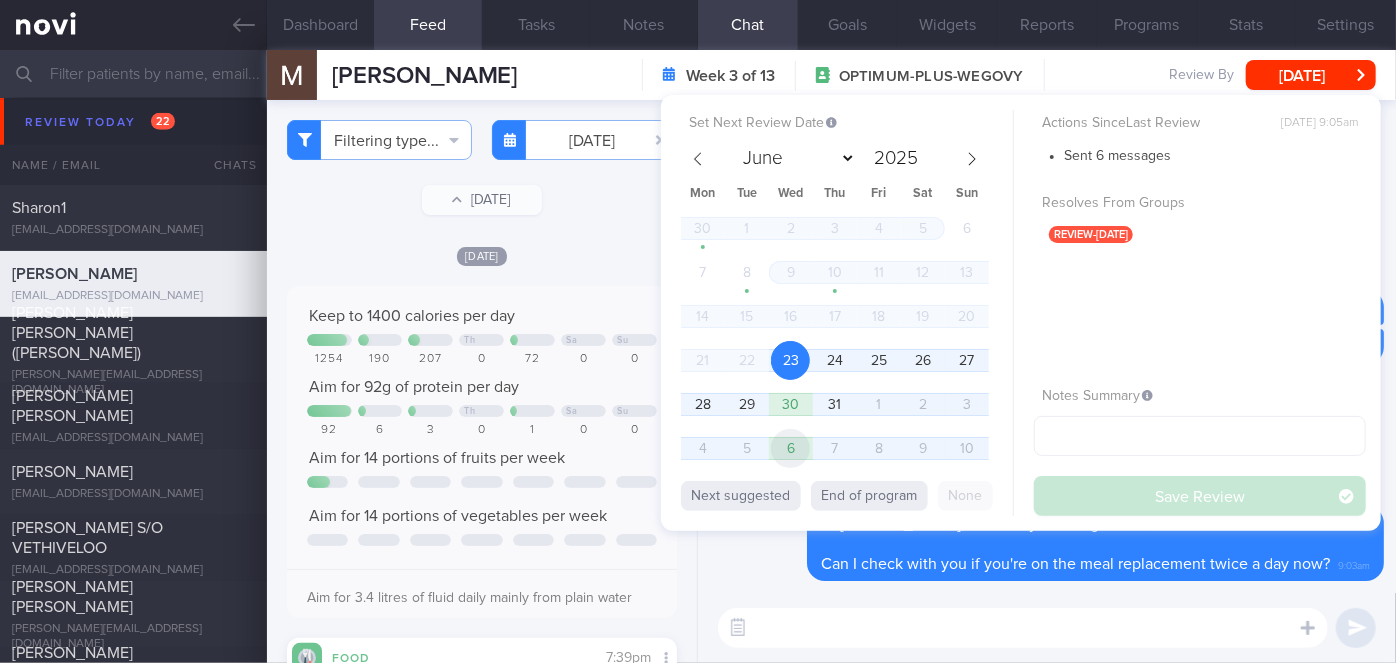 click on "6" at bounding box center (790, 448) 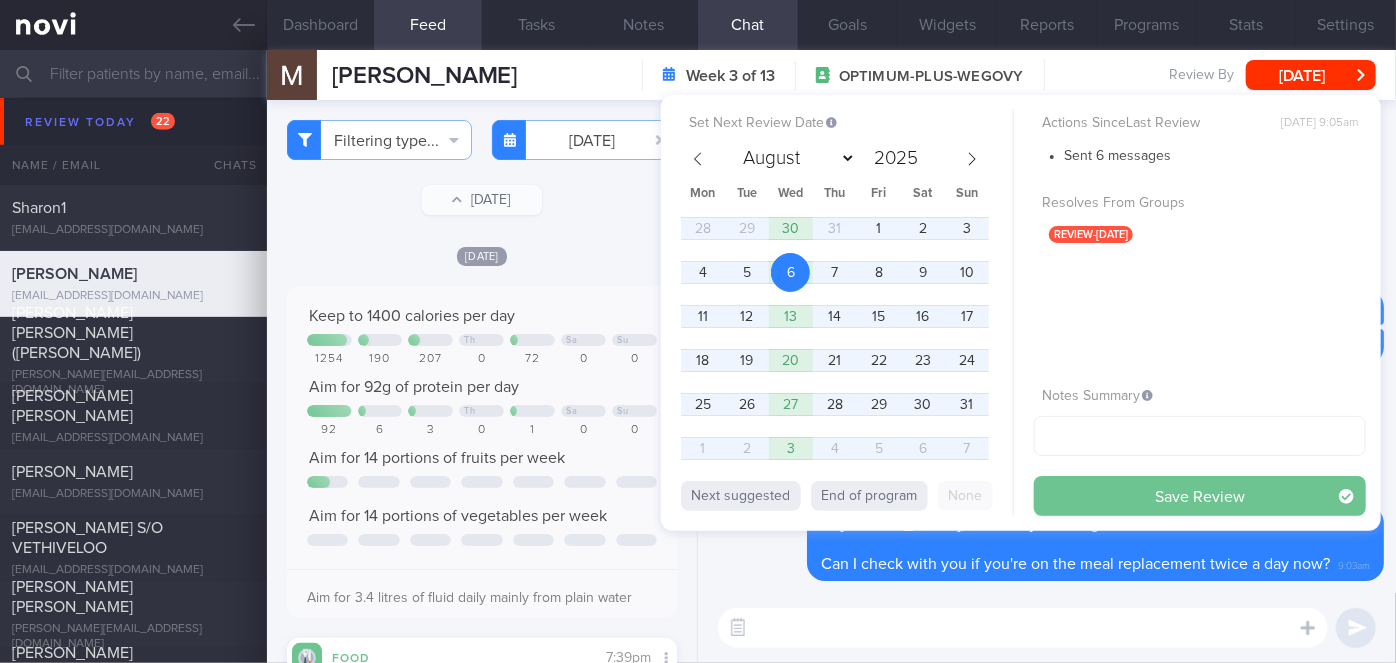 click on "Save Review" at bounding box center [1200, 496] 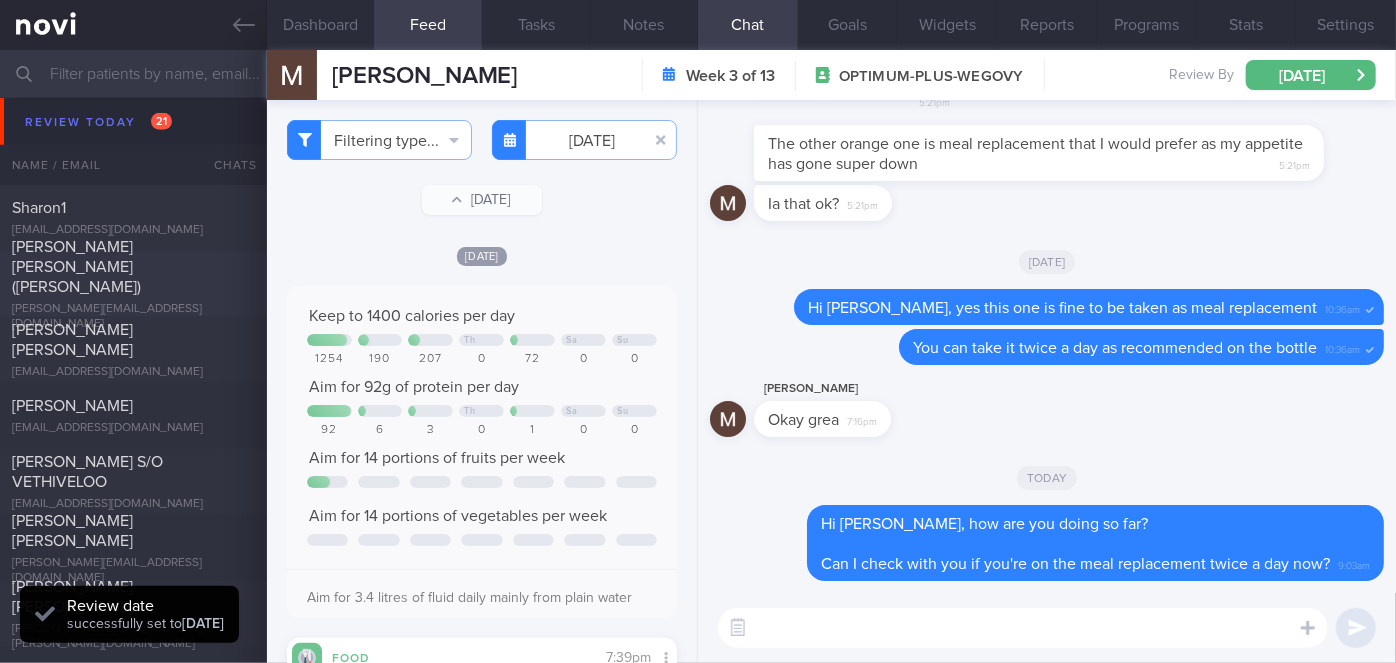 click on "[PERSON_NAME] [PERSON_NAME] ([PERSON_NAME])" at bounding box center (131, 267) 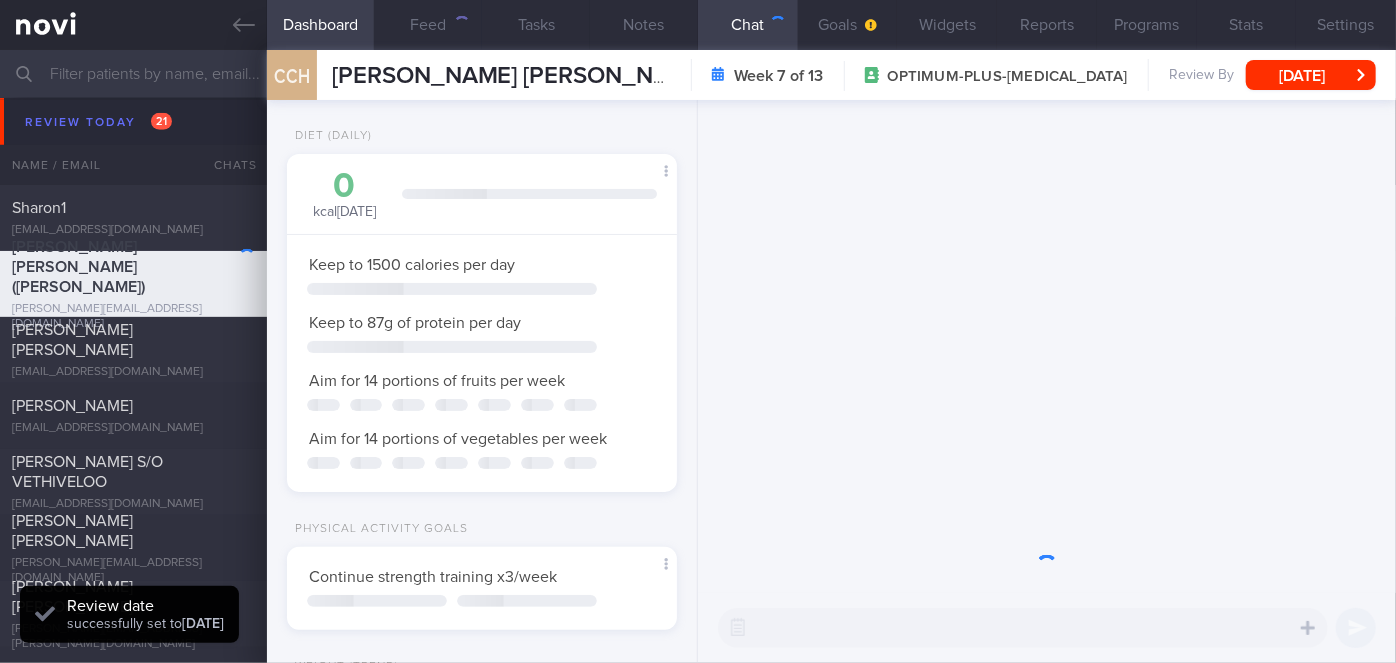 scroll, scrollTop: 999829, scrollLeft: 999658, axis: both 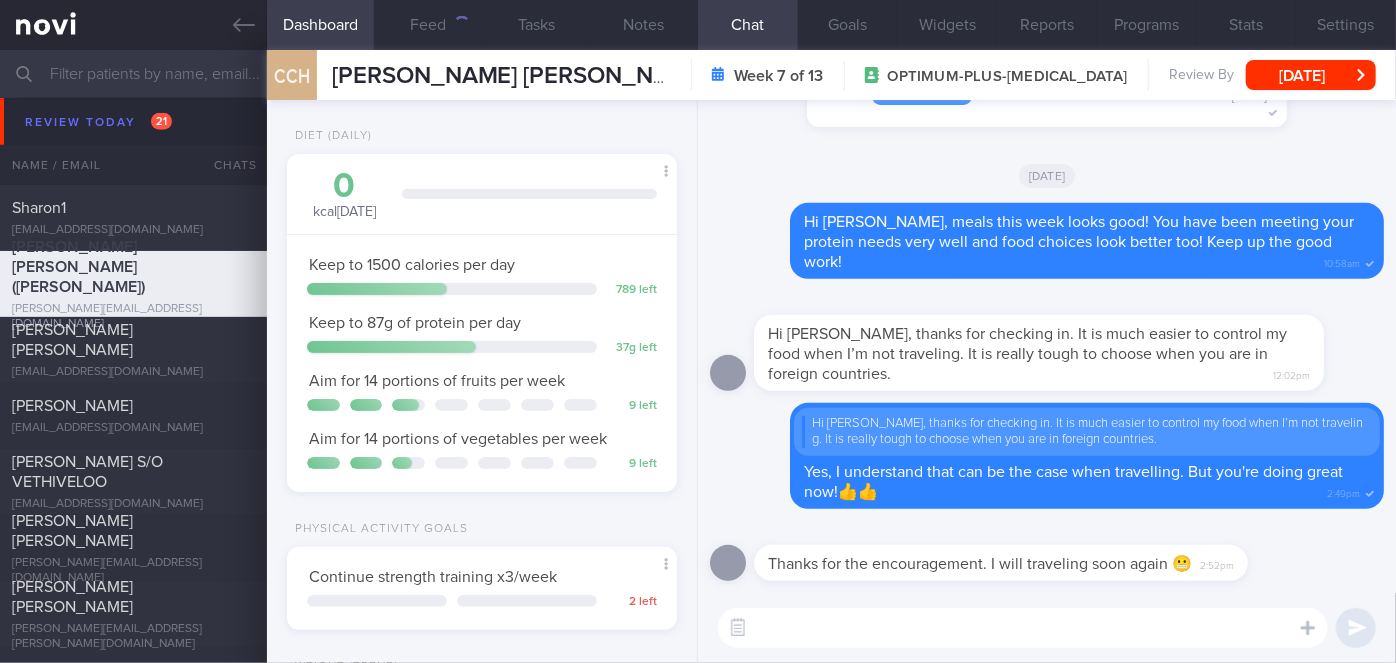click on "​
​" at bounding box center (1047, 628) 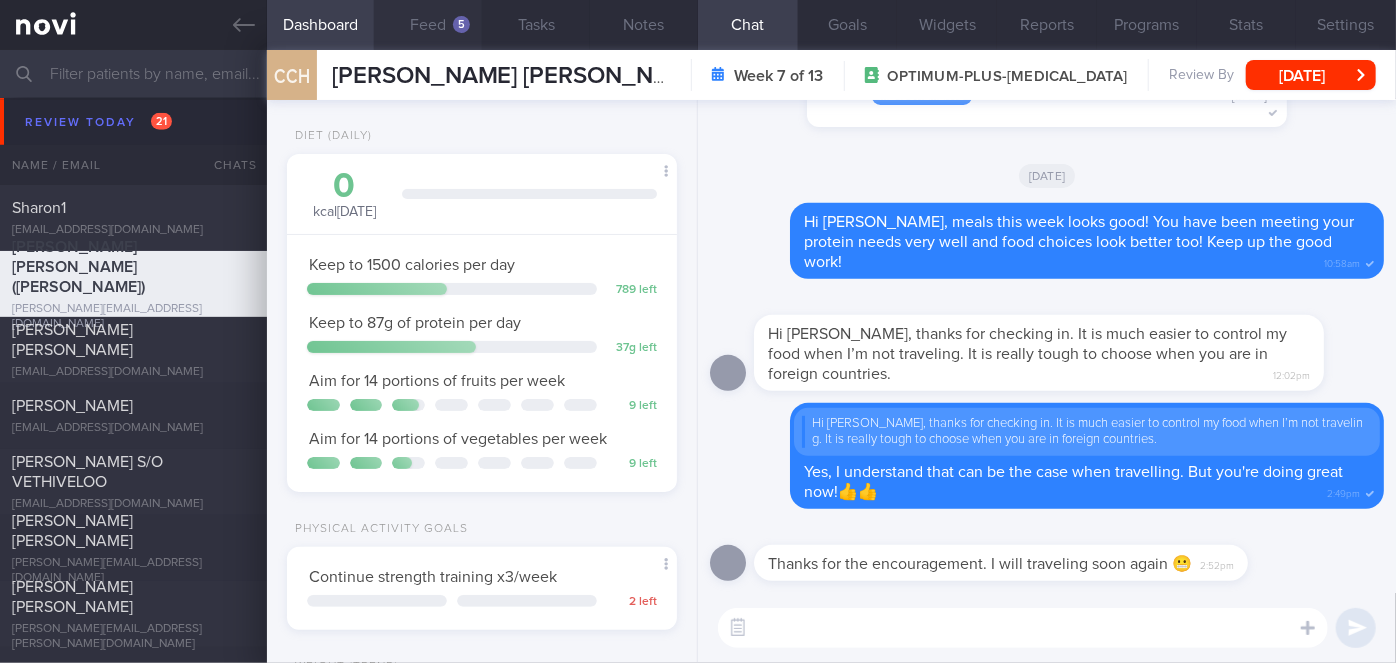 click on "Feed
5" at bounding box center (428, 25) 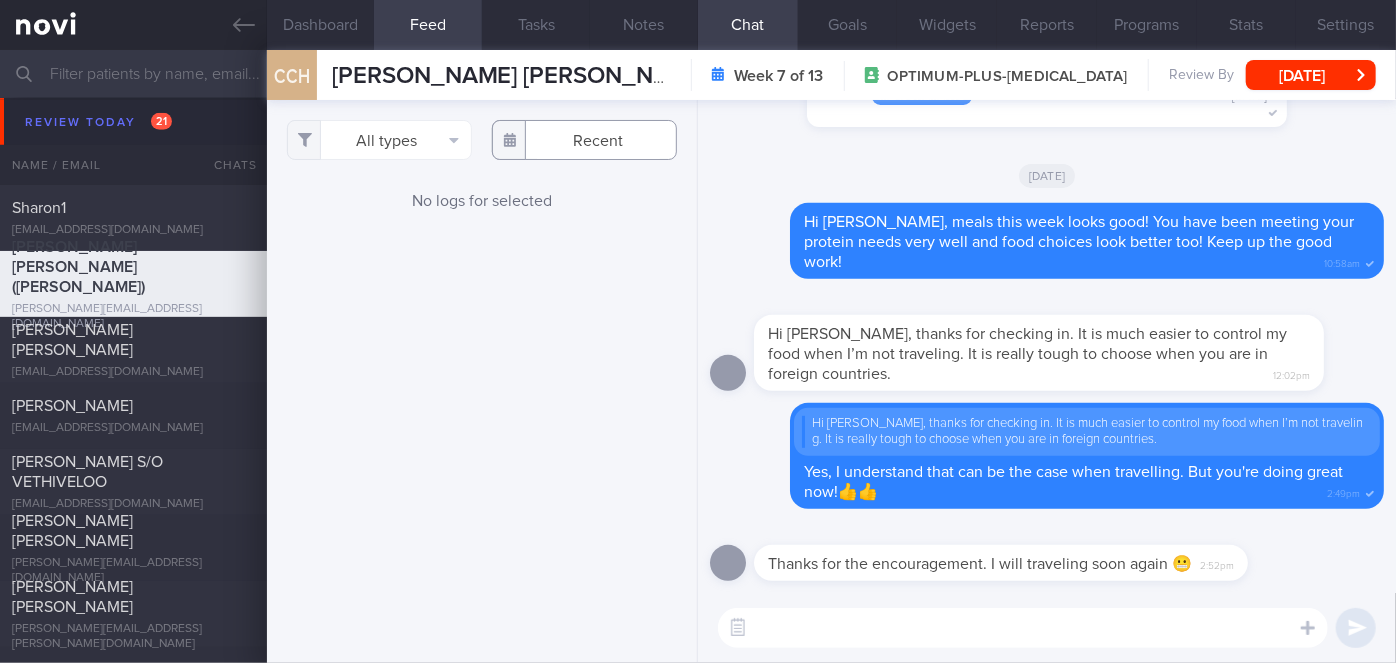 click at bounding box center (584, 140) 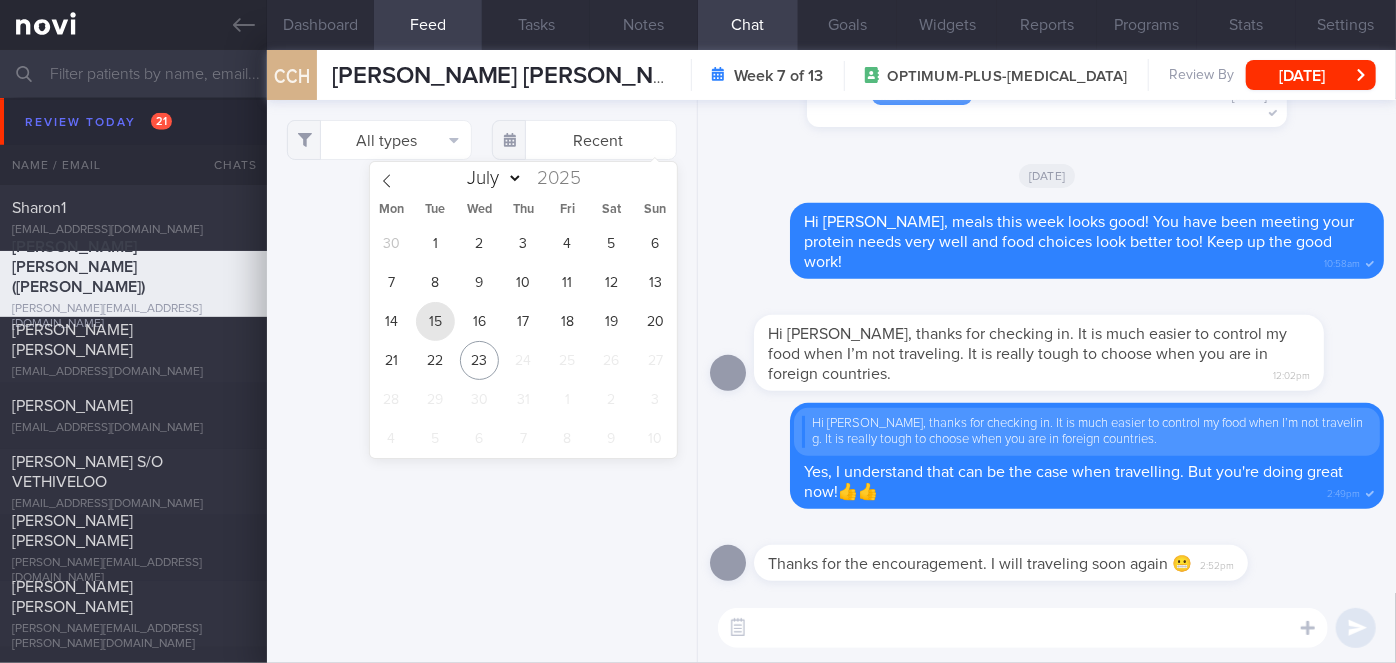 click on "15" at bounding box center [435, 321] 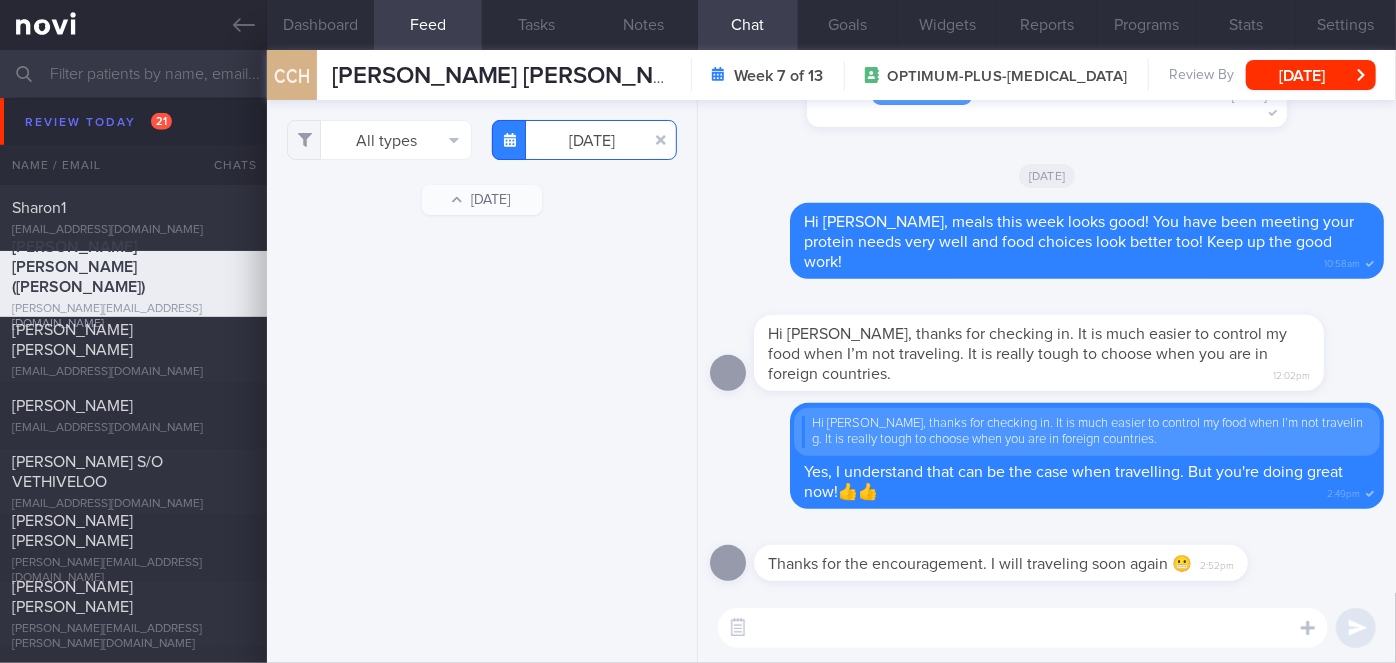 scroll, scrollTop: 134200, scrollLeft: 0, axis: vertical 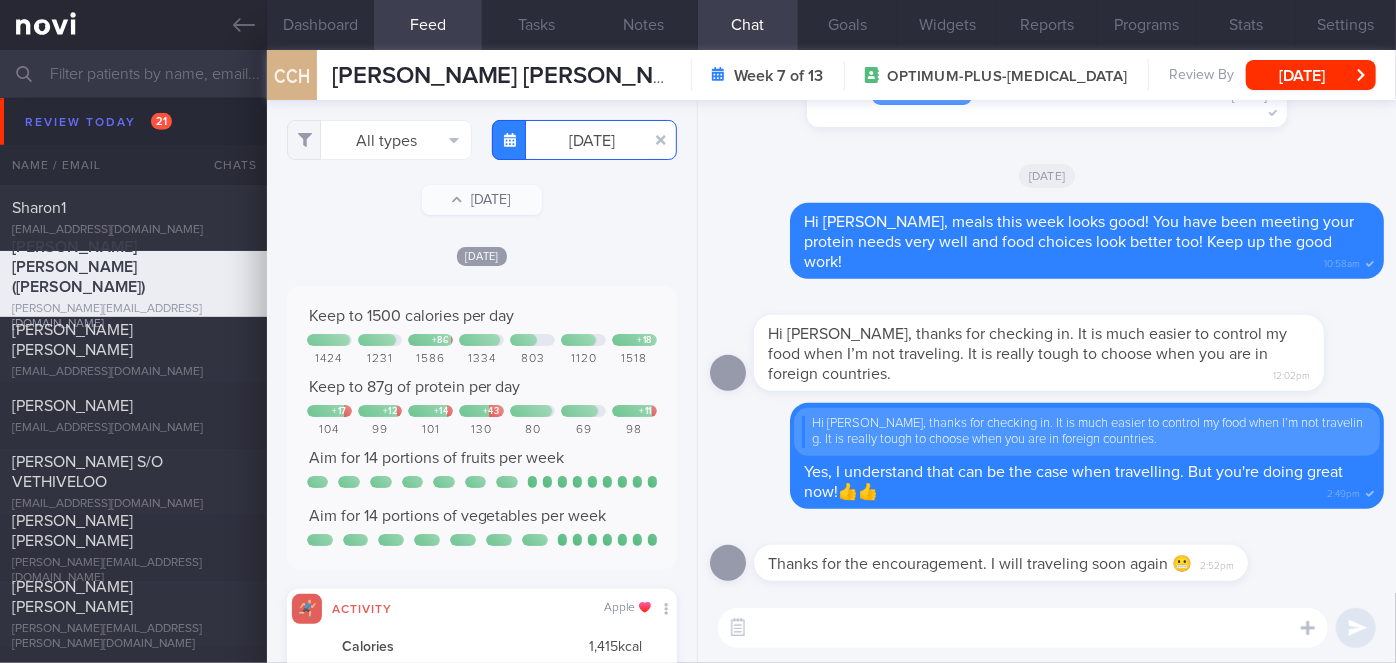 click on "[DATE]" at bounding box center (584, 140) 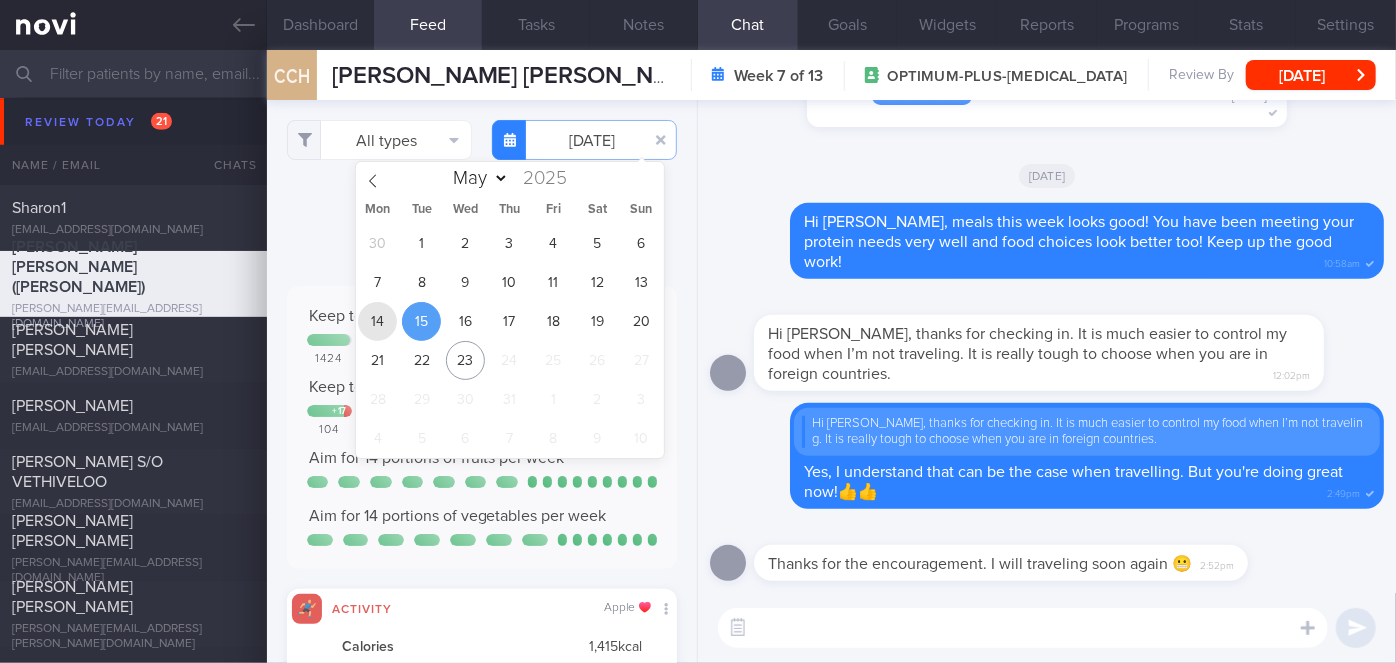 drag, startPoint x: 367, startPoint y: 317, endPoint x: 370, endPoint y: 161, distance: 156.02884 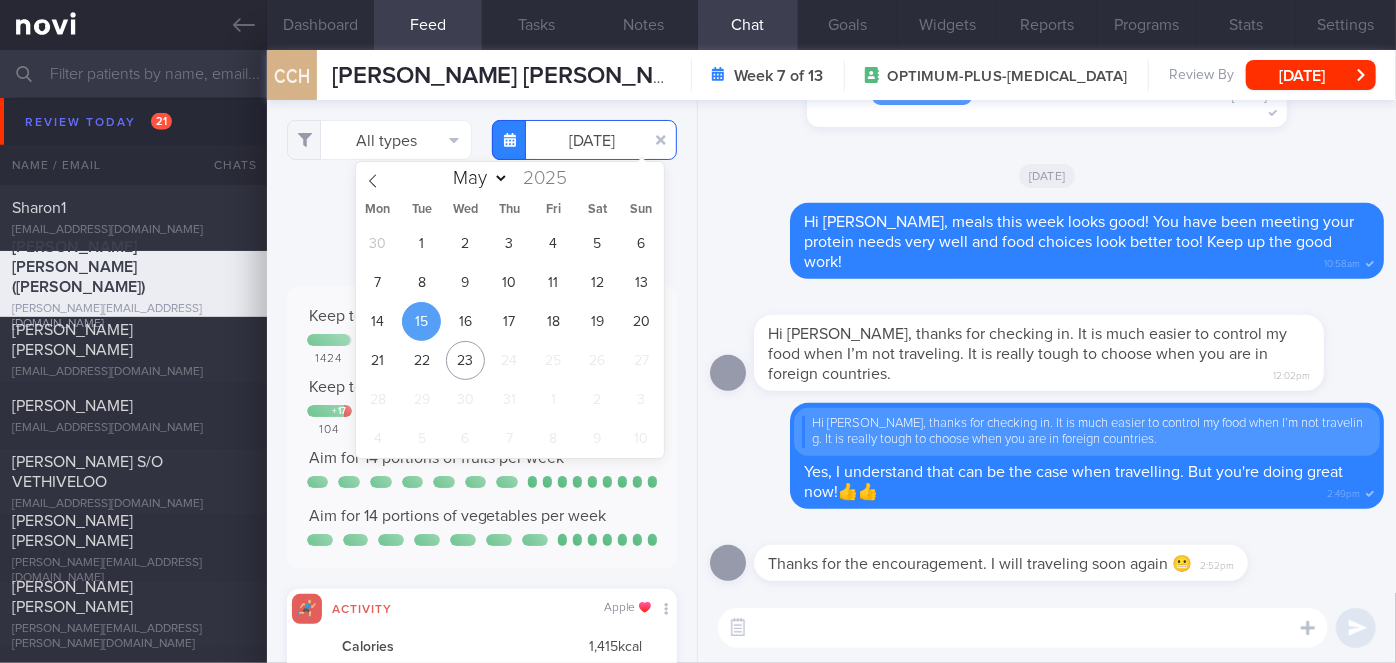 type on "[DATE]" 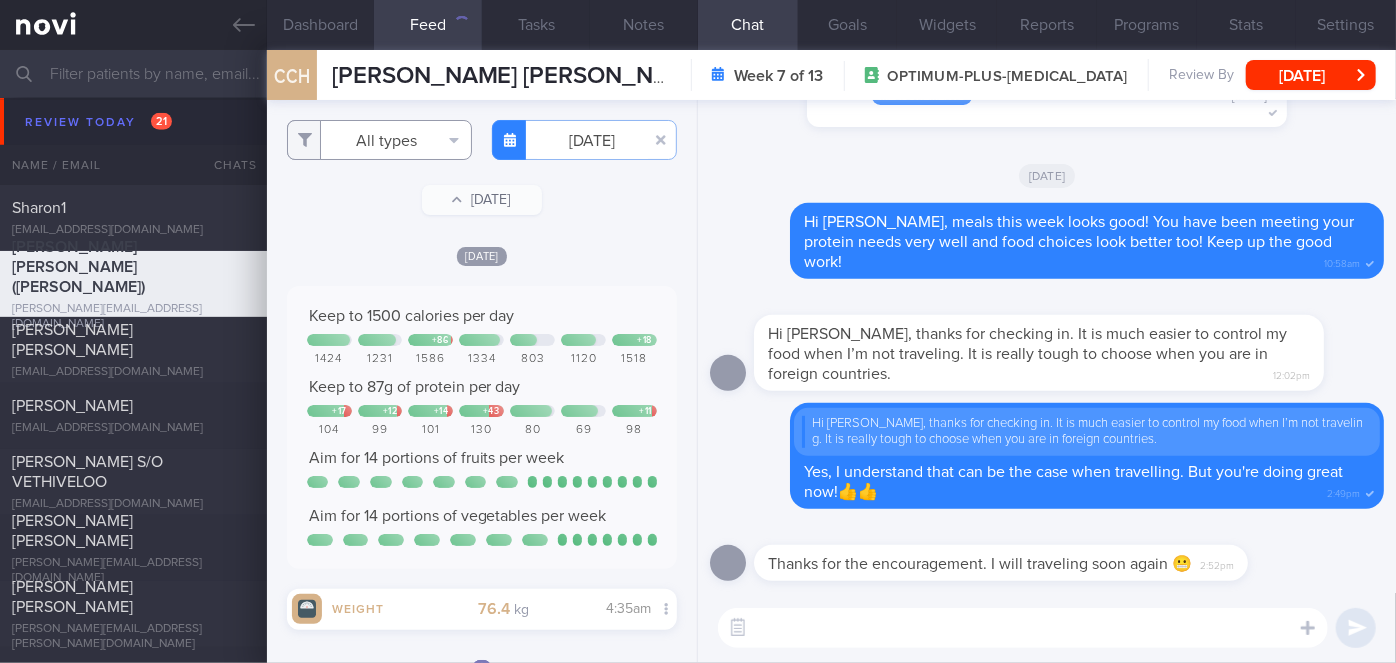 click on "All types" at bounding box center (379, 140) 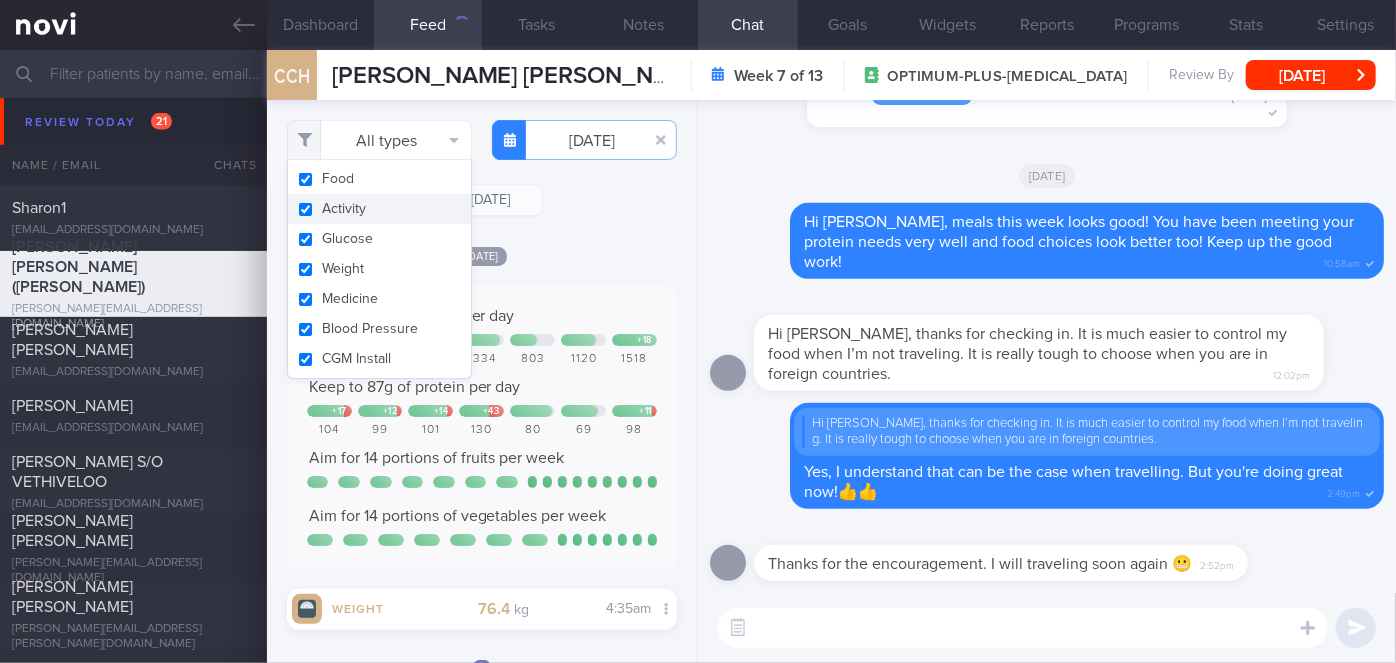 click on "Activity" at bounding box center [379, 209] 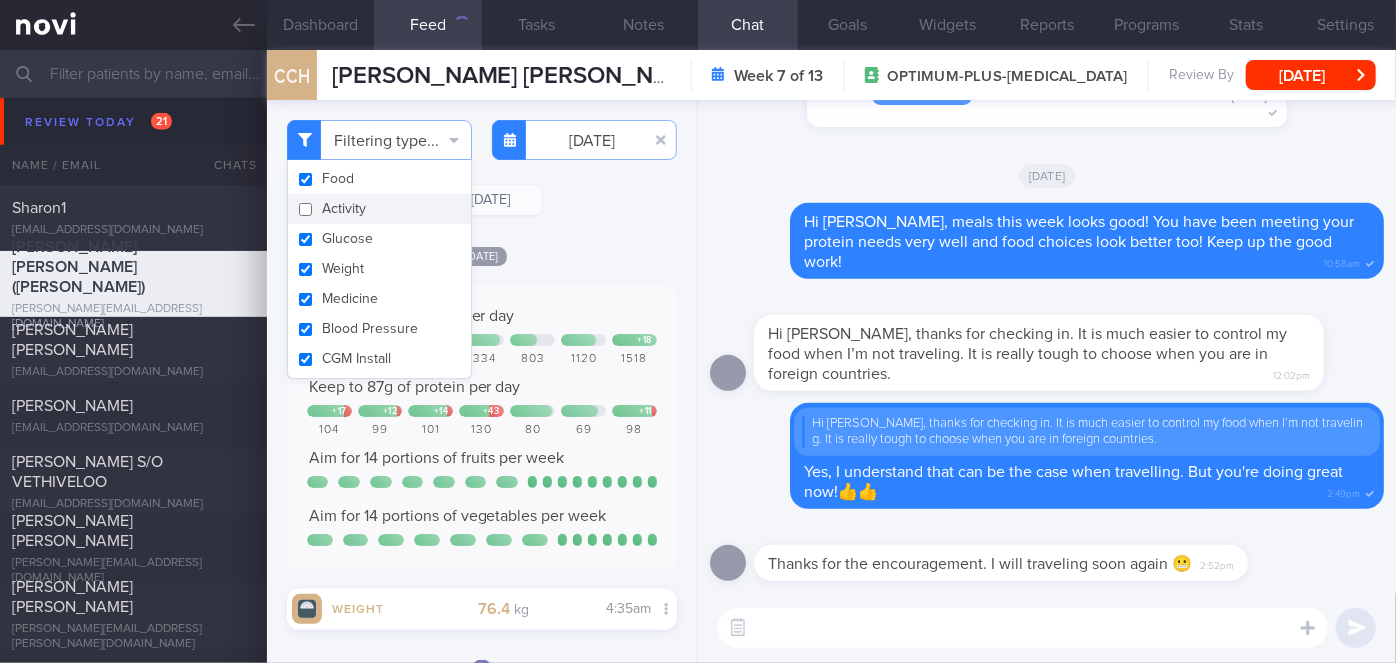 checkbox on "false" 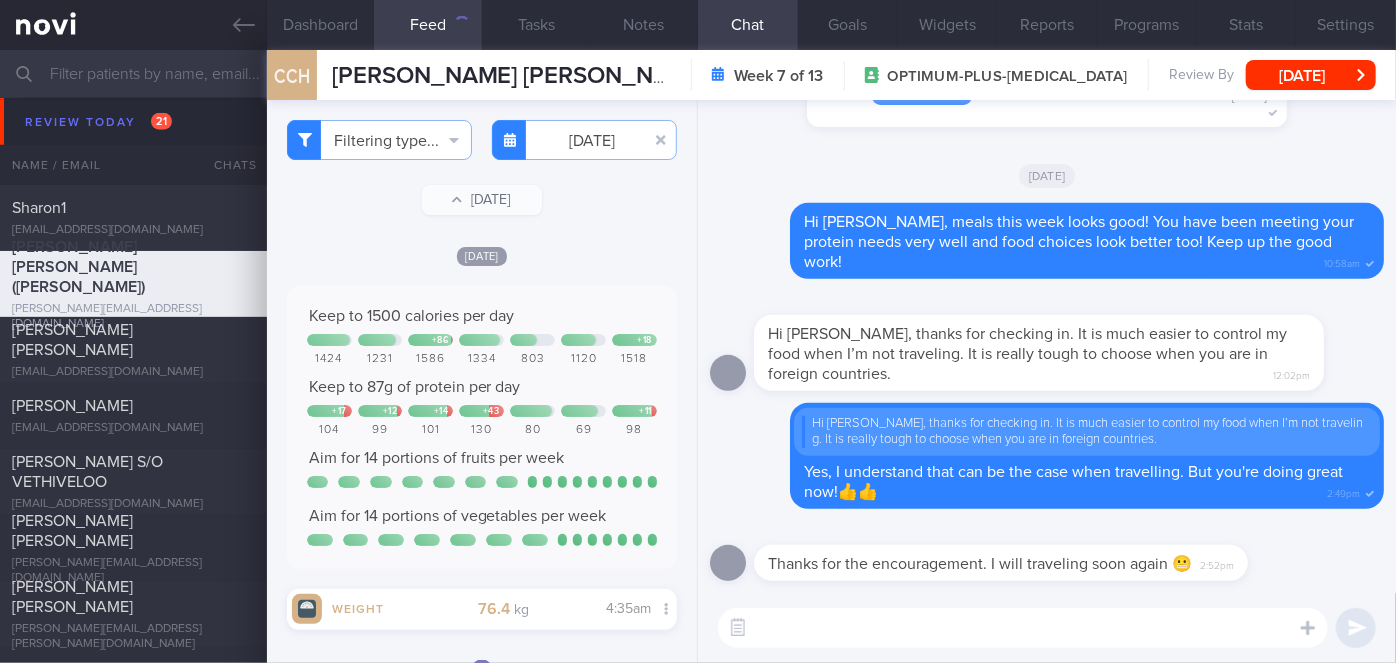 click on "Filtering type...
Food
Activity
Glucose
Weight
Medicine
Blood Pressure
CGM Install
[DATE]-07-14
[DATE]
[DATE]" at bounding box center [482, 381] 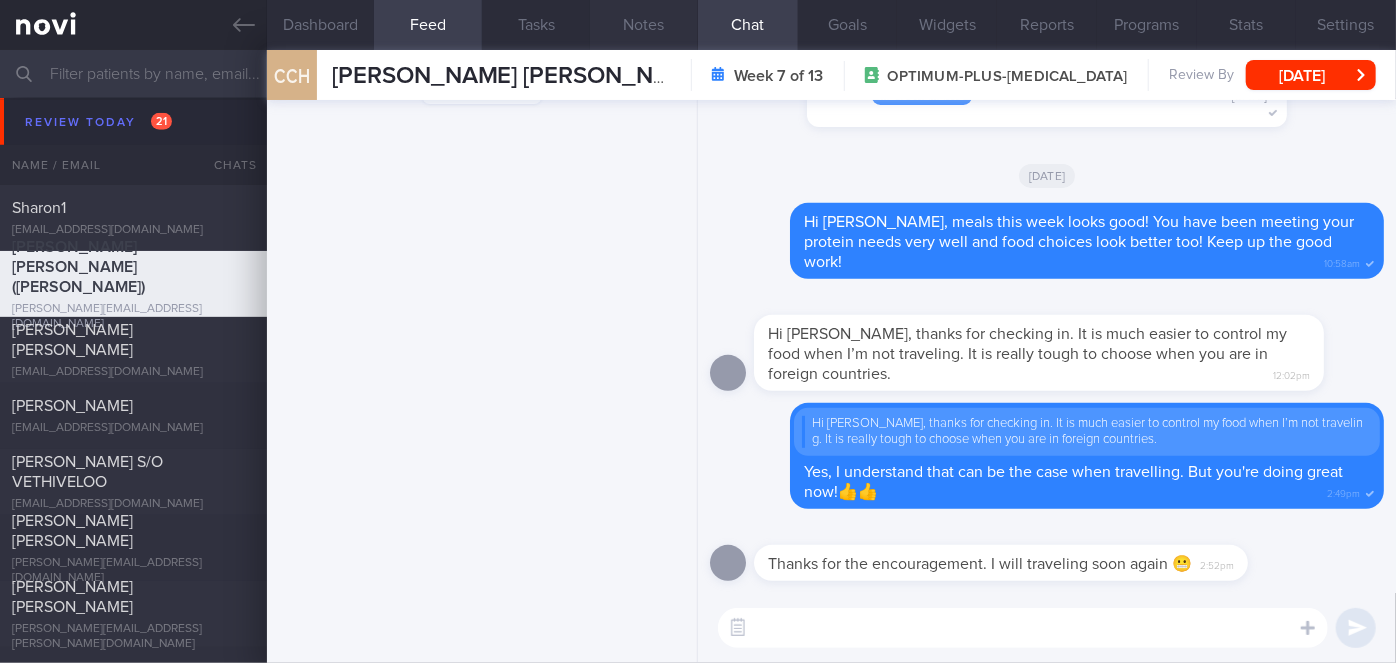 scroll, scrollTop: 1154, scrollLeft: 0, axis: vertical 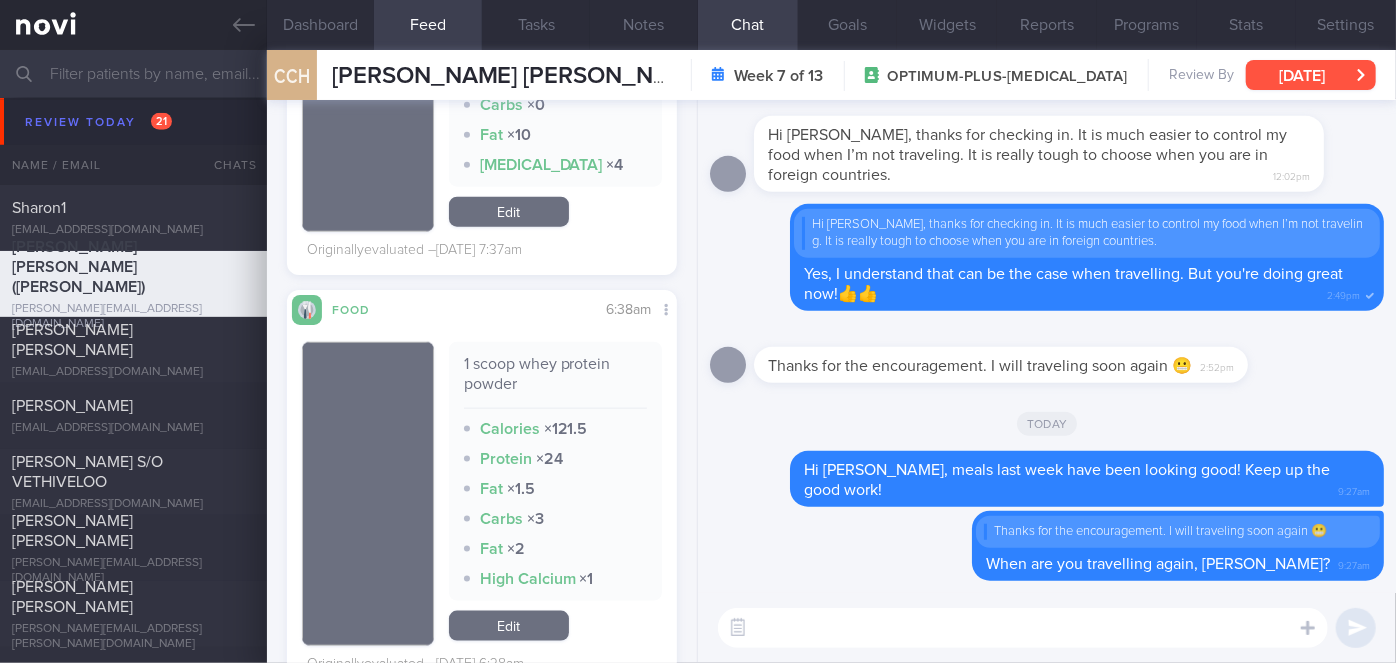 click on "[DATE]" at bounding box center (1311, 75) 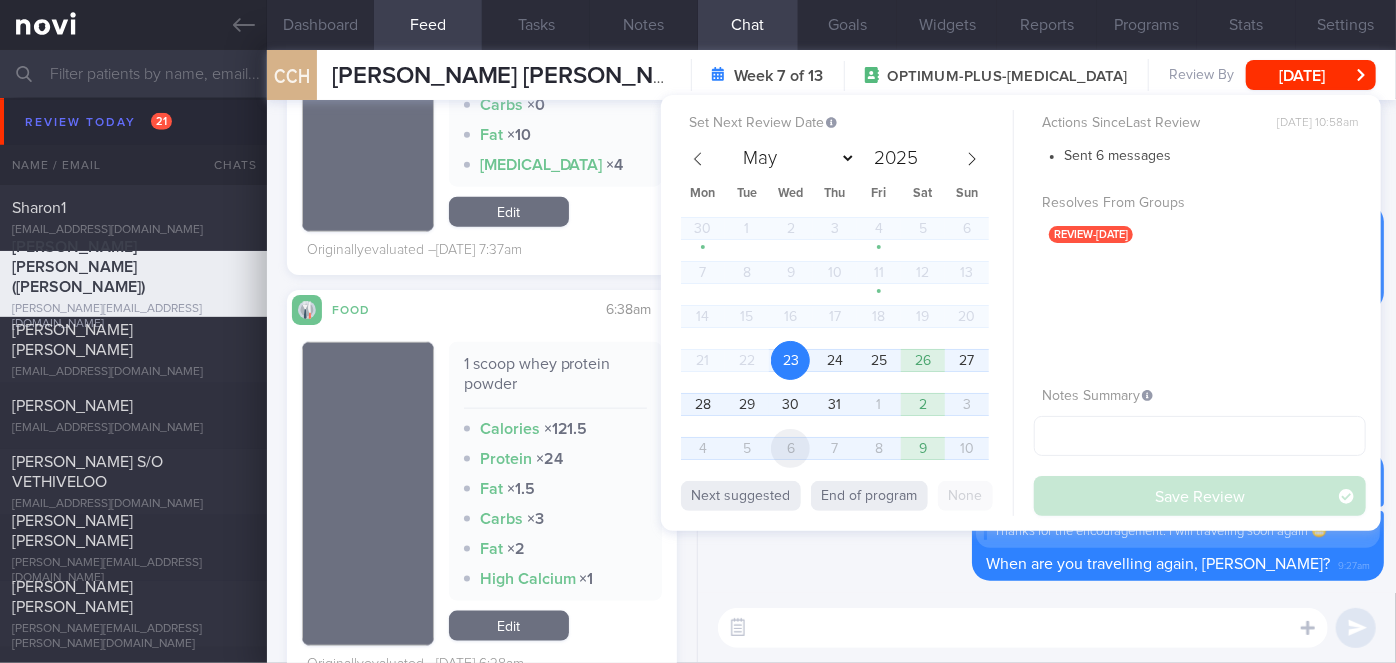 click on "6" at bounding box center (790, 448) 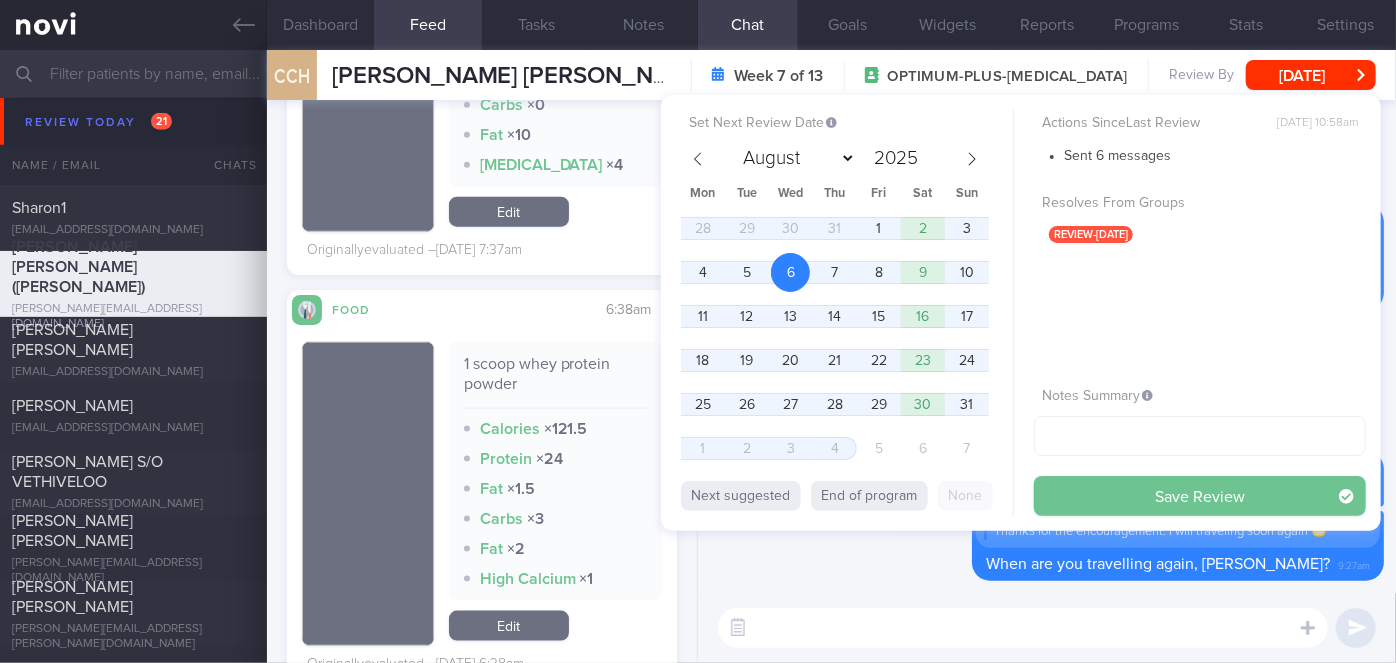 click on "Save Review" at bounding box center (1200, 496) 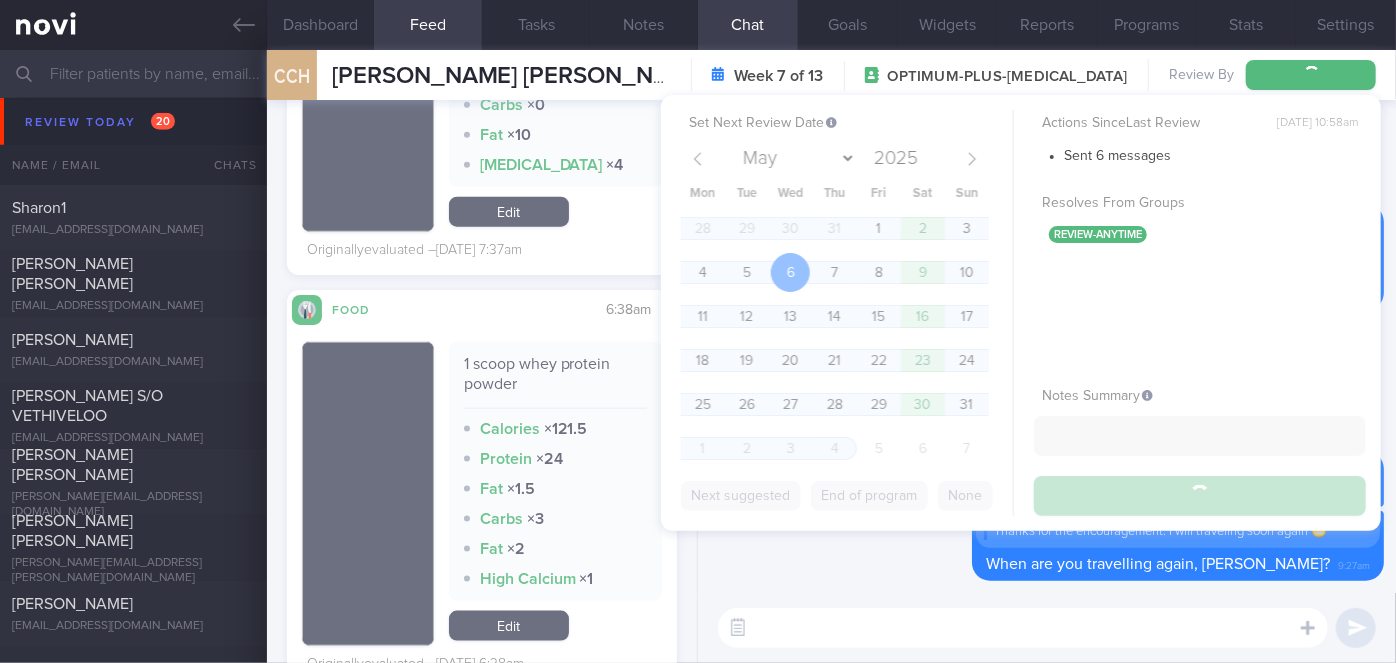 type on "Nil" 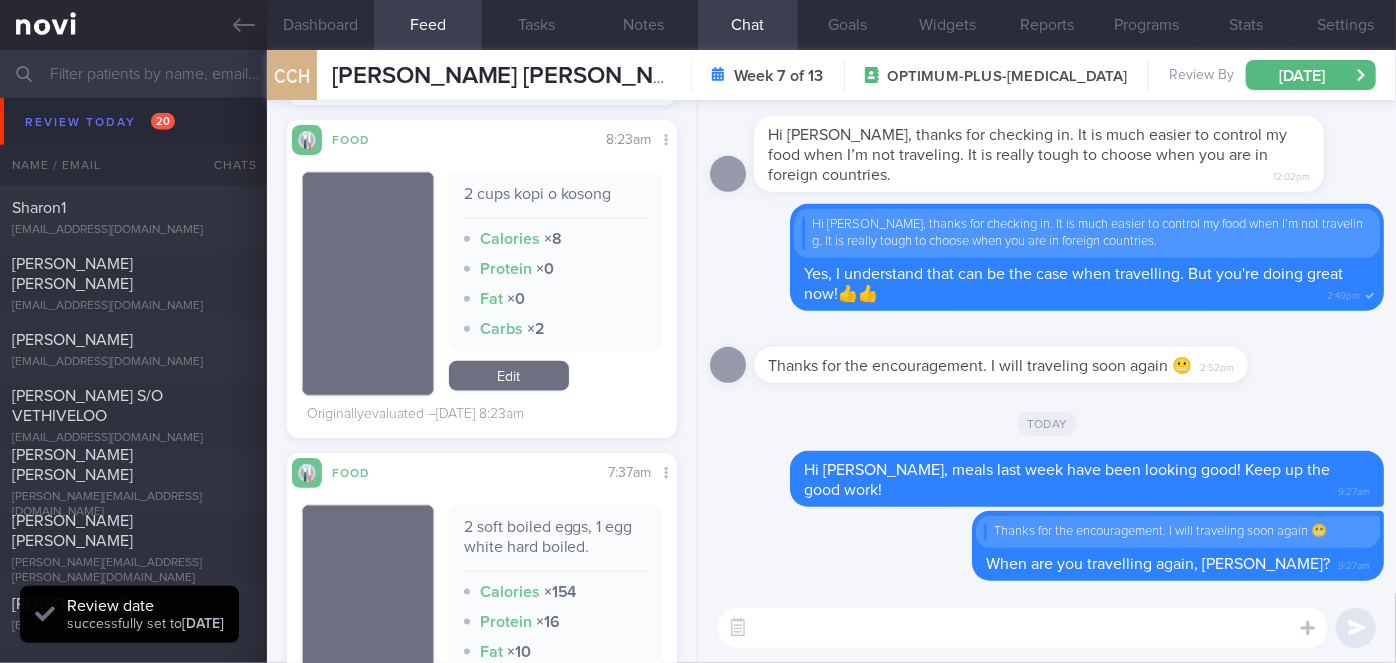 scroll, scrollTop: 1717, scrollLeft: 0, axis: vertical 